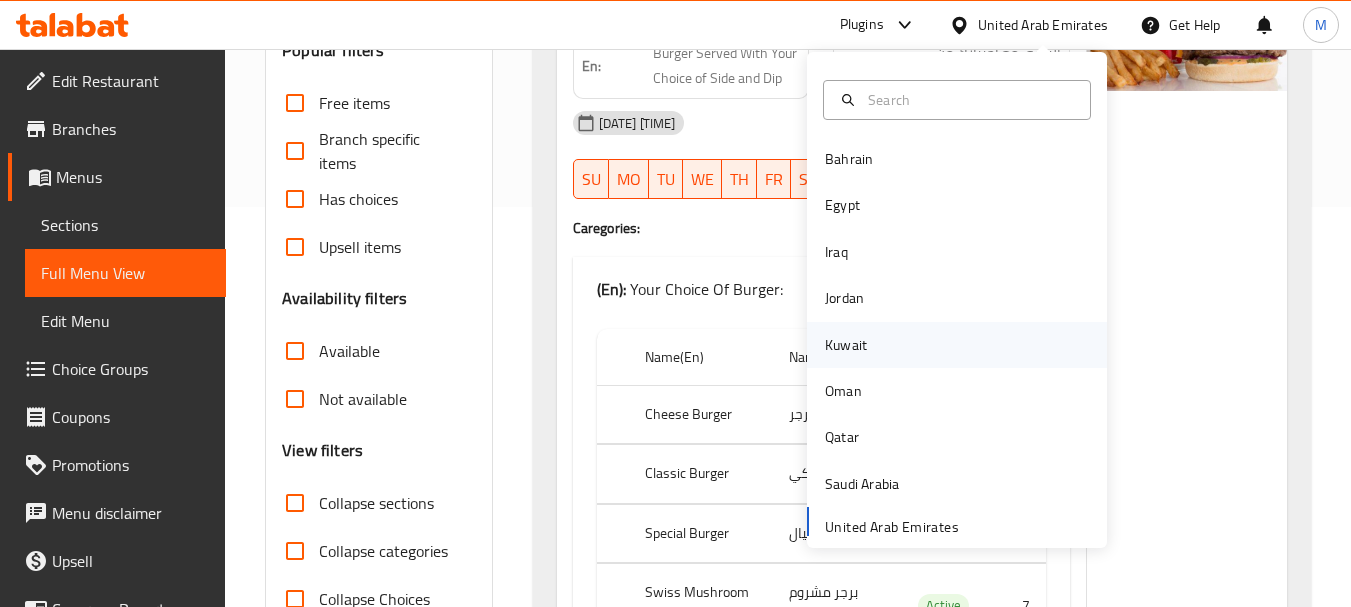 scroll, scrollTop: 400, scrollLeft: 0, axis: vertical 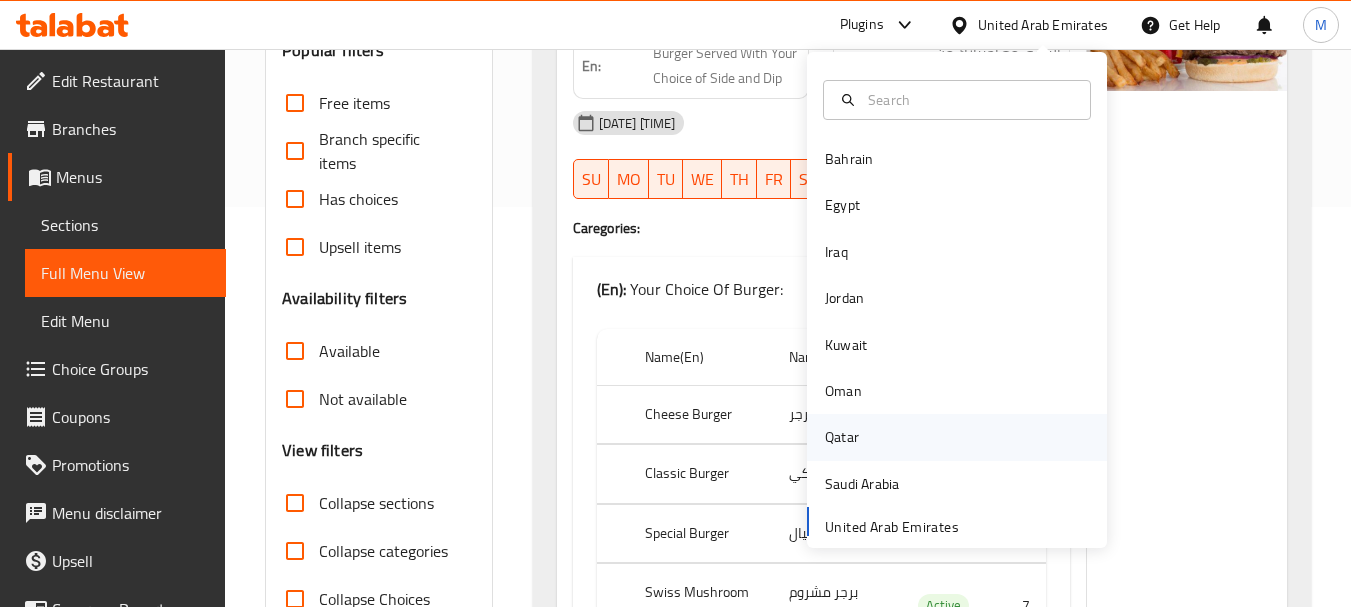 click on "Qatar" at bounding box center (842, 437) 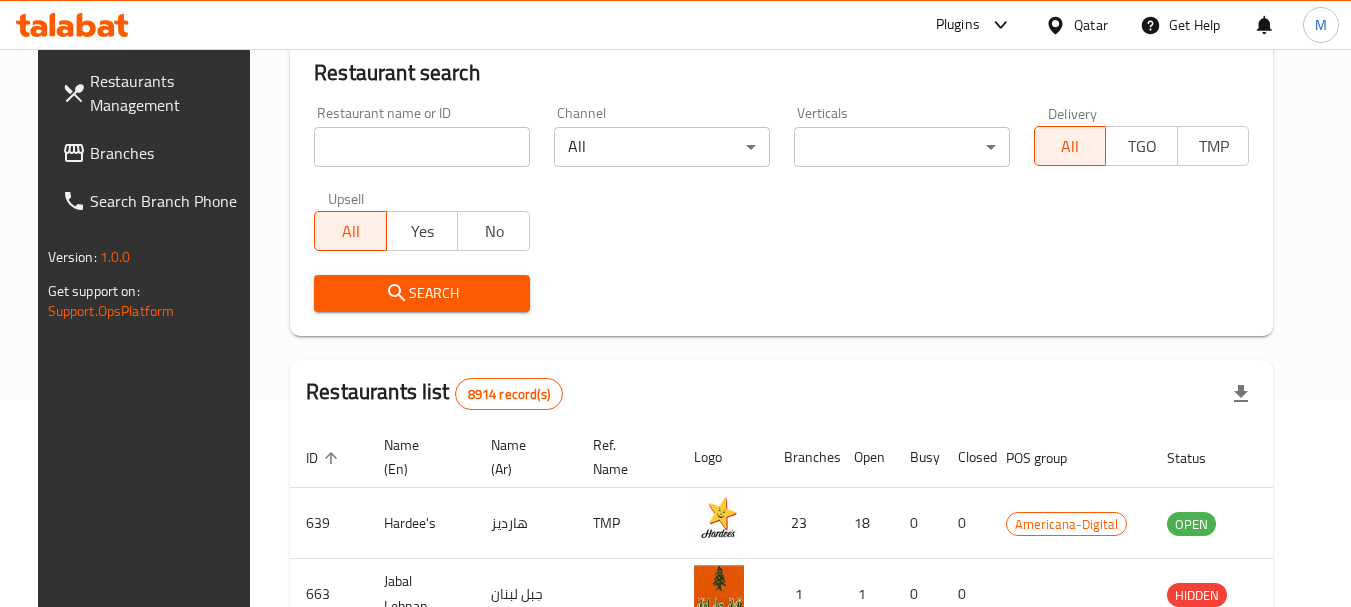 scroll, scrollTop: 200, scrollLeft: 0, axis: vertical 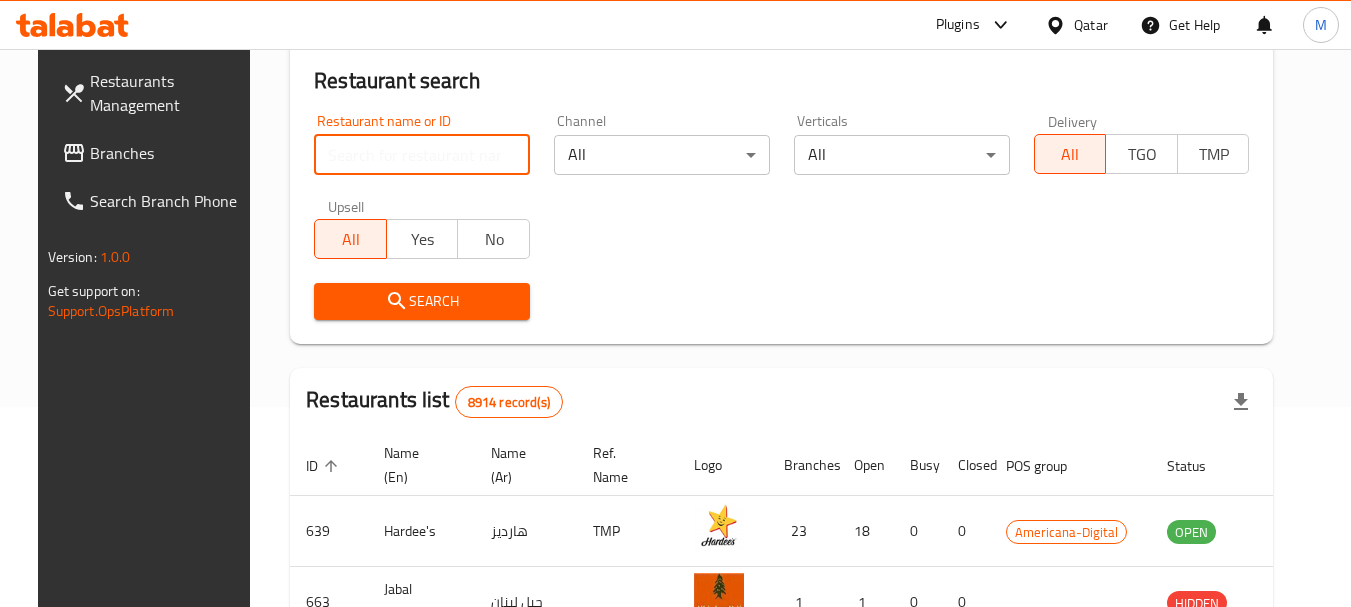 drag, startPoint x: 422, startPoint y: 159, endPoint x: 422, endPoint y: 170, distance: 11 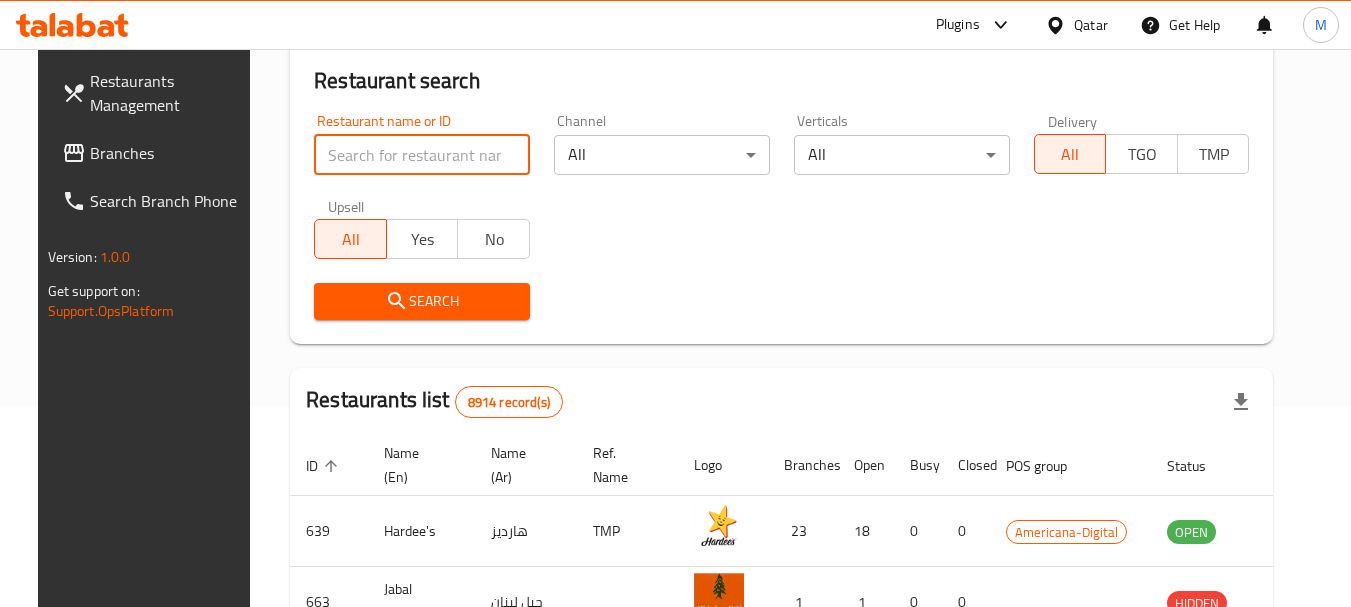 click at bounding box center [422, 155] 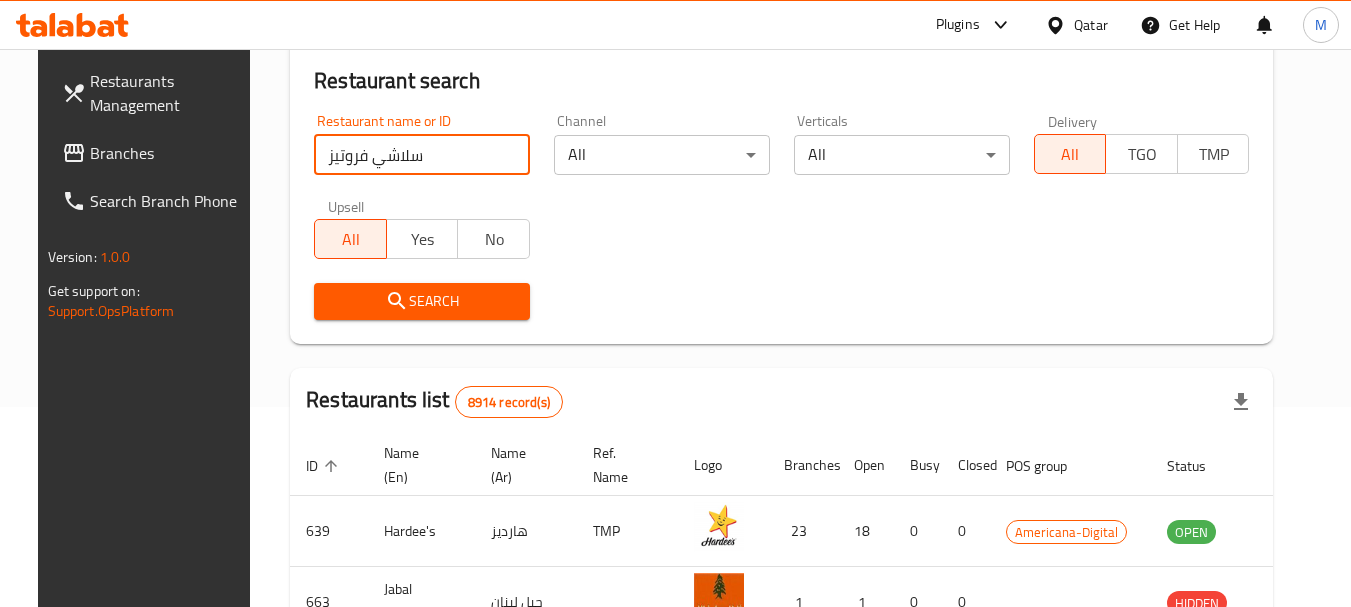 type on "سلاشي فروتيز" 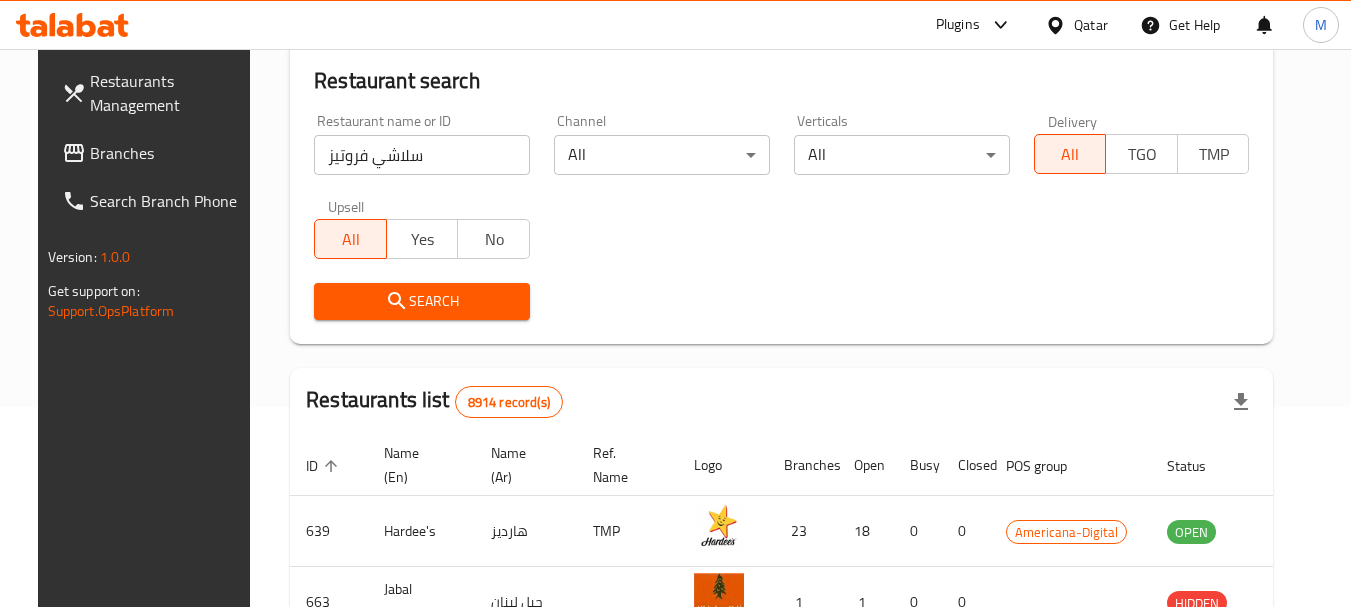 click 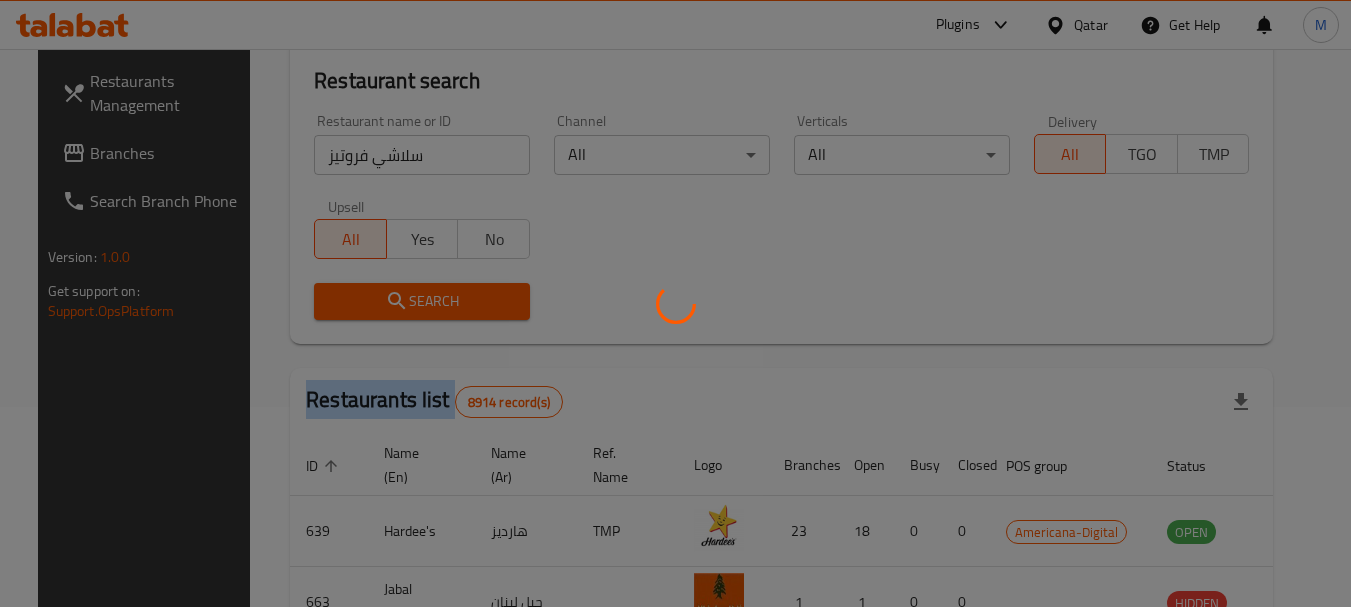 click at bounding box center (675, 303) 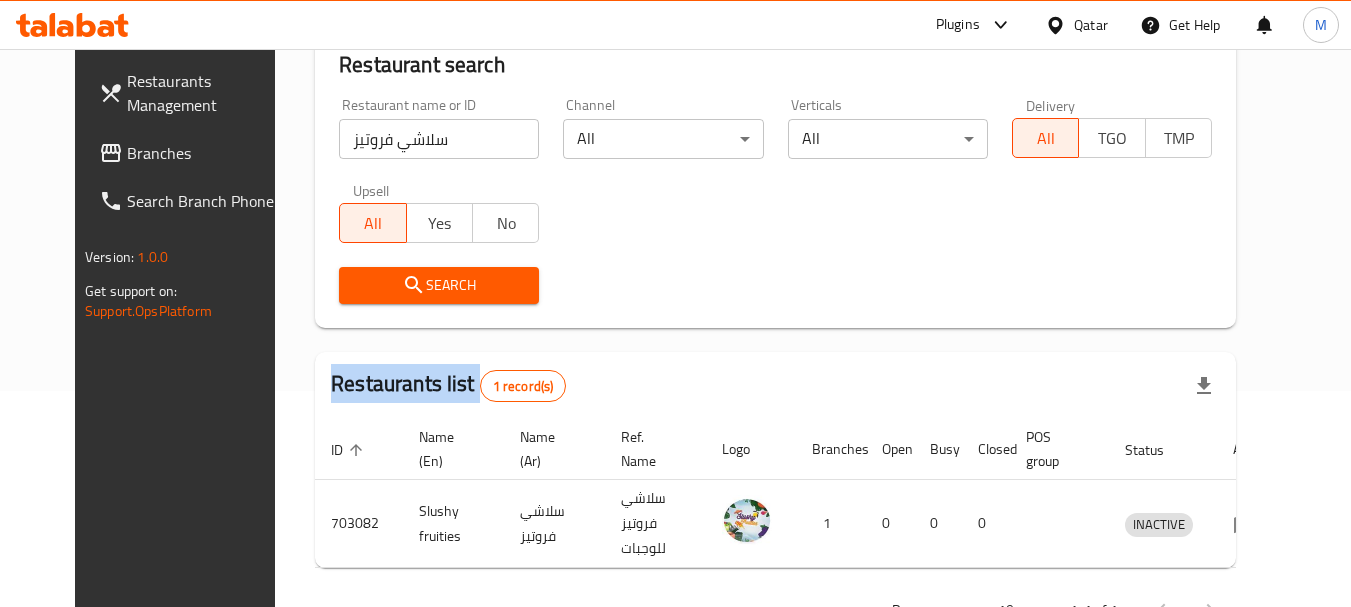 scroll, scrollTop: 268, scrollLeft: 0, axis: vertical 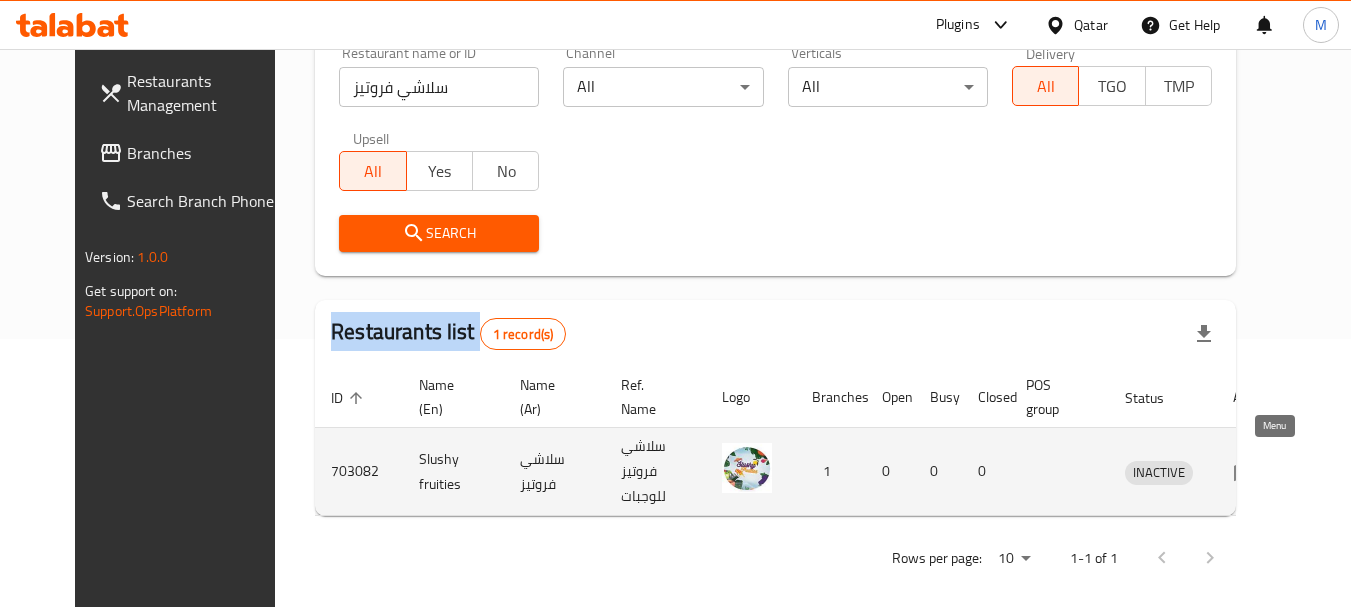 click 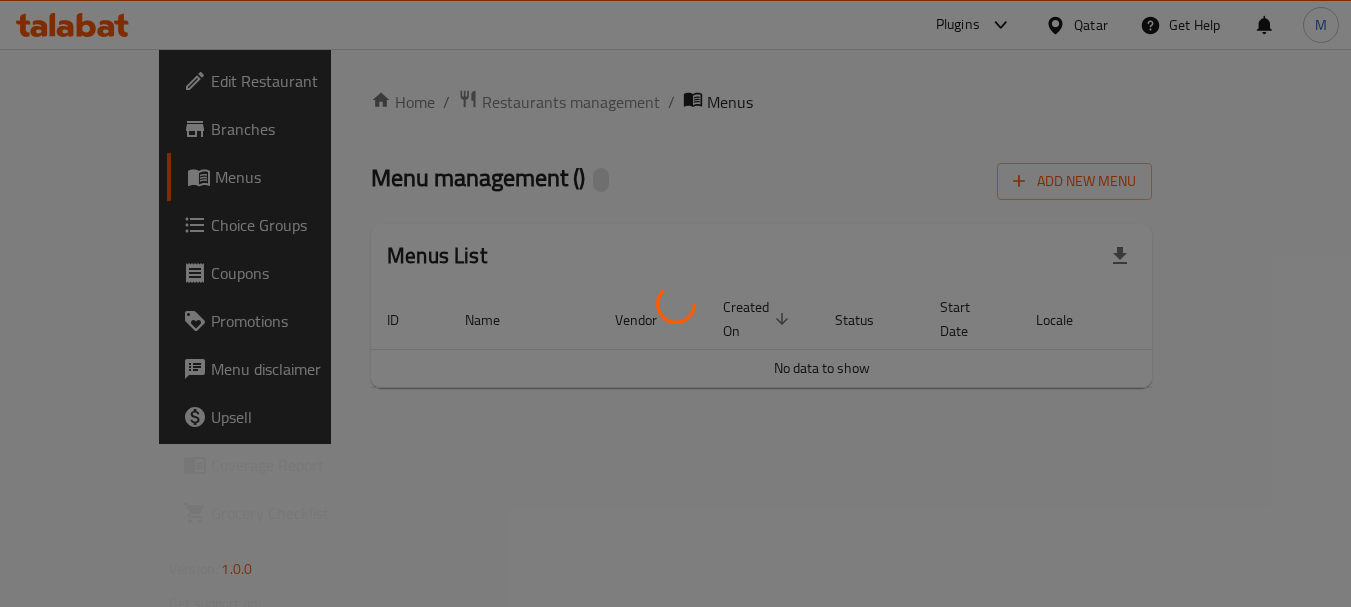 scroll, scrollTop: 0, scrollLeft: 0, axis: both 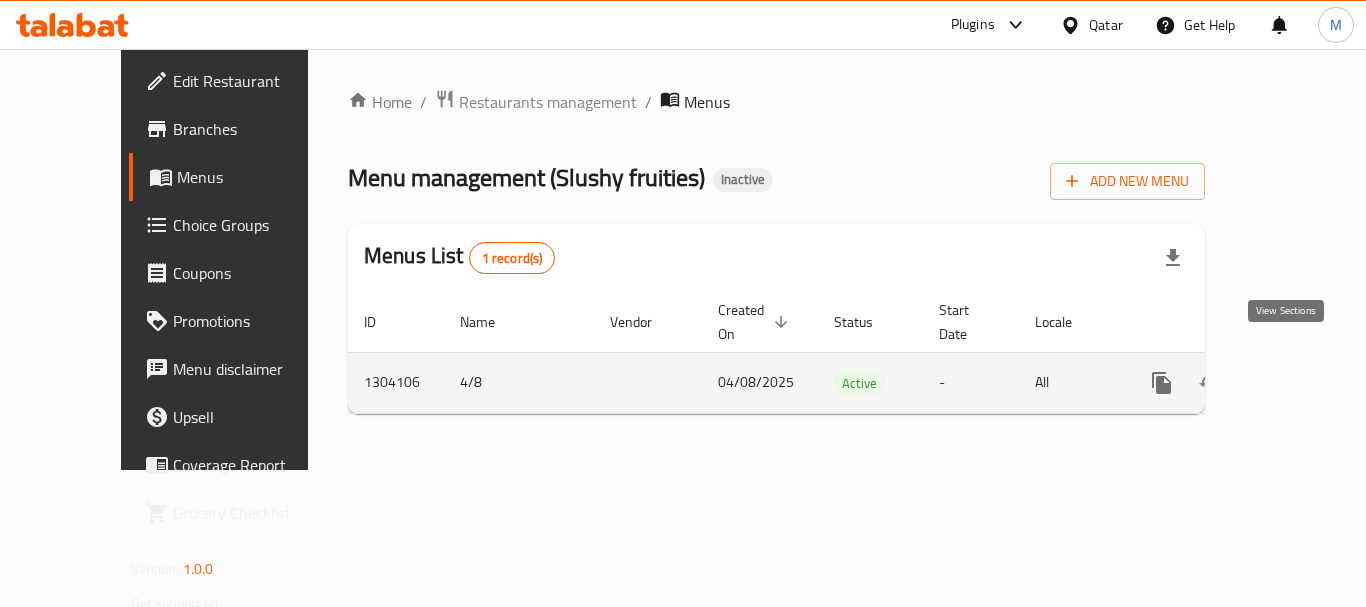 click 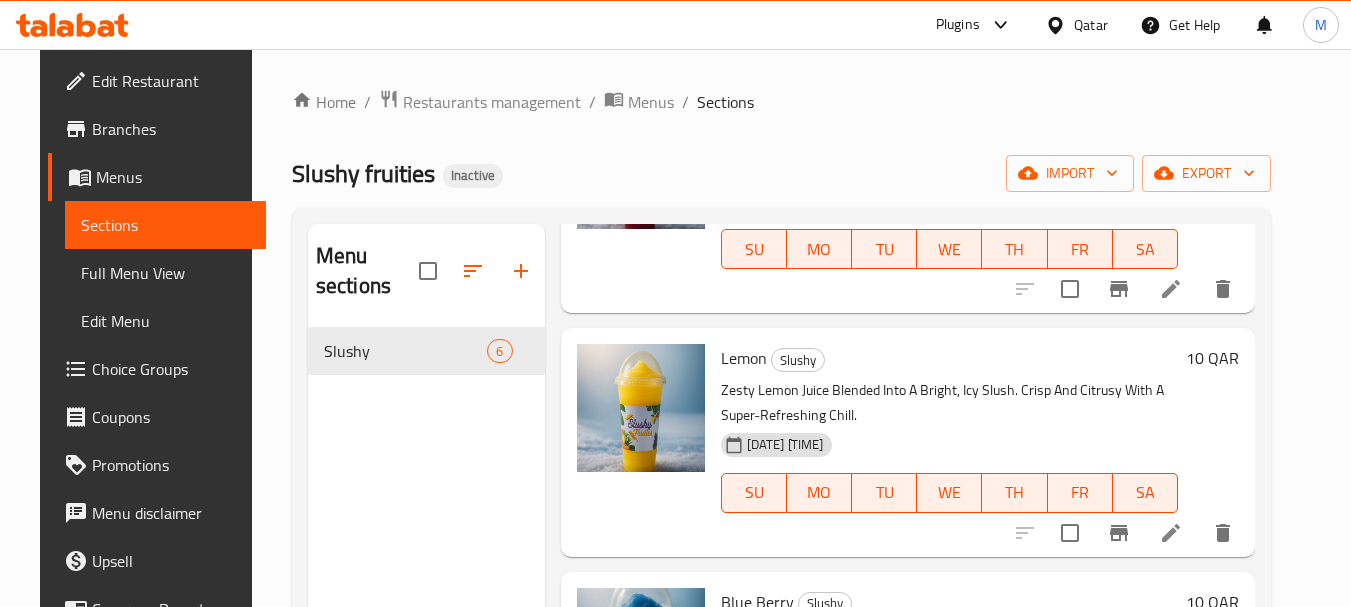 scroll, scrollTop: 0, scrollLeft: 0, axis: both 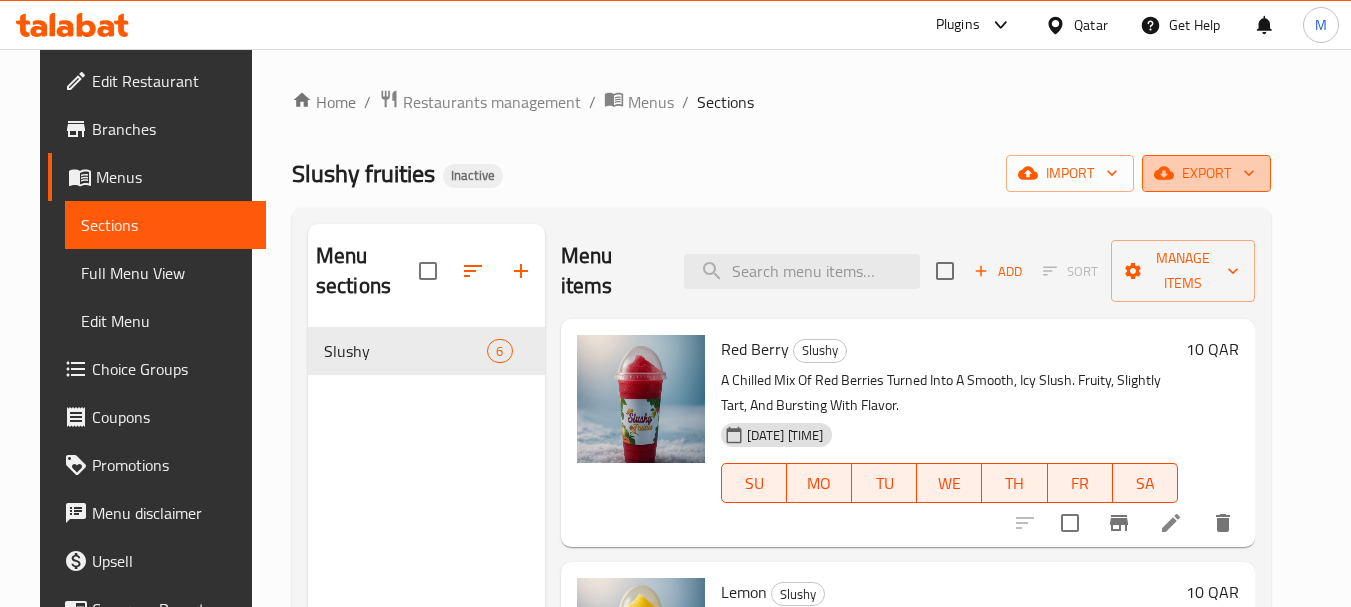 click on "export" at bounding box center [1206, 173] 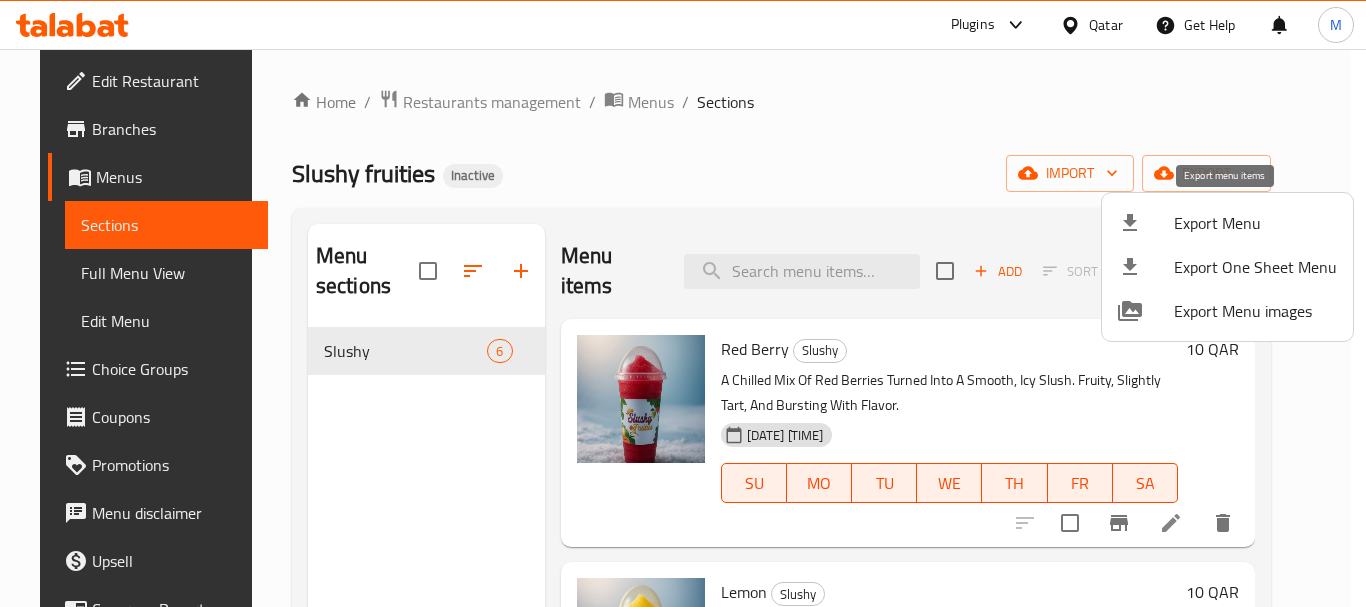 click on "Export Menu" at bounding box center (1255, 223) 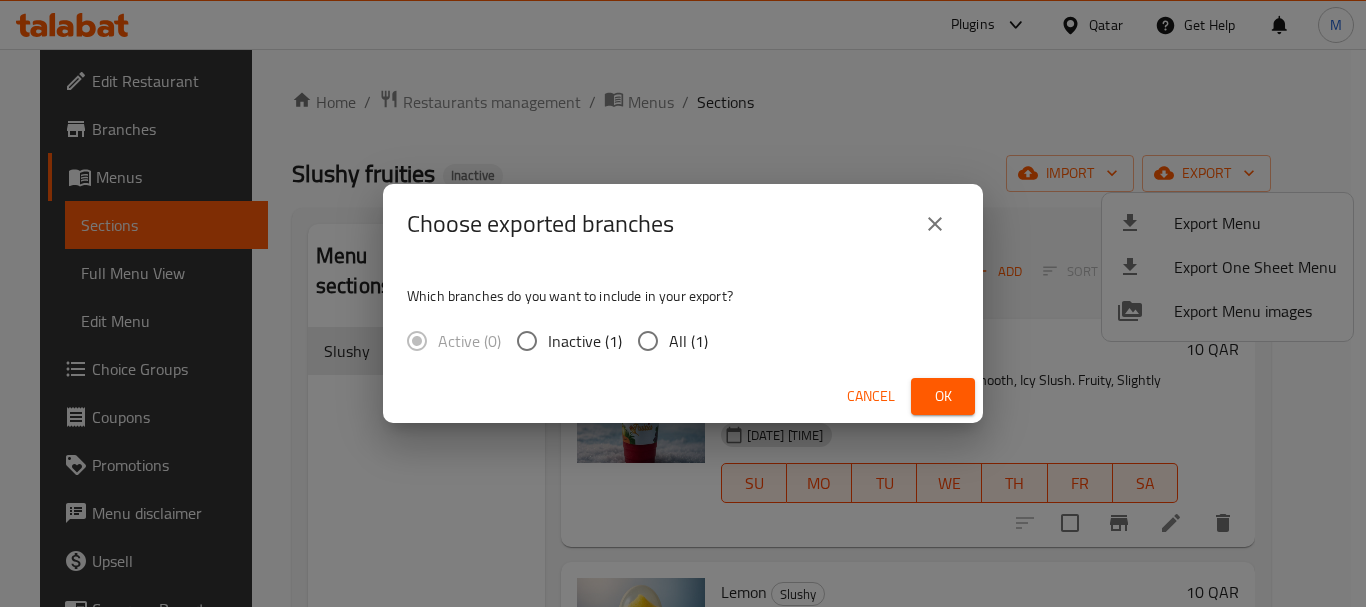 click on "All (1)" at bounding box center [688, 341] 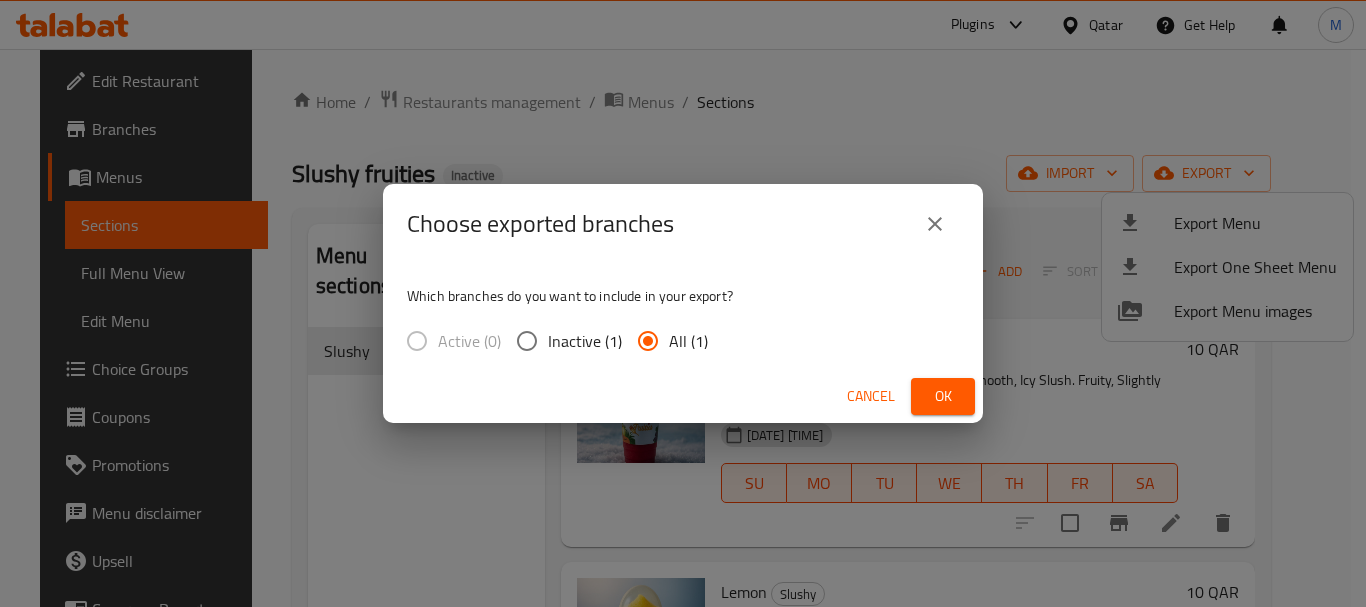 click on "Ok" at bounding box center (943, 396) 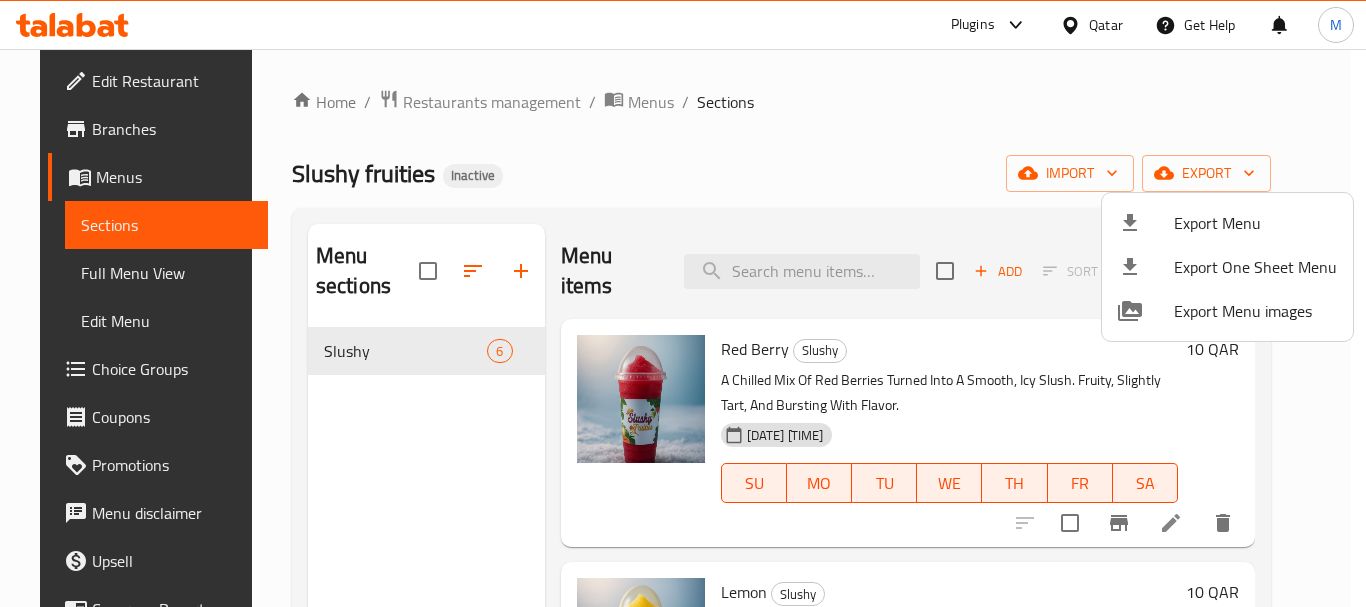 click at bounding box center (683, 303) 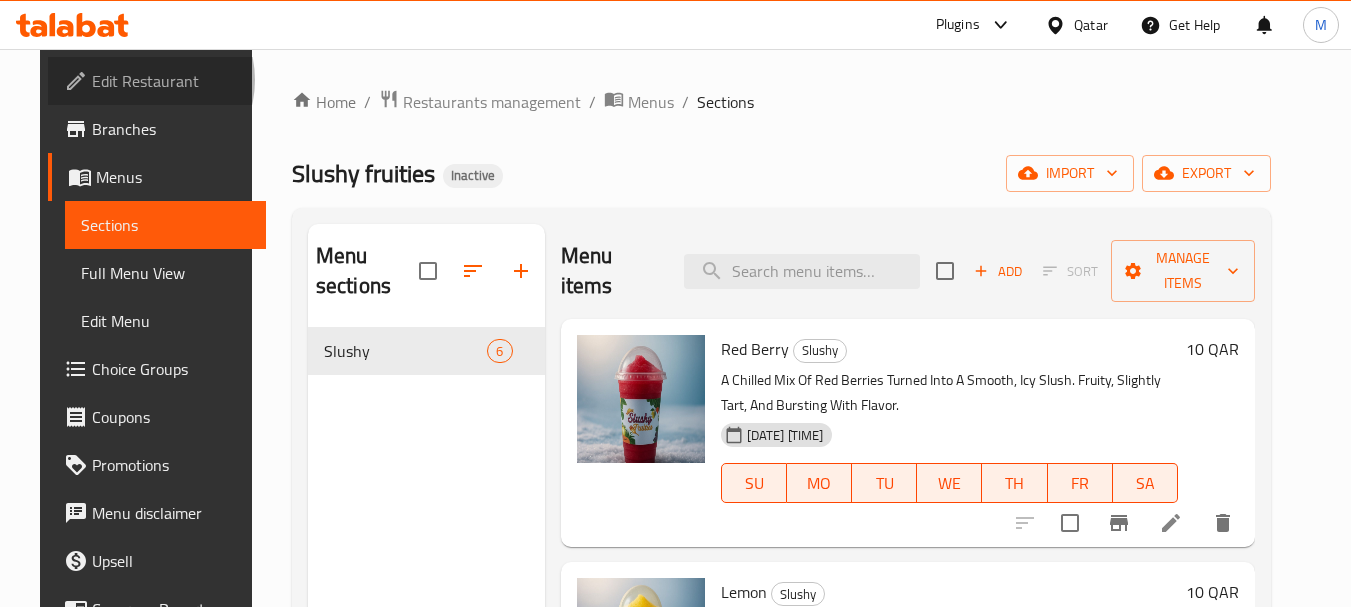 click on "Edit Restaurant" at bounding box center (171, 81) 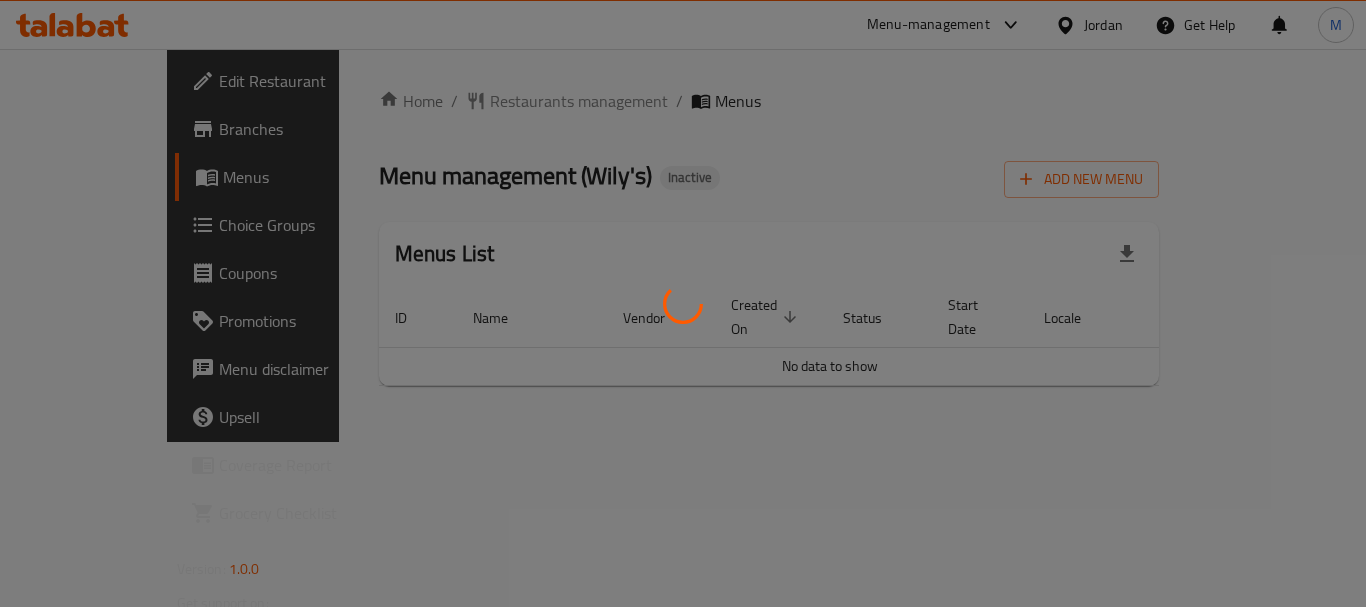 scroll, scrollTop: 0, scrollLeft: 0, axis: both 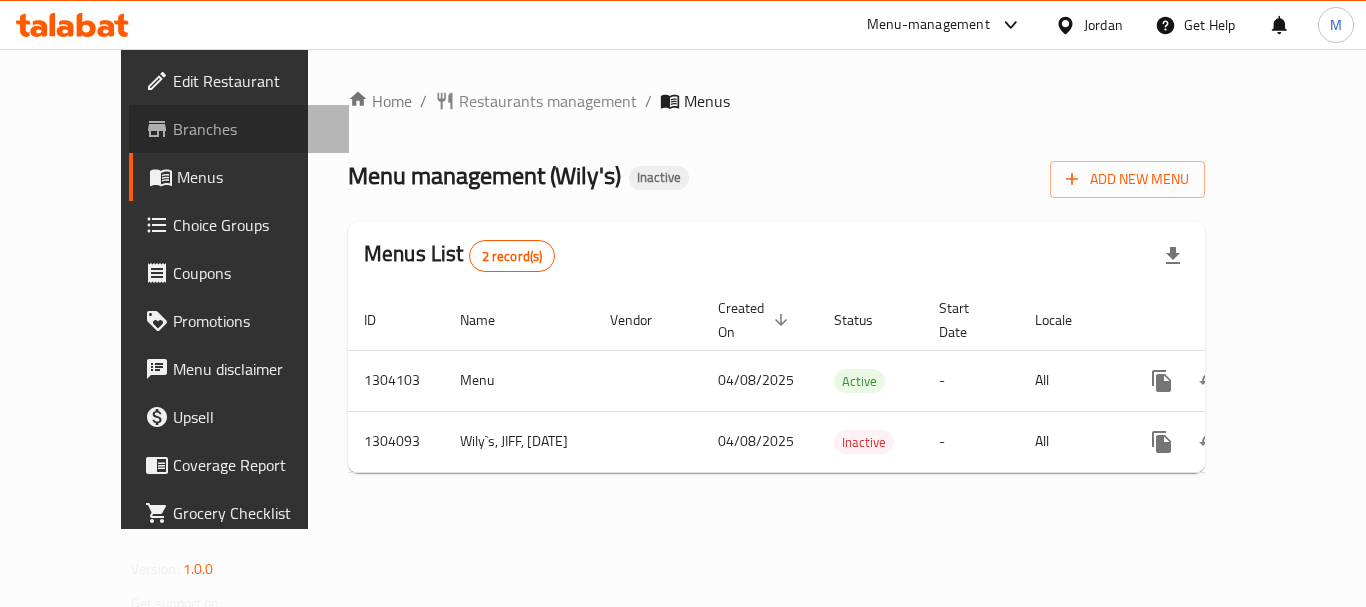 click on "Branches" at bounding box center (253, 129) 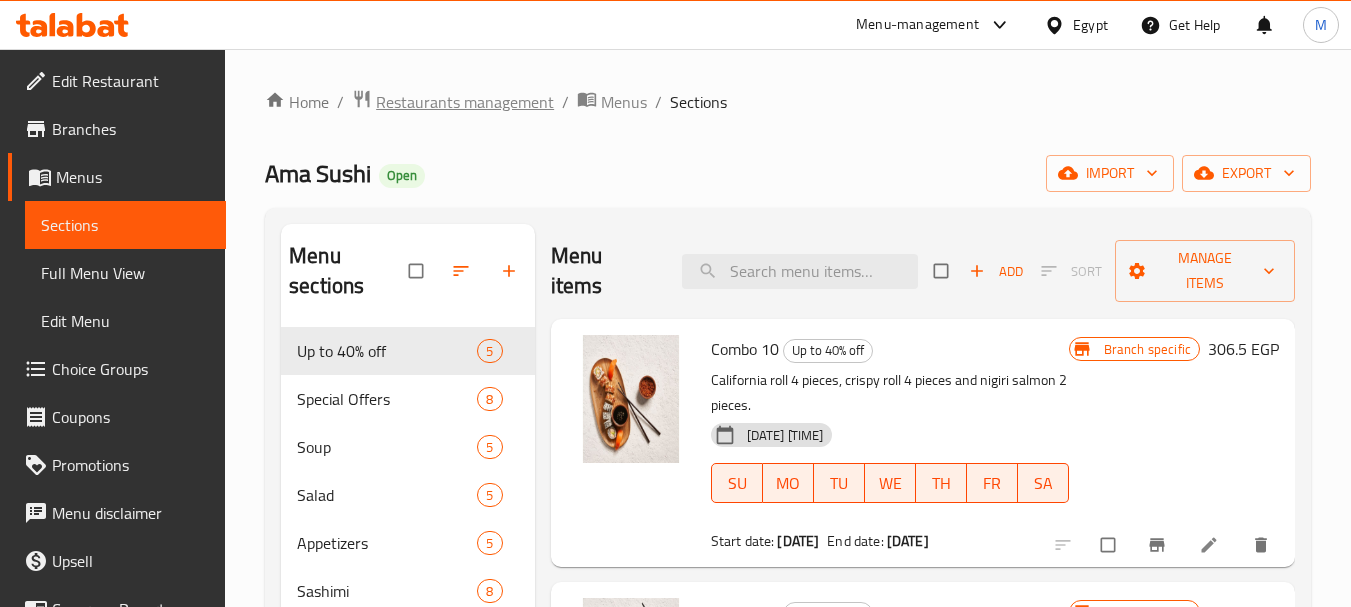 scroll, scrollTop: 0, scrollLeft: 0, axis: both 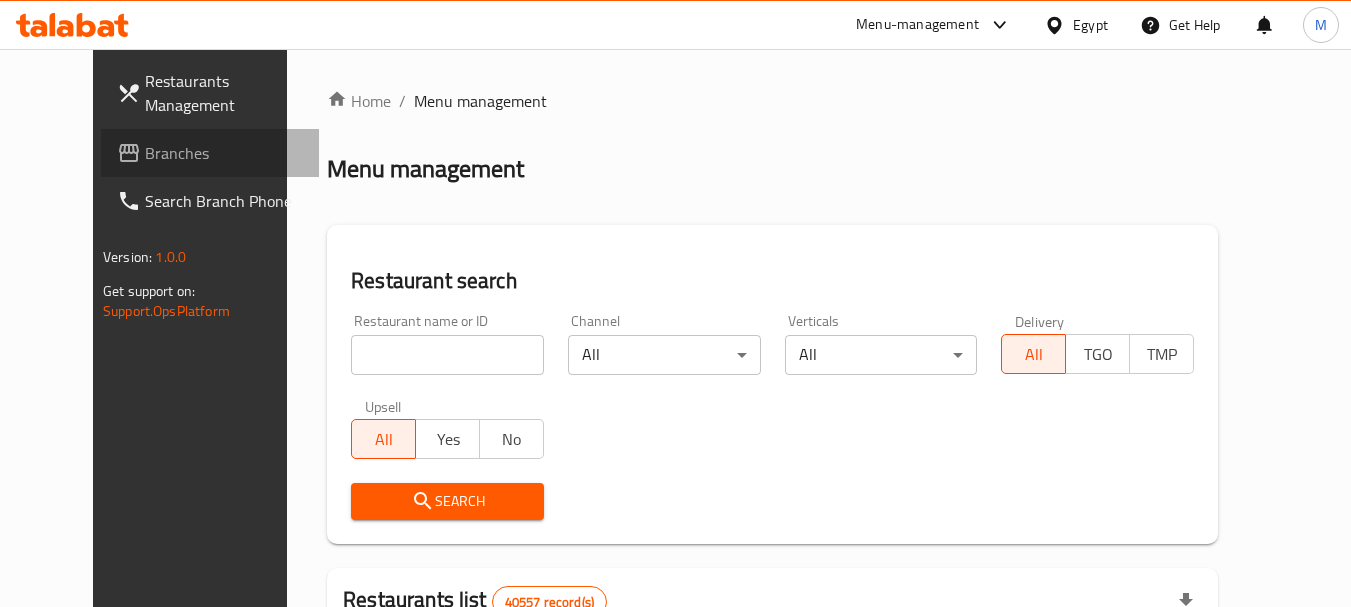click on "Branches" at bounding box center (224, 153) 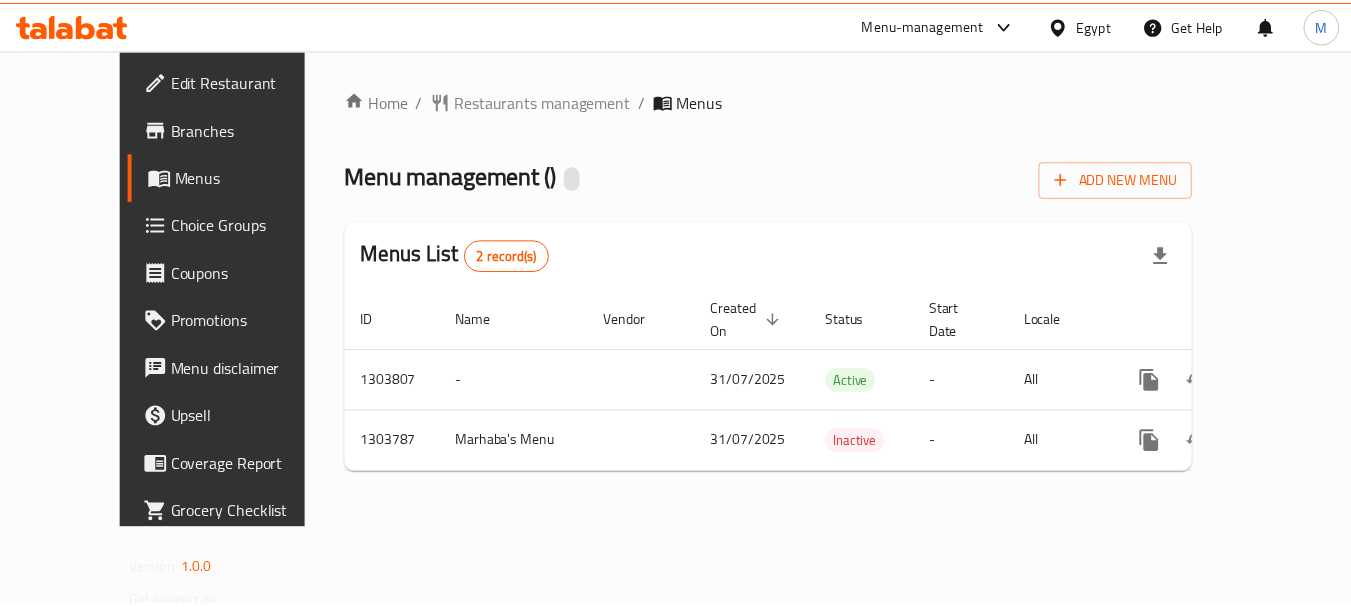 scroll, scrollTop: 0, scrollLeft: 0, axis: both 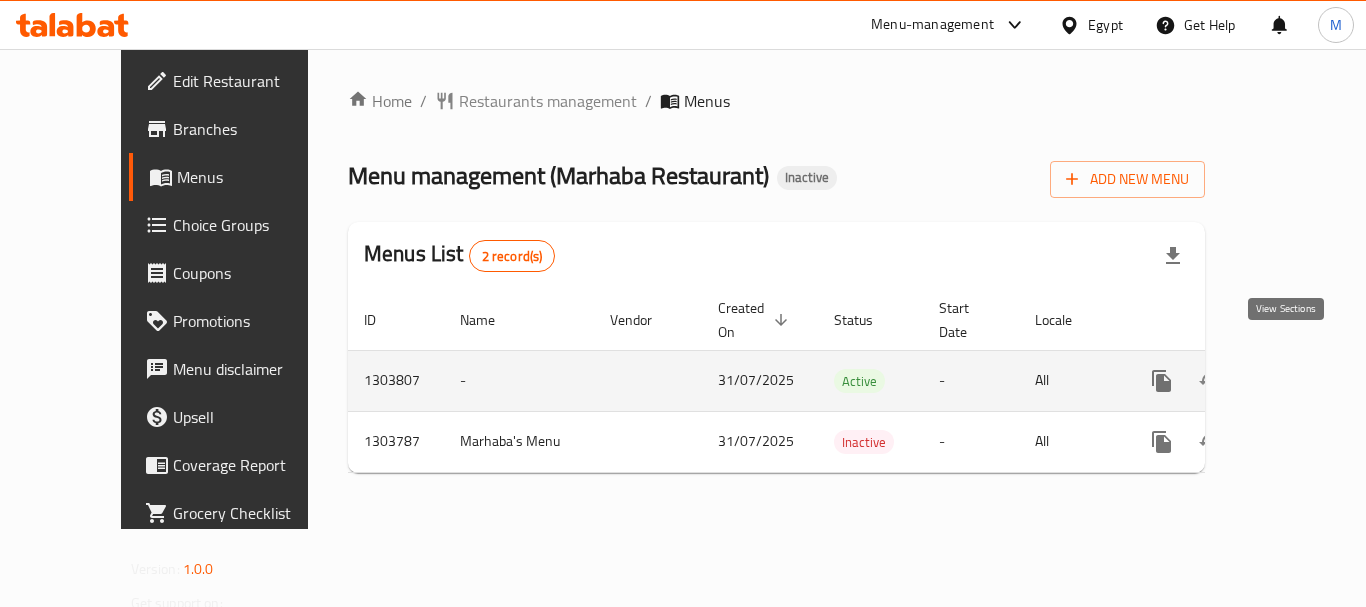 click 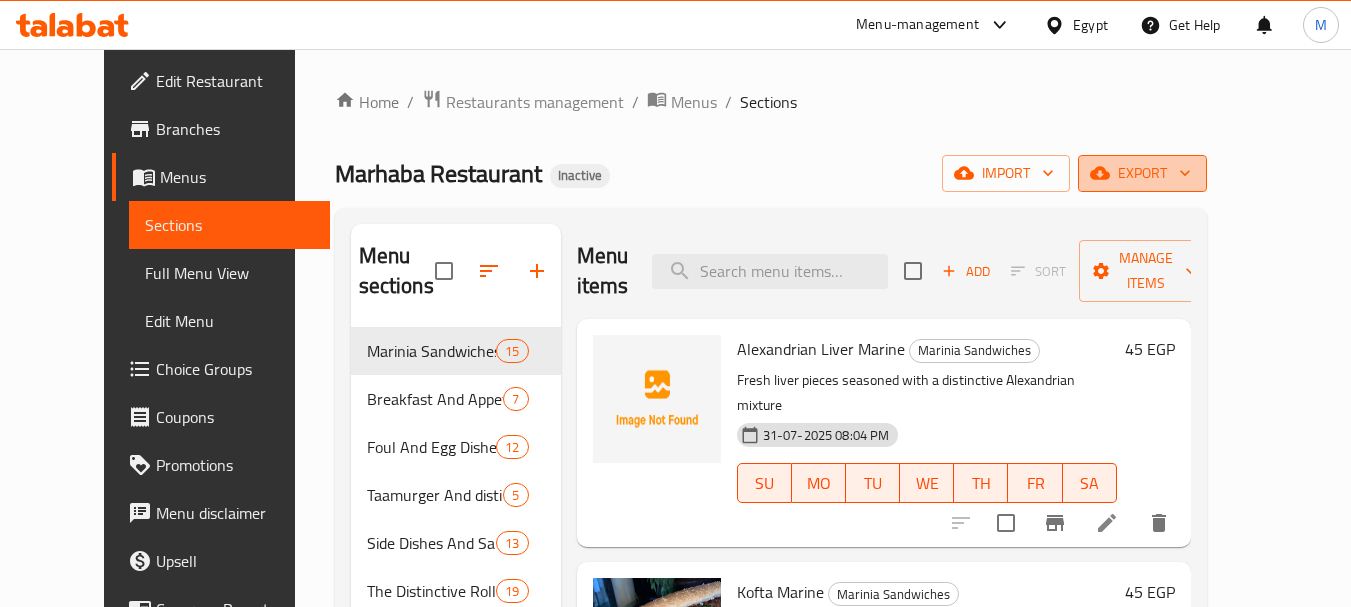 click on "export" at bounding box center [1142, 173] 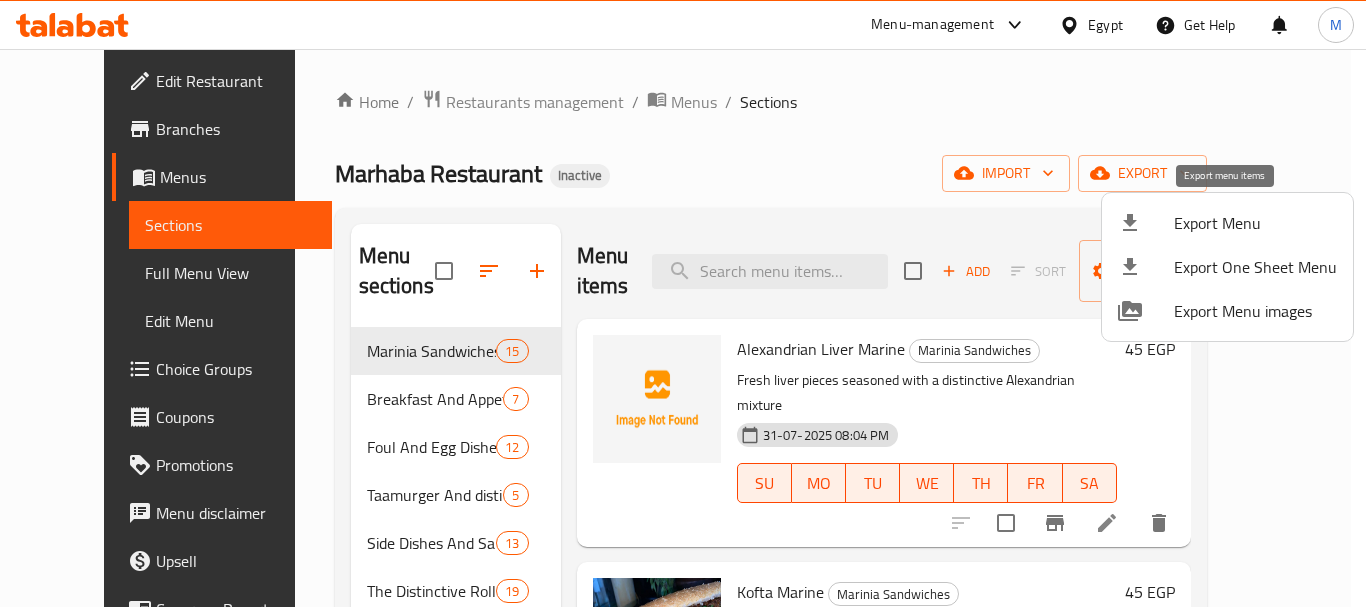 click on "Export Menu" at bounding box center (1255, 223) 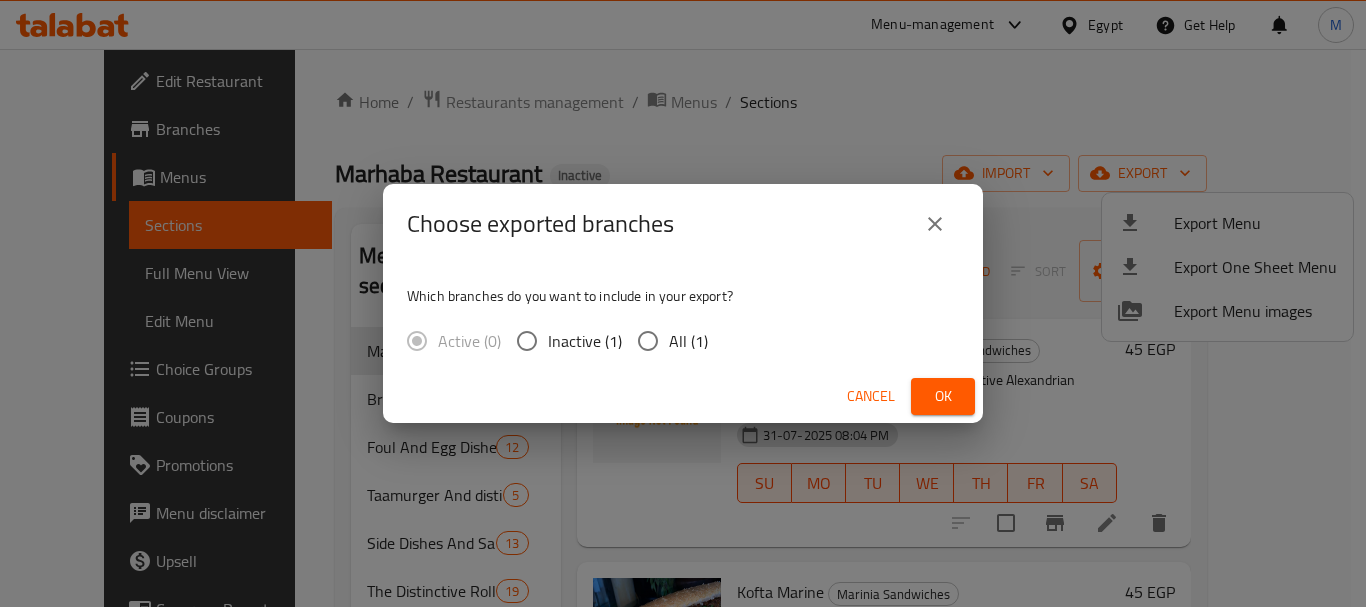 click on "All (1)" at bounding box center [648, 341] 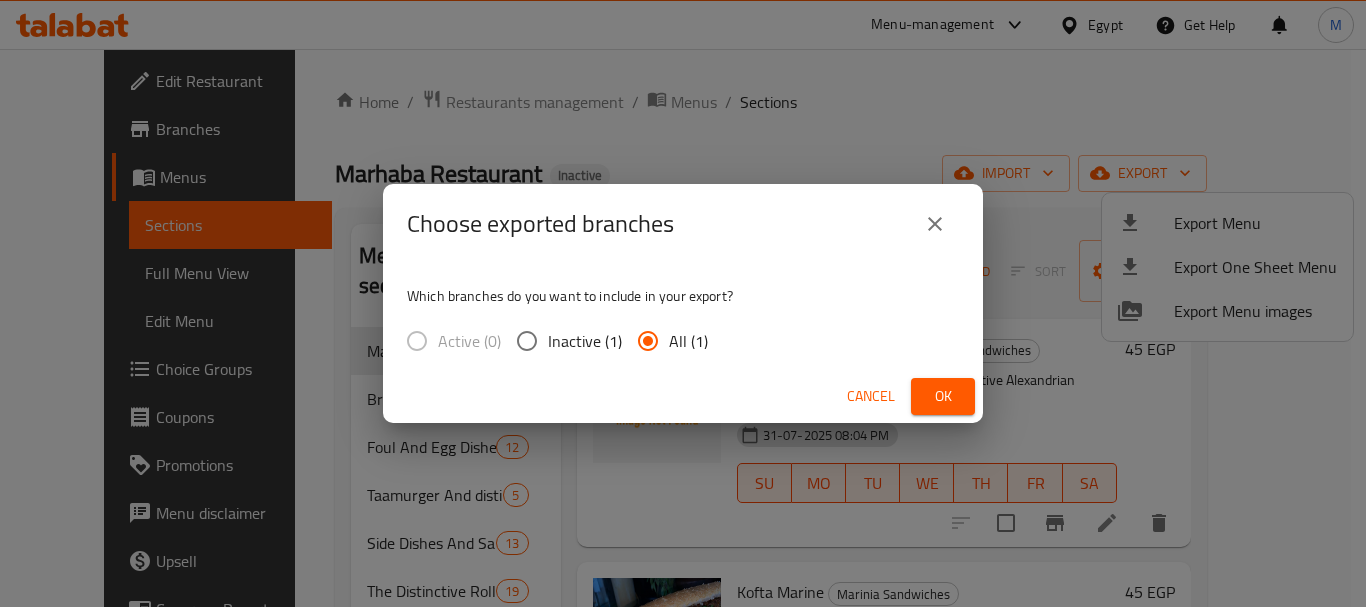 click on "Ok" at bounding box center (943, 396) 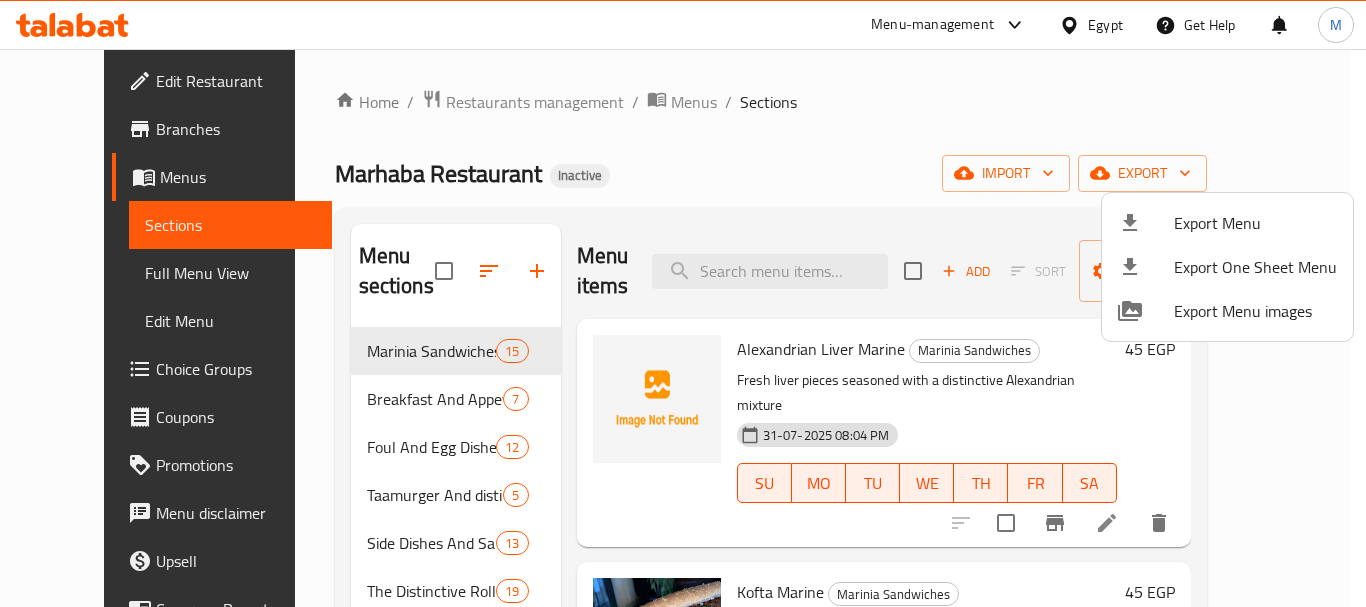 click at bounding box center [683, 303] 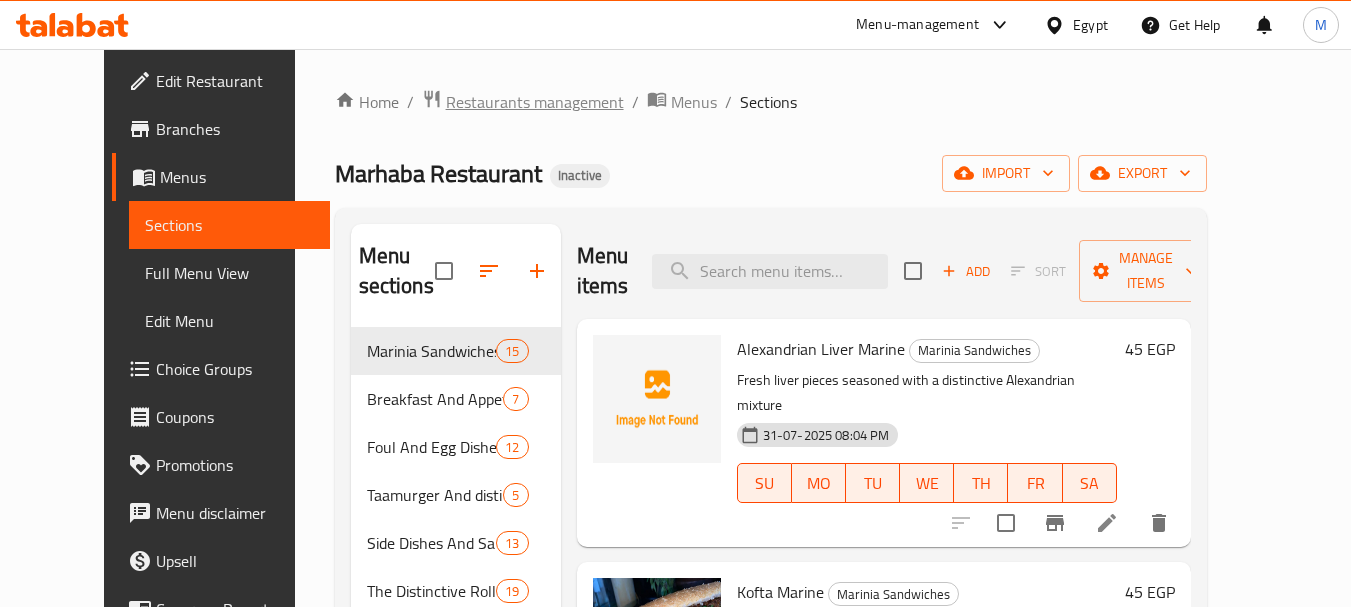 click on "Restaurants management" at bounding box center (535, 102) 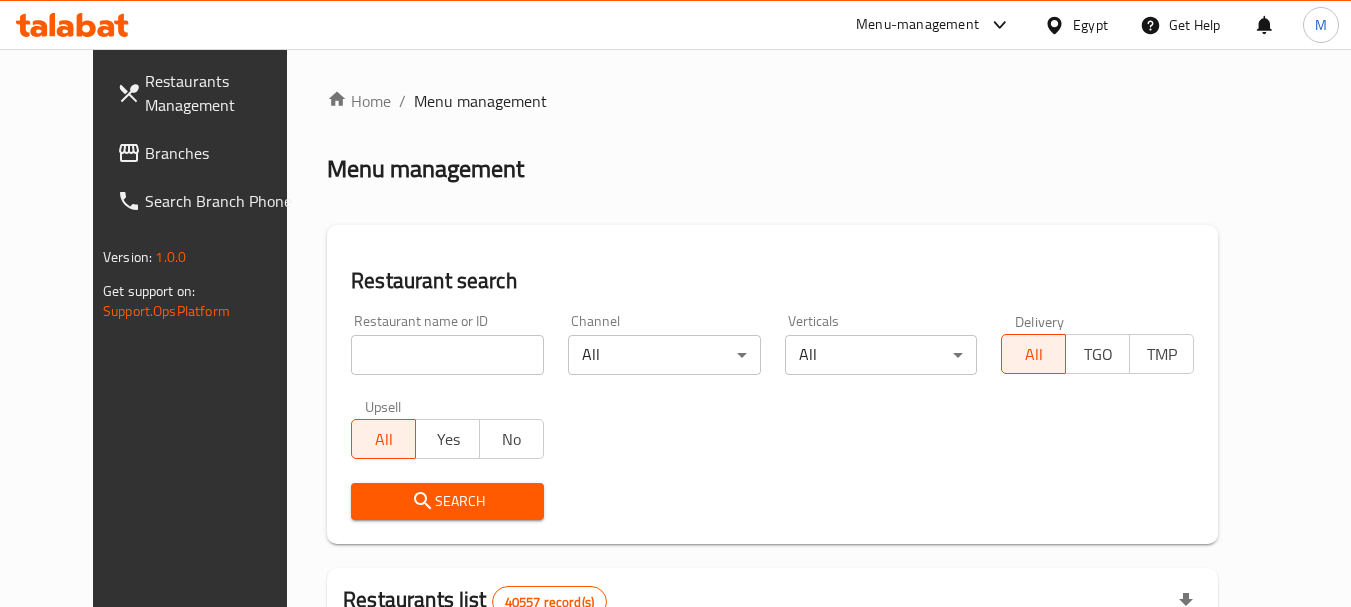 click on "Branches" at bounding box center [224, 153] 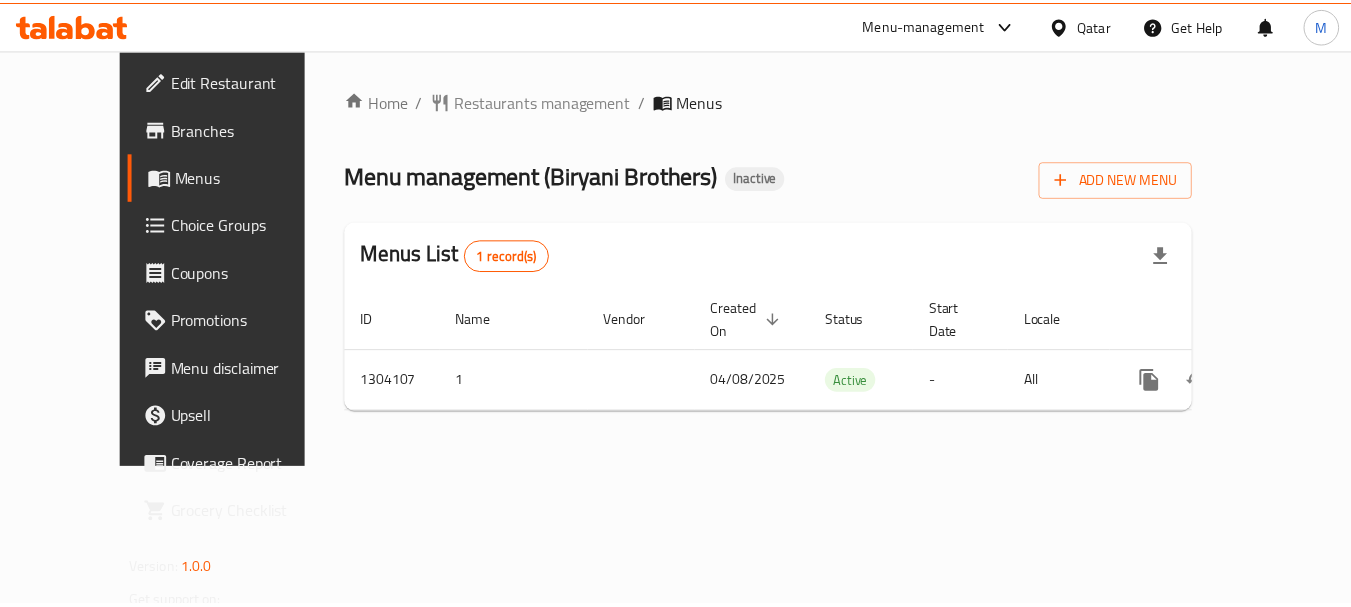scroll, scrollTop: 0, scrollLeft: 0, axis: both 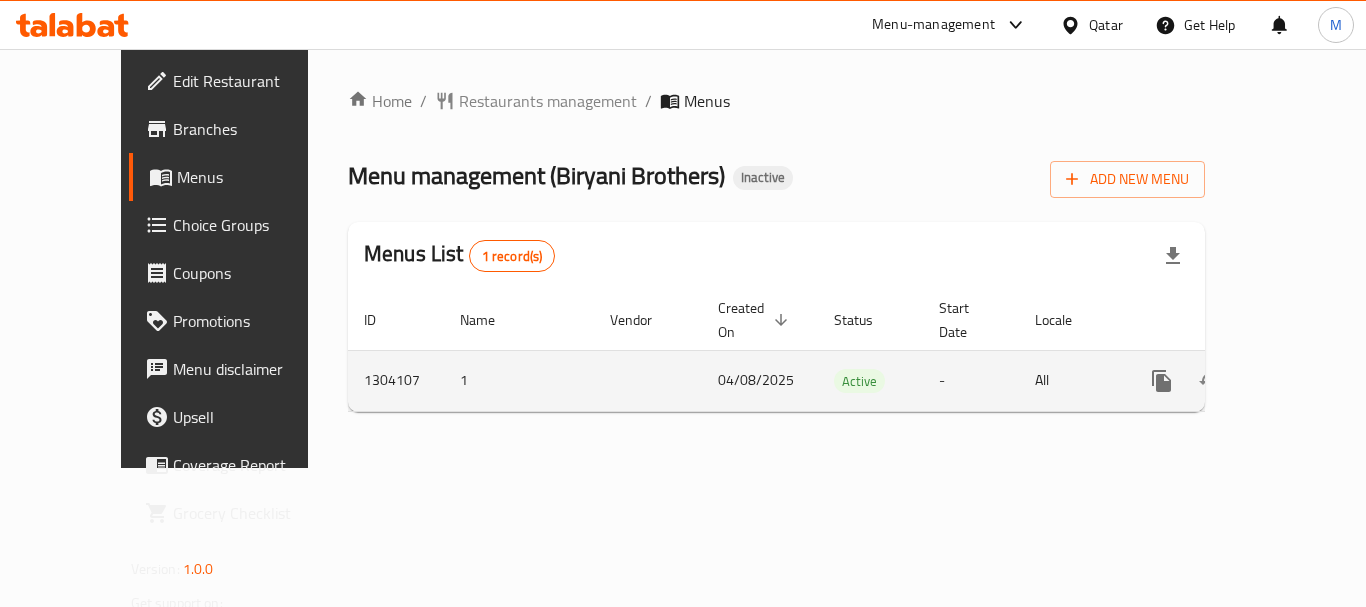 click 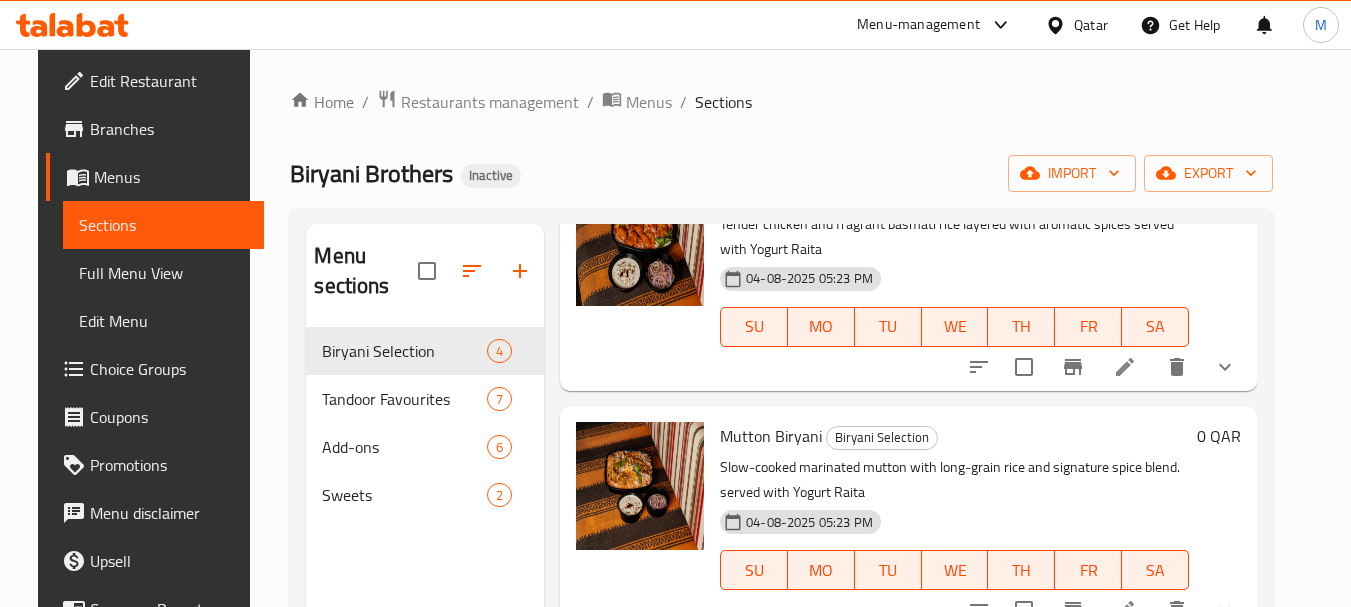 scroll, scrollTop: 422, scrollLeft: 0, axis: vertical 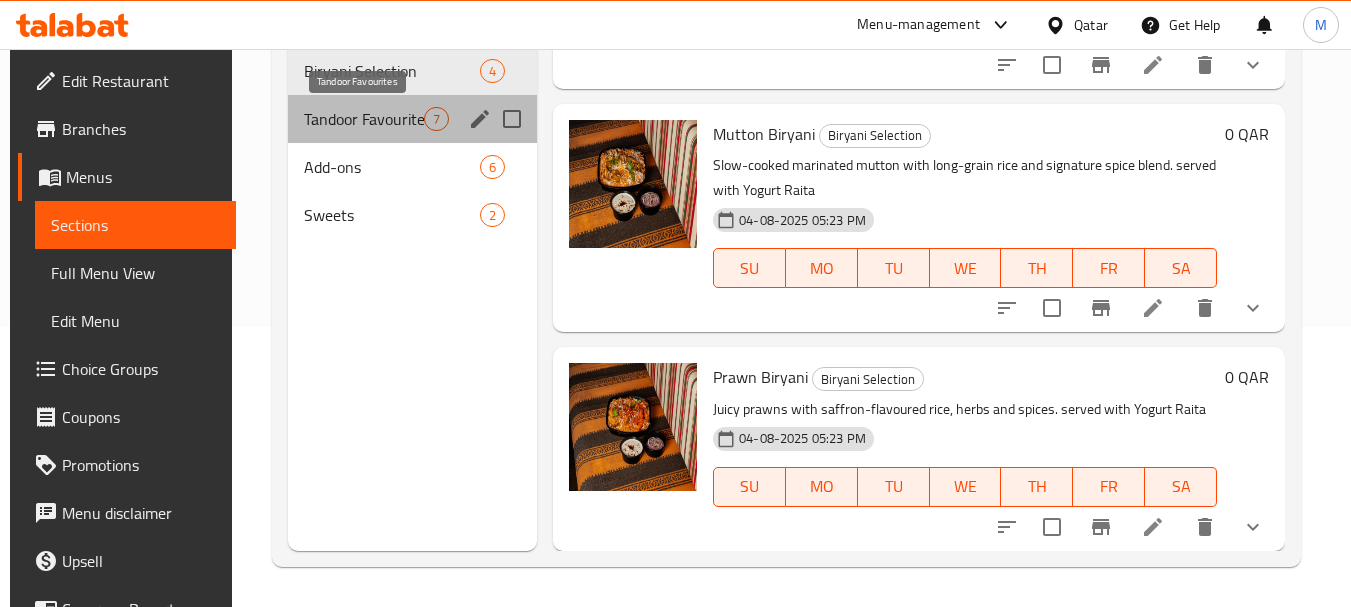 click on "Tandoor Favourites" at bounding box center [364, 119] 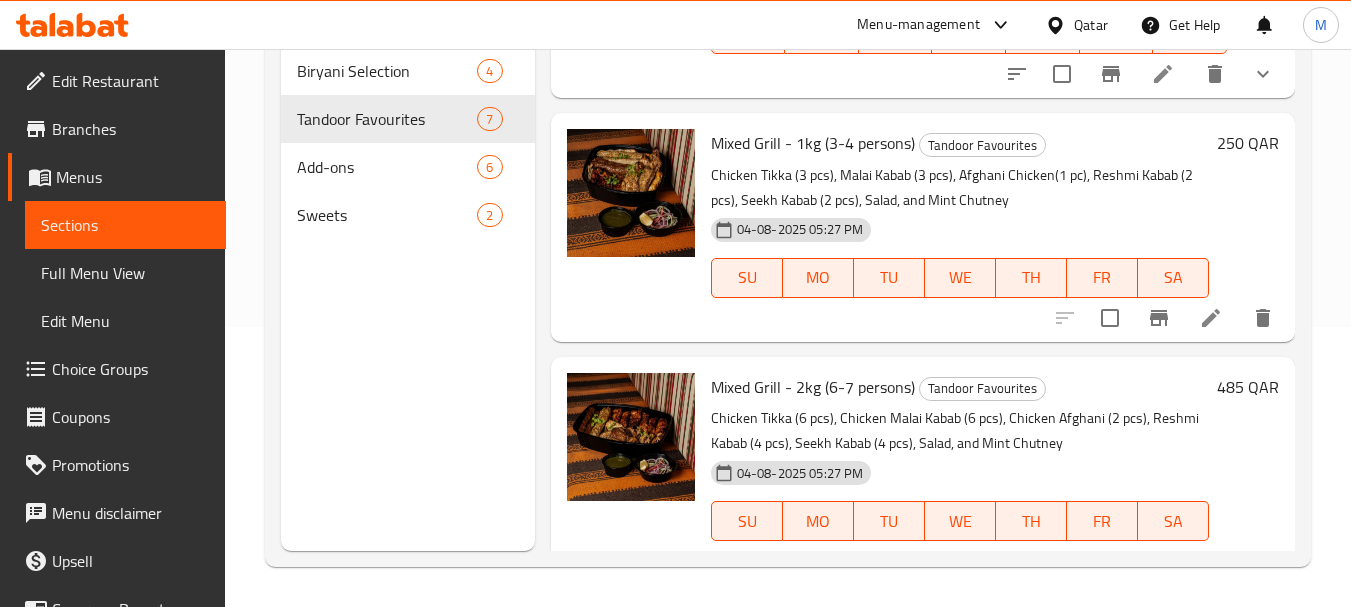 scroll, scrollTop: 1052, scrollLeft: 0, axis: vertical 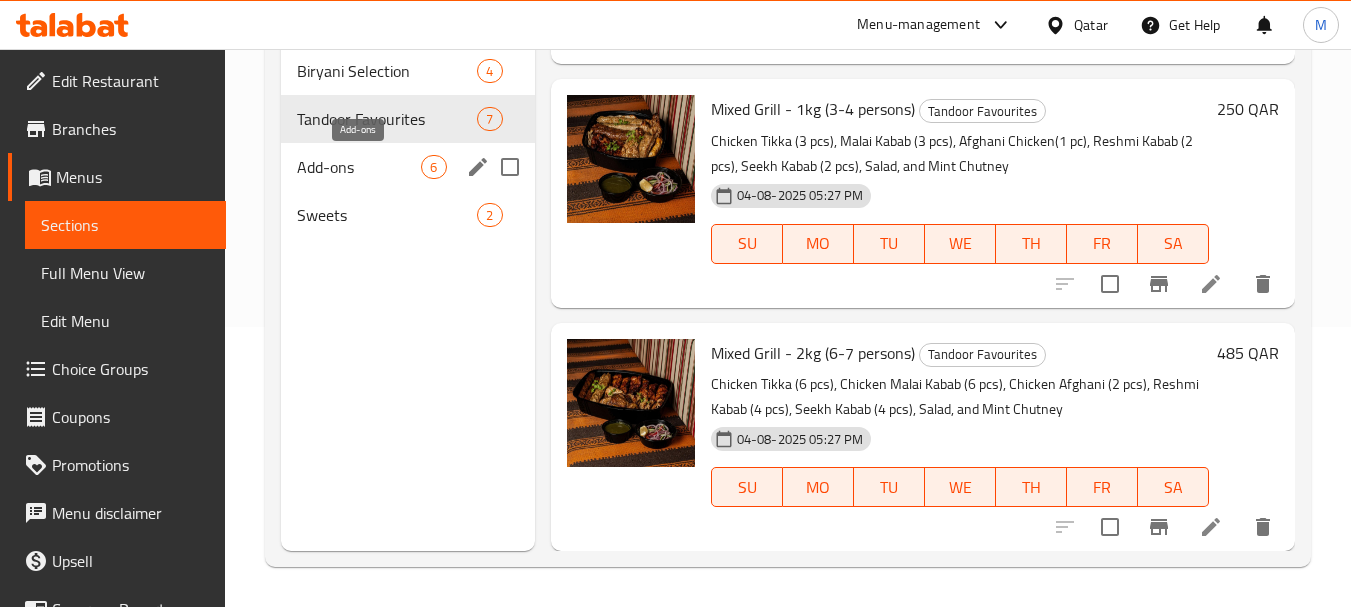 click on "Add-ons" at bounding box center [359, 167] 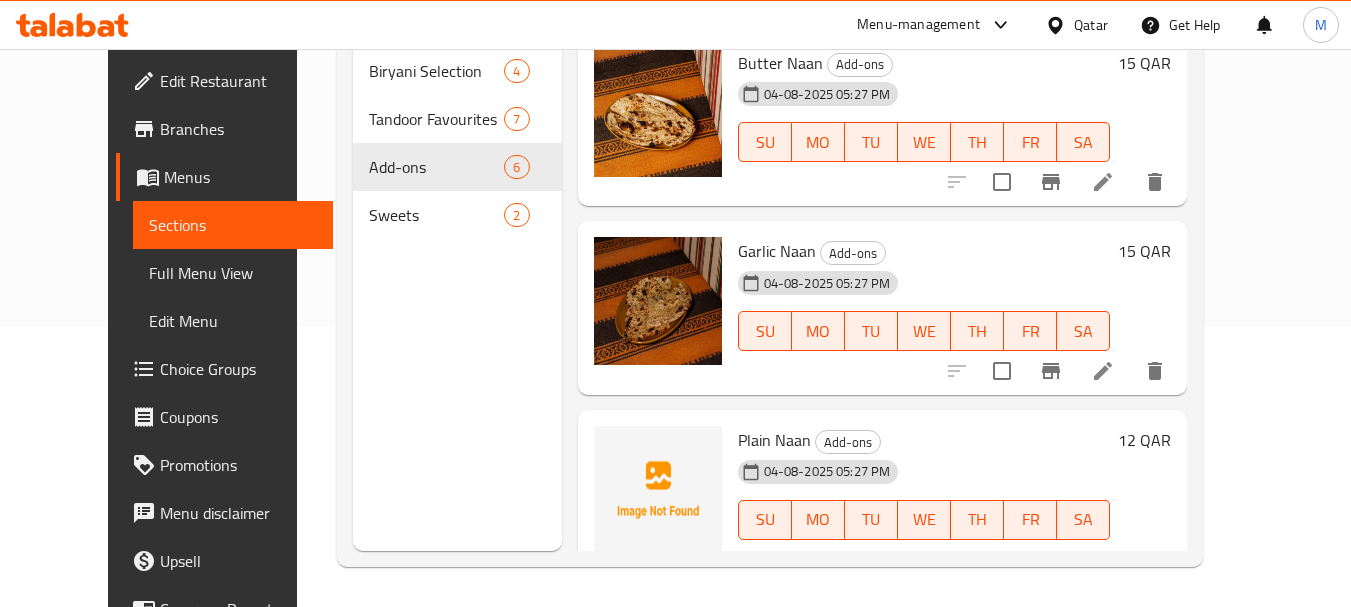 scroll, scrollTop: 0, scrollLeft: 0, axis: both 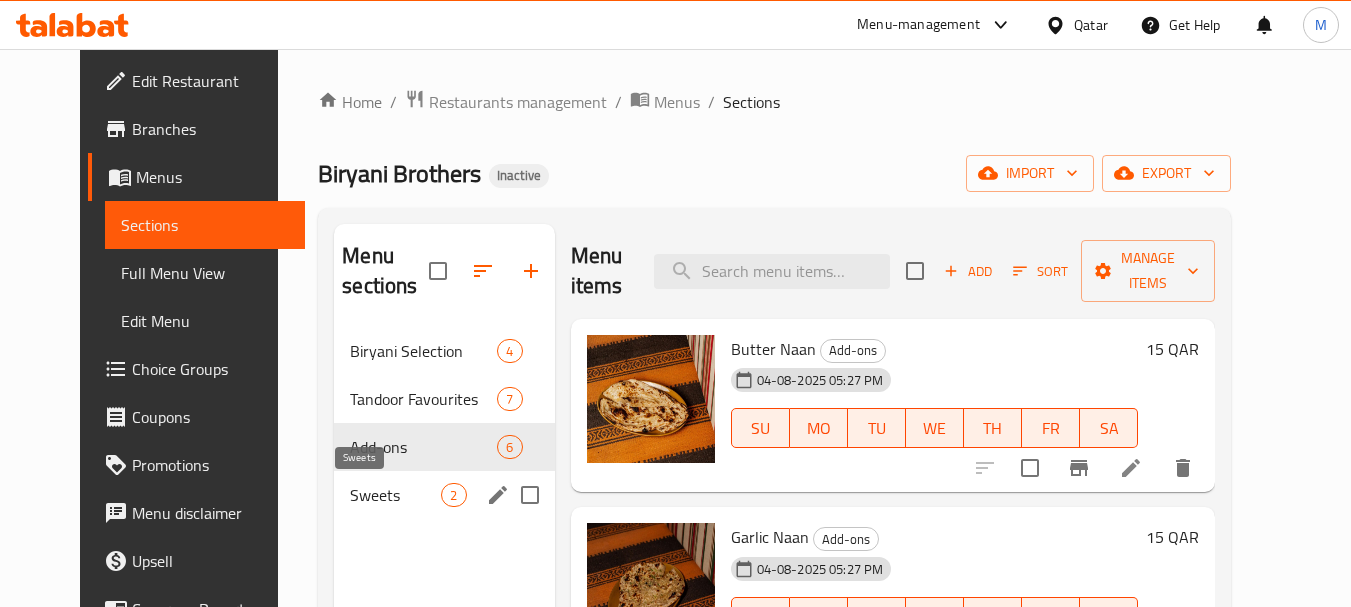 click on "Sweets" at bounding box center (395, 495) 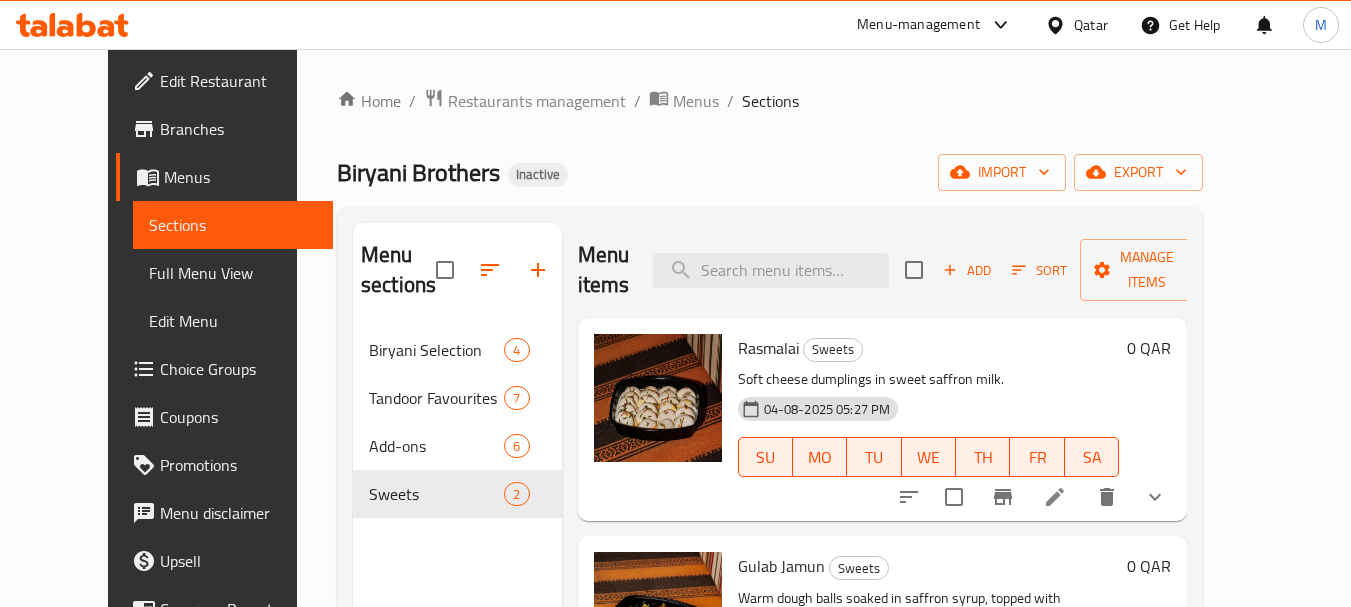 scroll, scrollTop: 0, scrollLeft: 0, axis: both 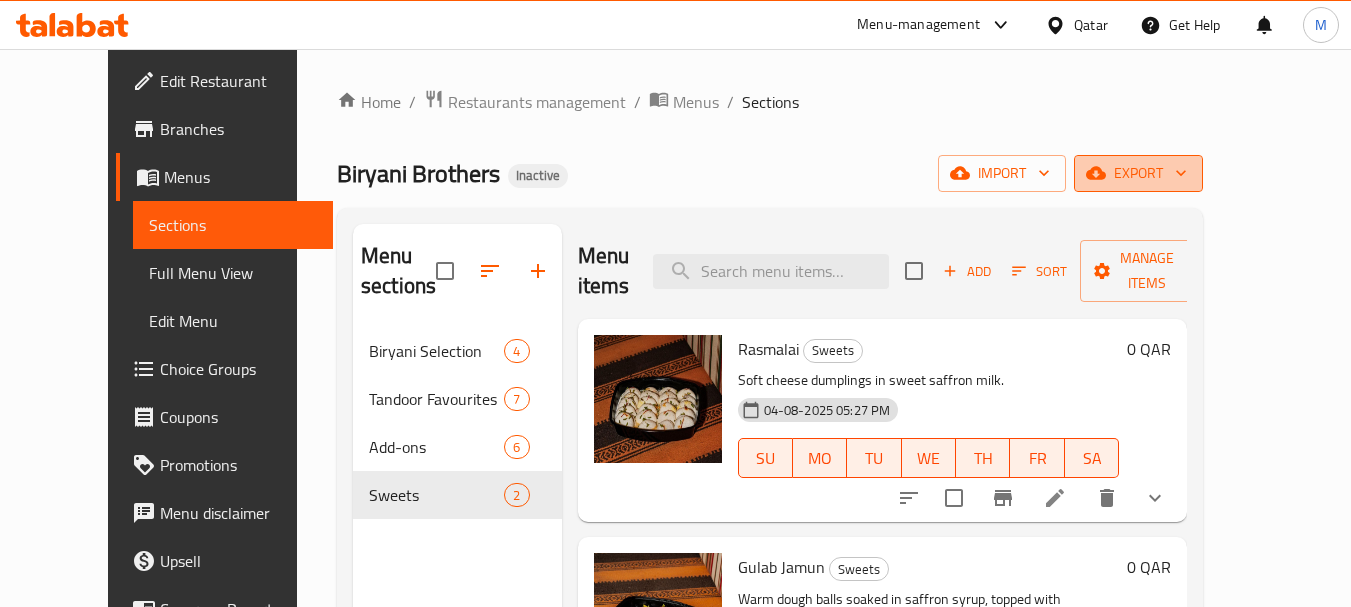 click on "export" at bounding box center (1138, 173) 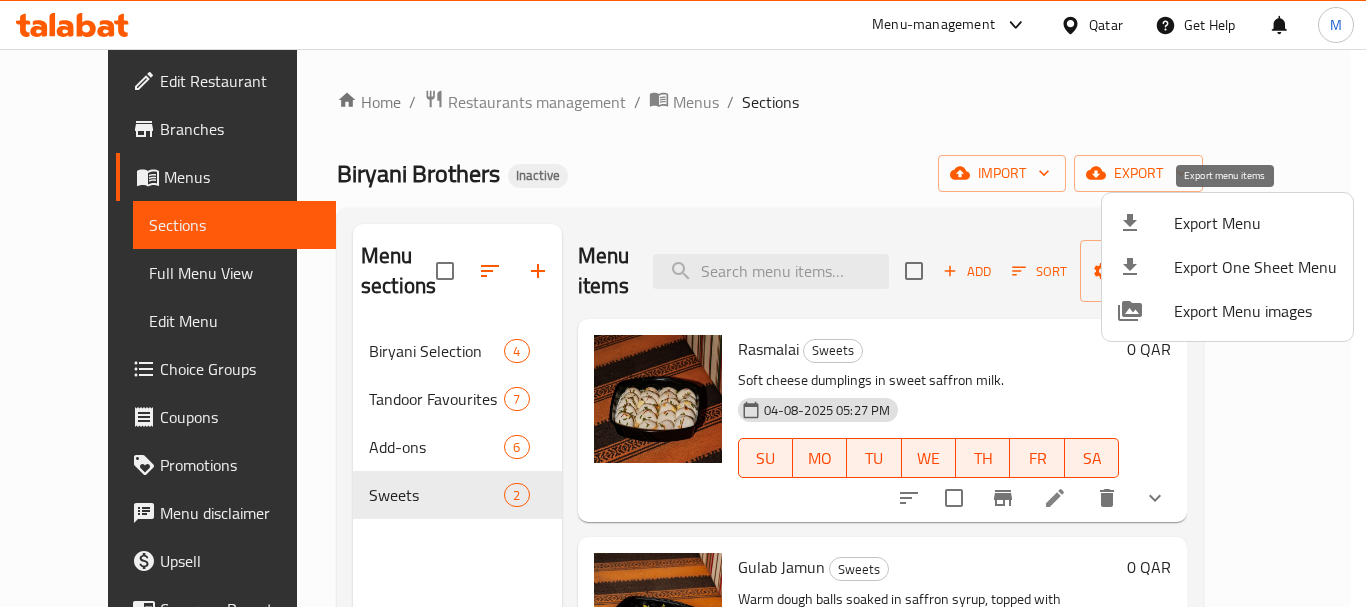 click on "Export Menu" at bounding box center [1255, 223] 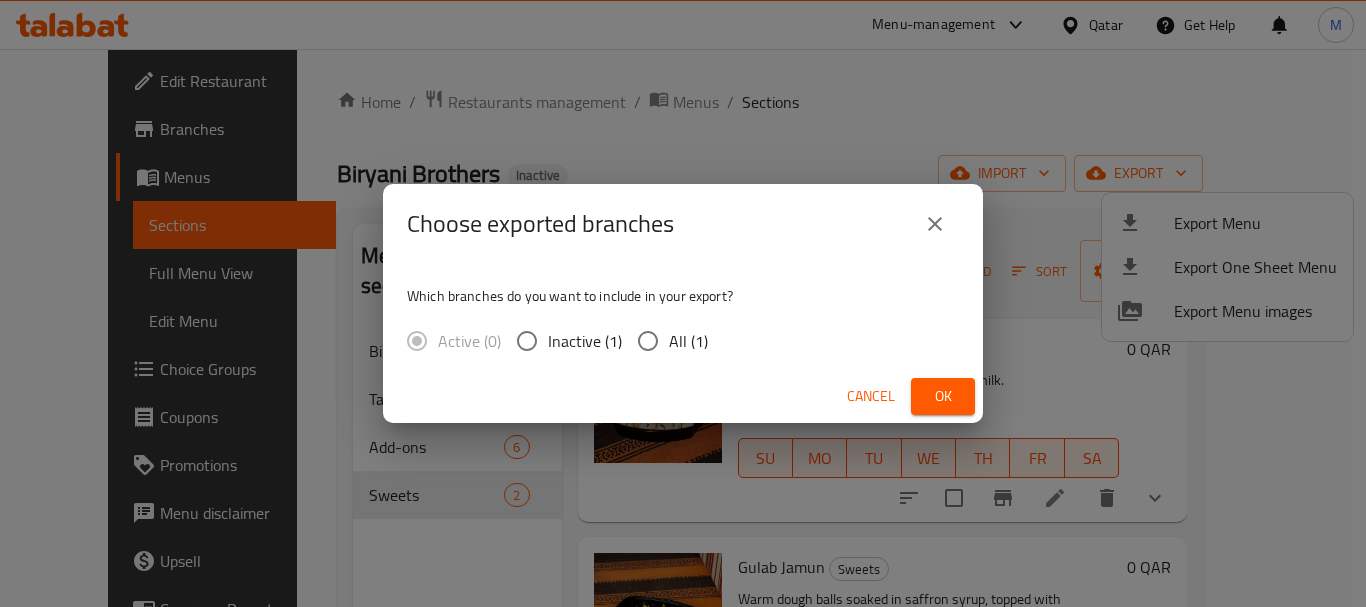 click on "All (1)" at bounding box center [648, 341] 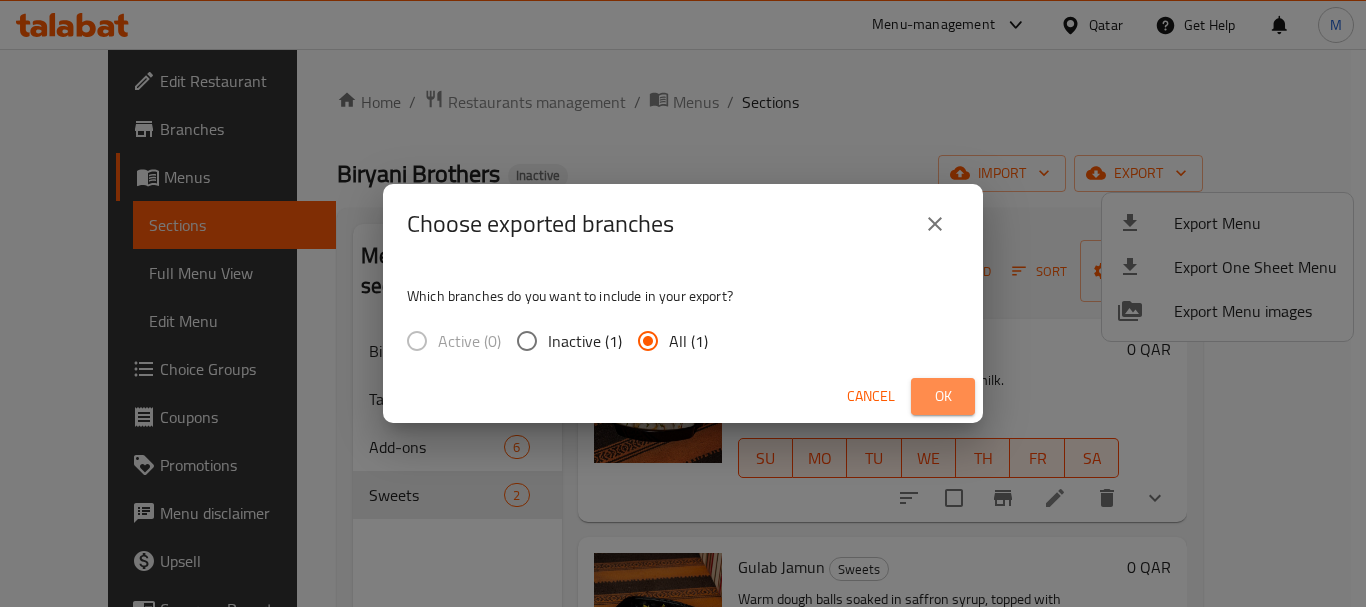click on "Ok" at bounding box center [943, 396] 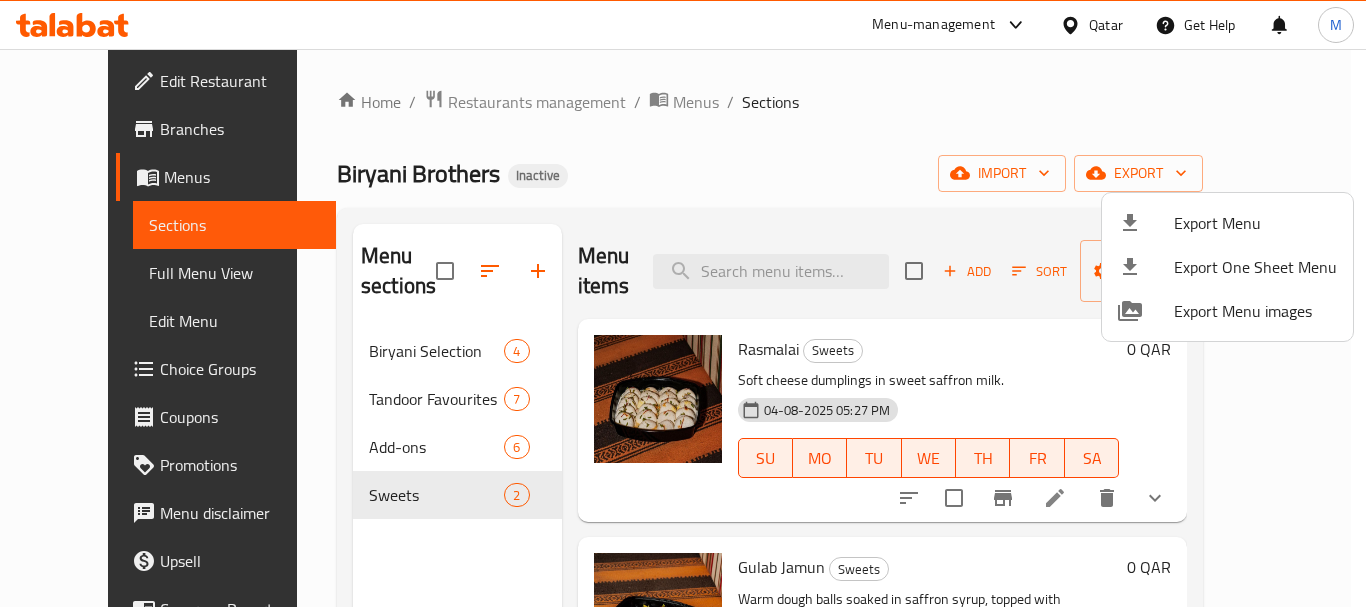 click at bounding box center [683, 303] 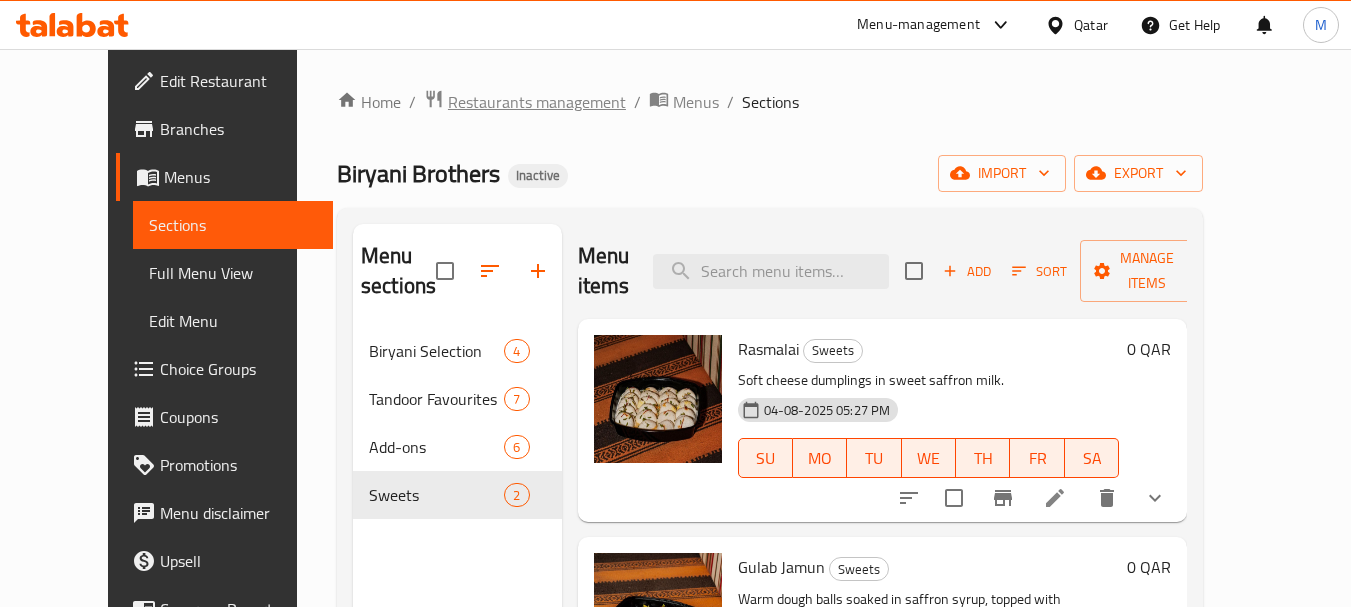 click on "Restaurants management" at bounding box center (537, 102) 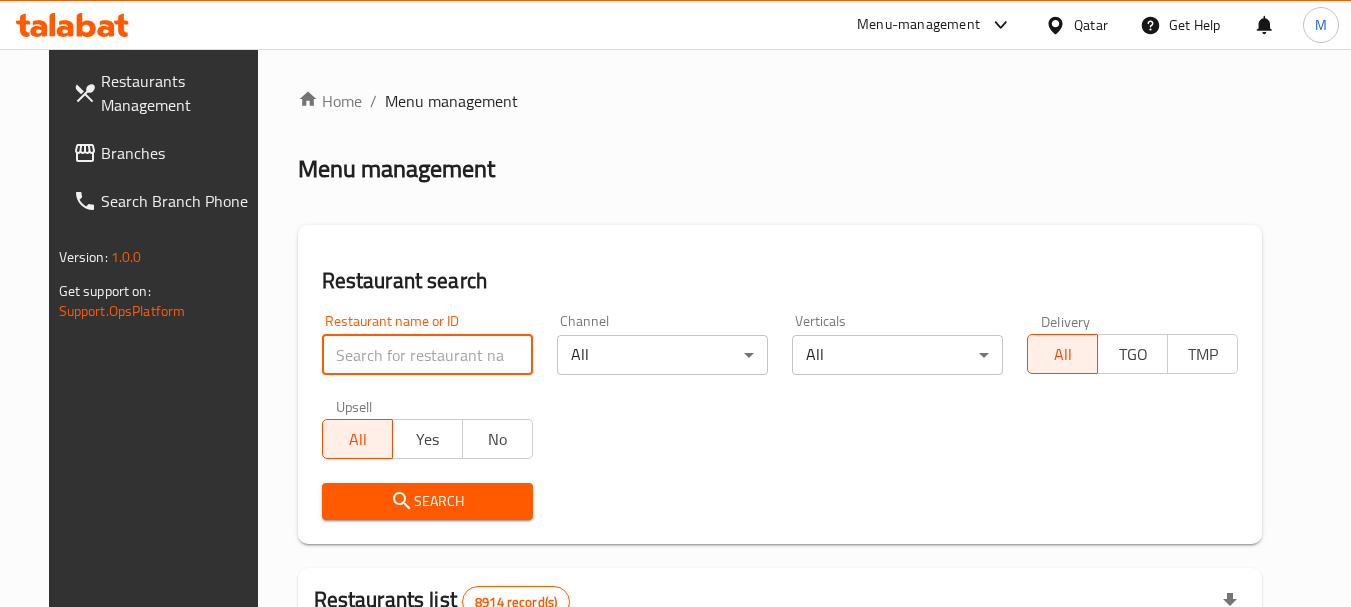drag, startPoint x: 347, startPoint y: 351, endPoint x: 363, endPoint y: 426, distance: 76.687675 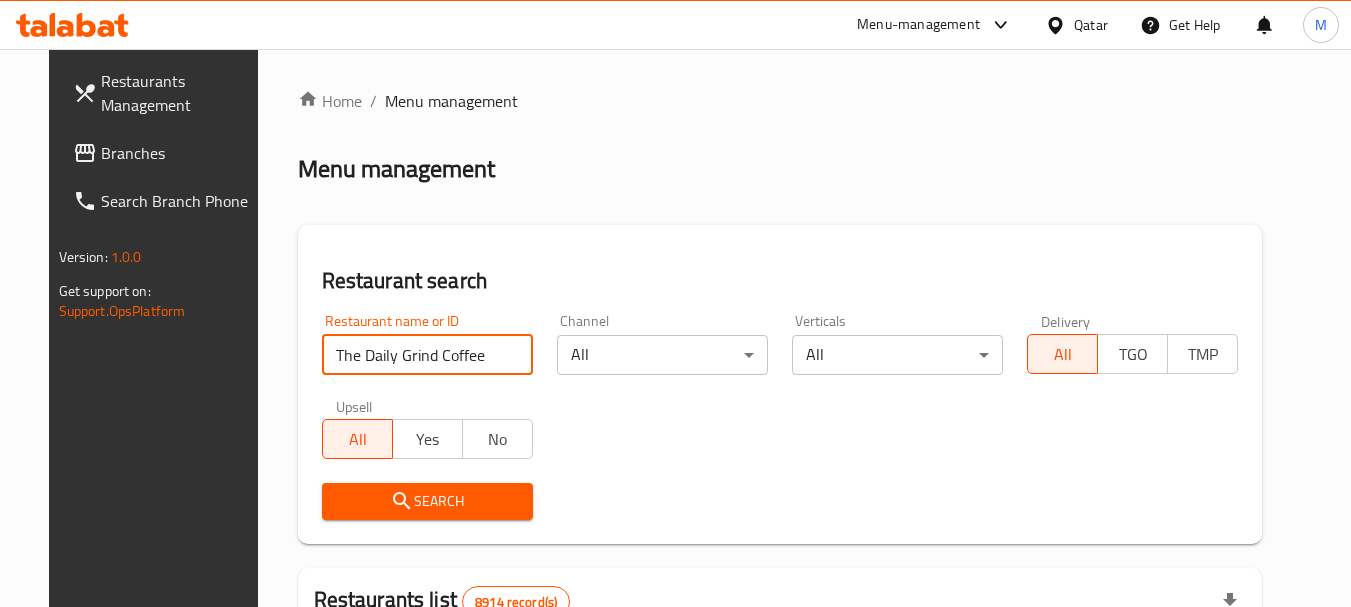 type on "The Daily Grind Coffee" 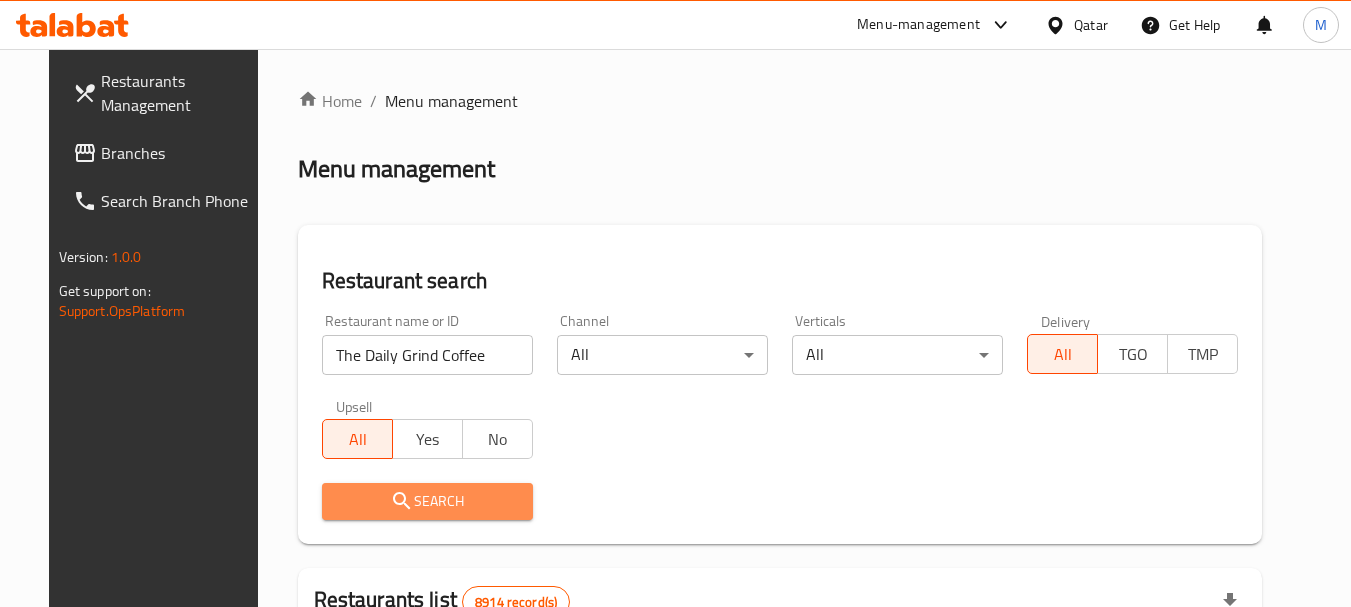 click on "Search" at bounding box center (427, 501) 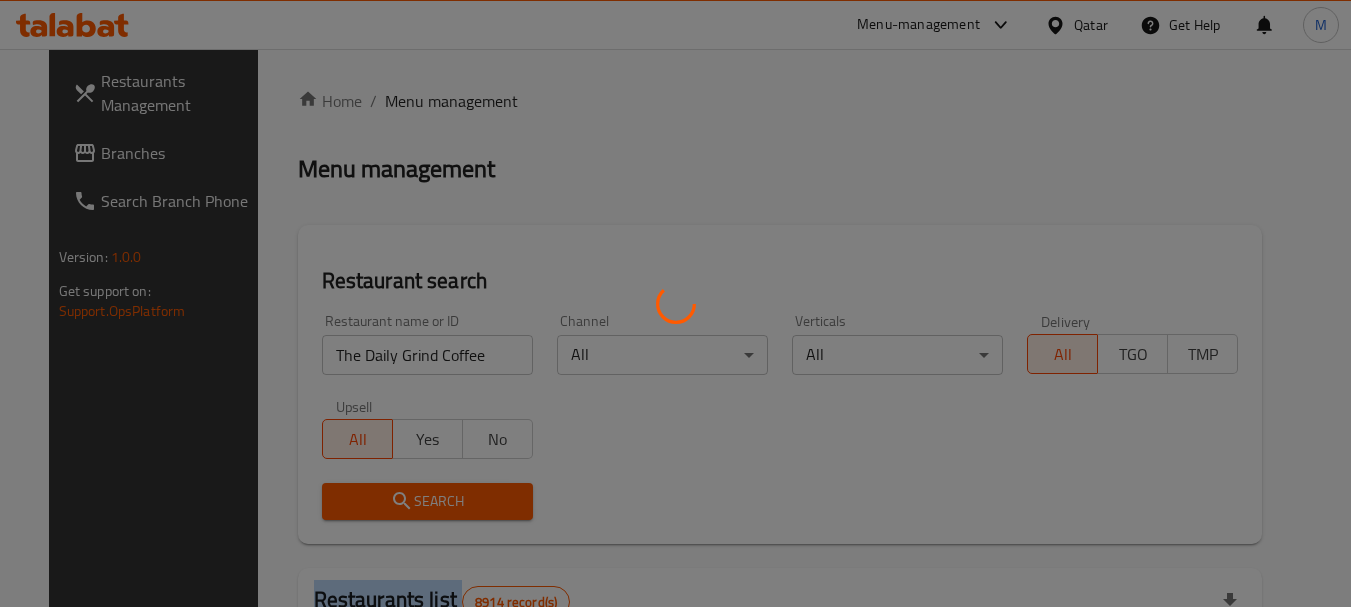 click at bounding box center (675, 303) 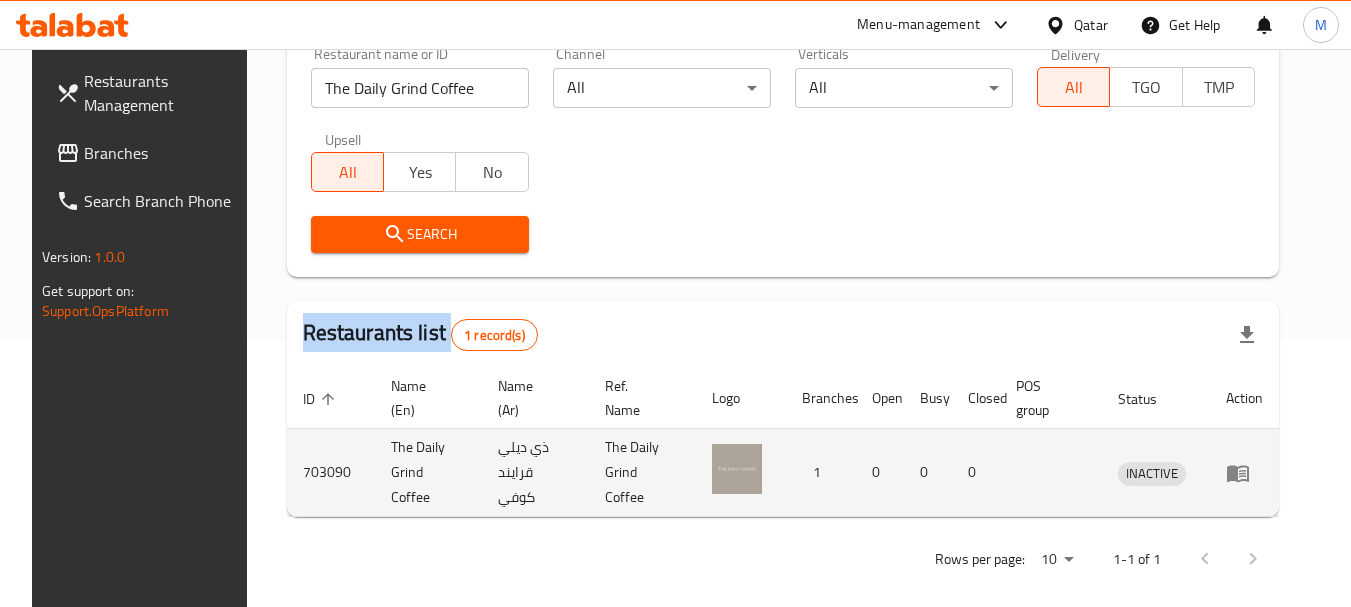 scroll, scrollTop: 268, scrollLeft: 0, axis: vertical 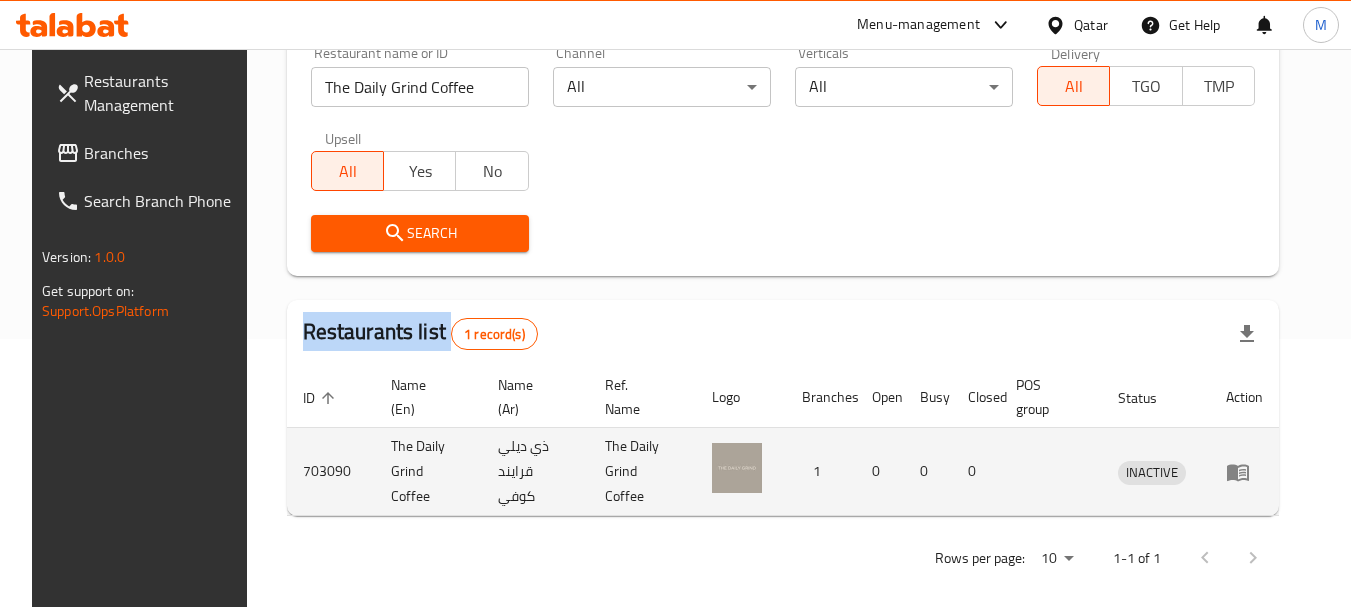 click 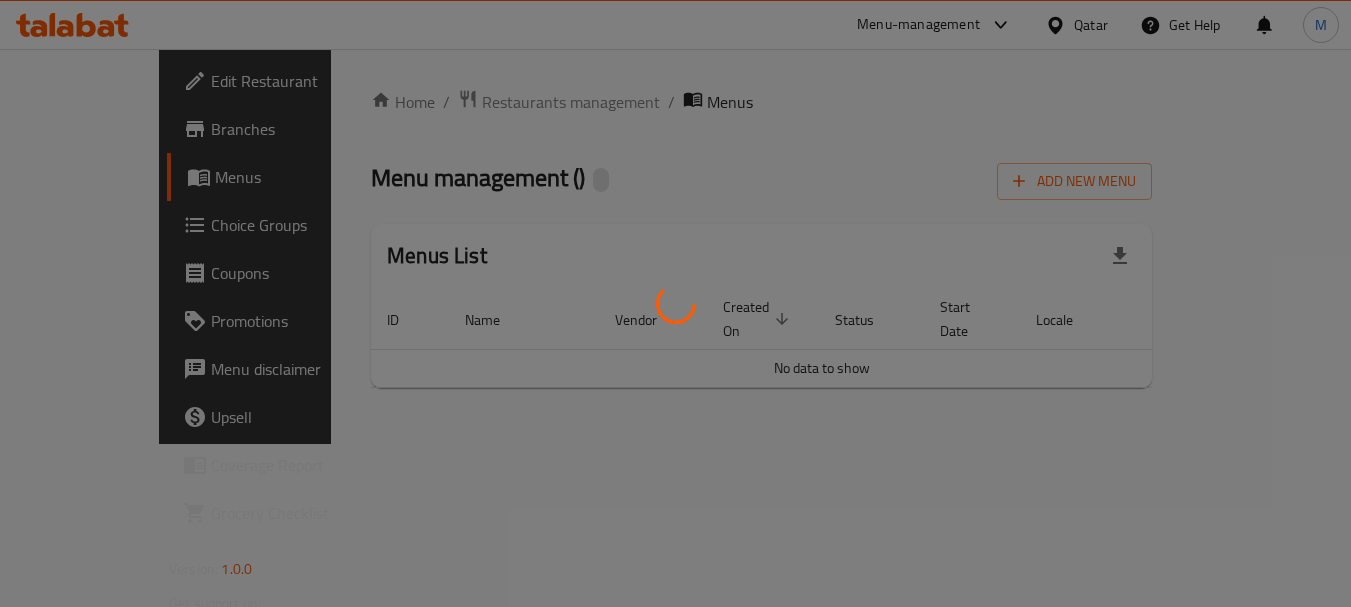 scroll, scrollTop: 0, scrollLeft: 0, axis: both 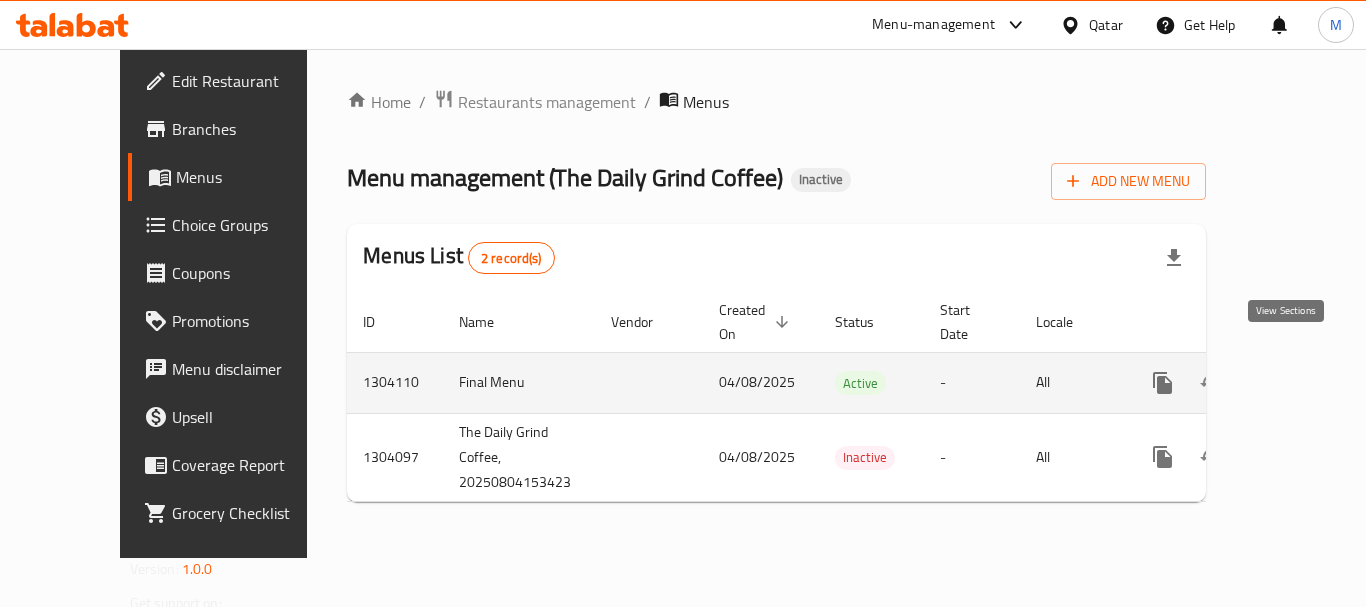 click 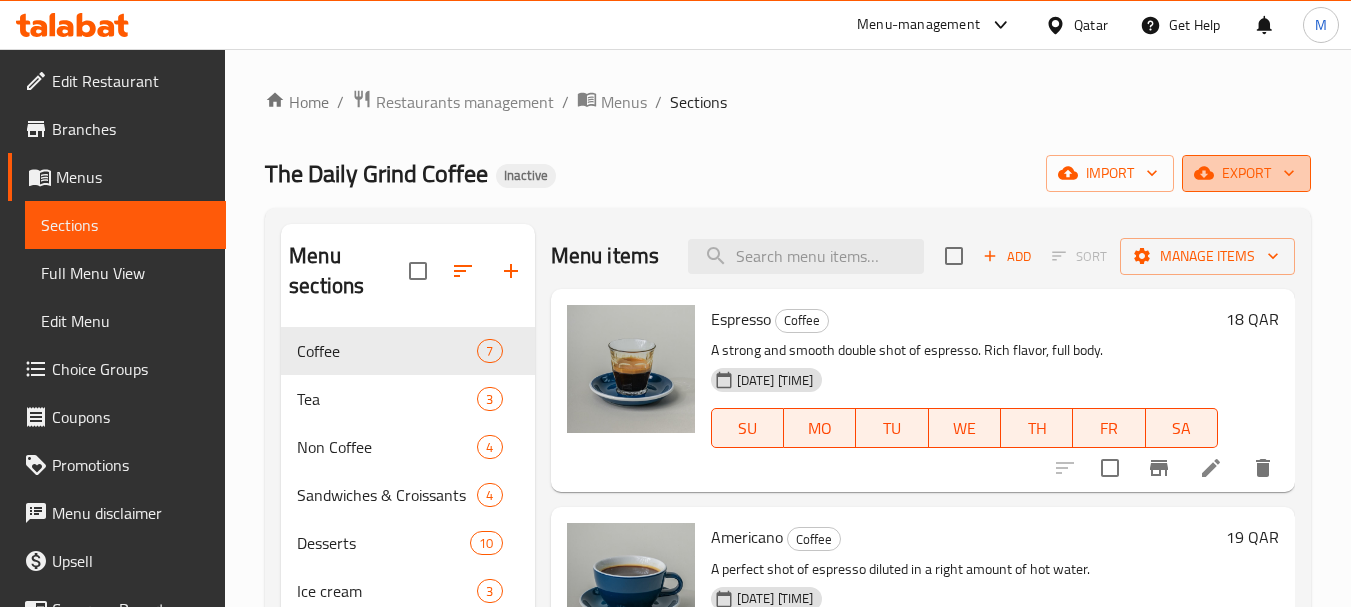 click 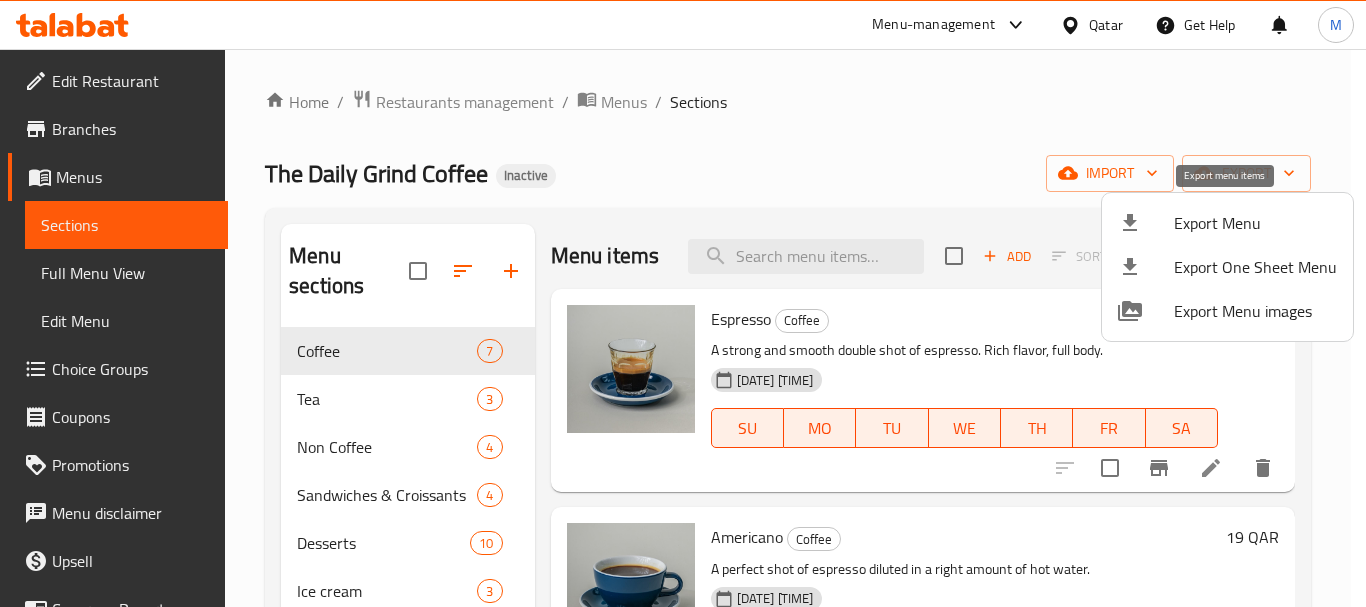 click on "Export Menu" at bounding box center (1255, 223) 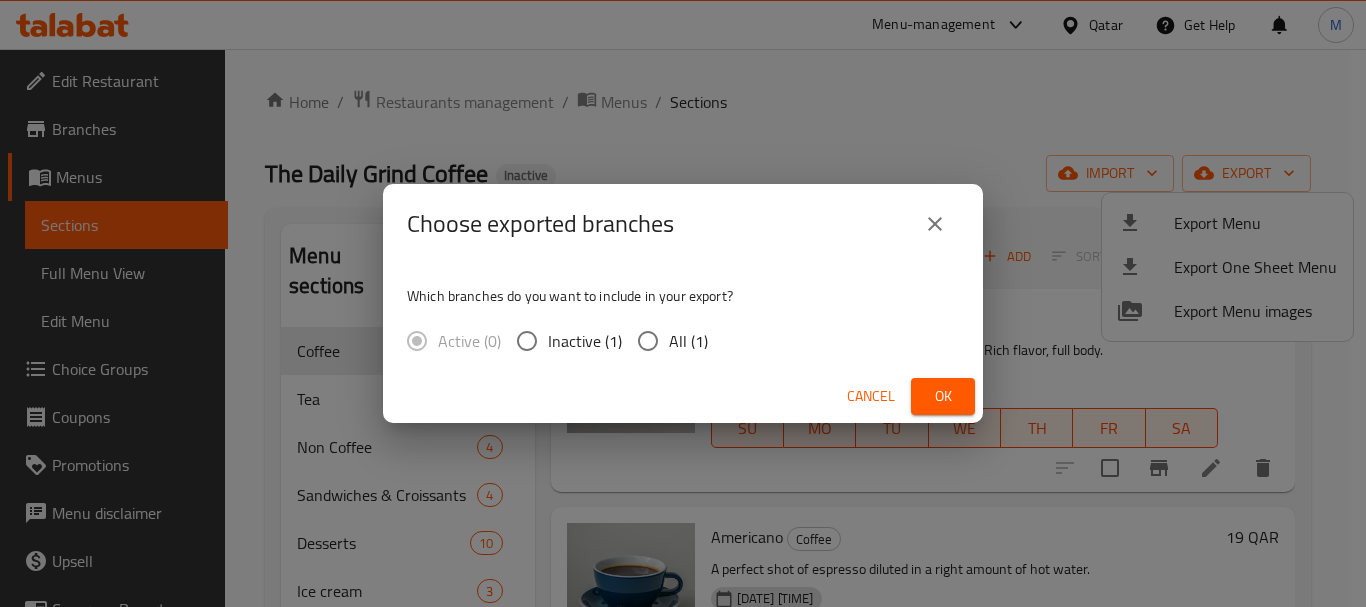 click on "All (1)" at bounding box center [648, 341] 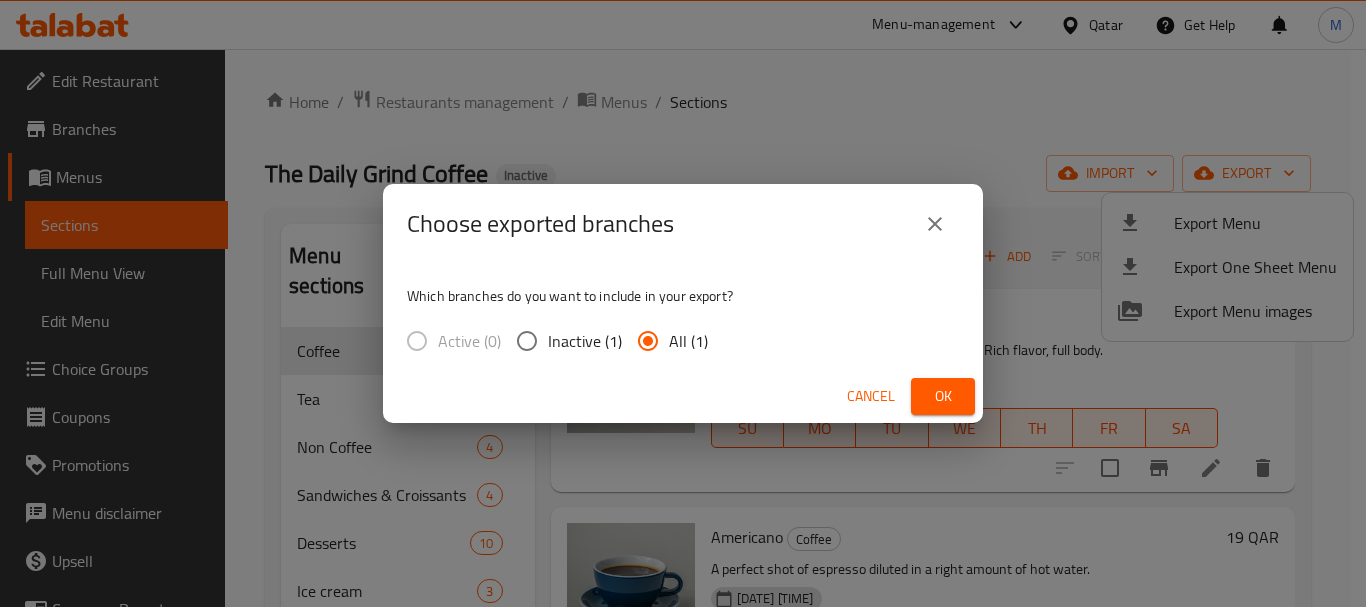 click on "Ok" at bounding box center (943, 396) 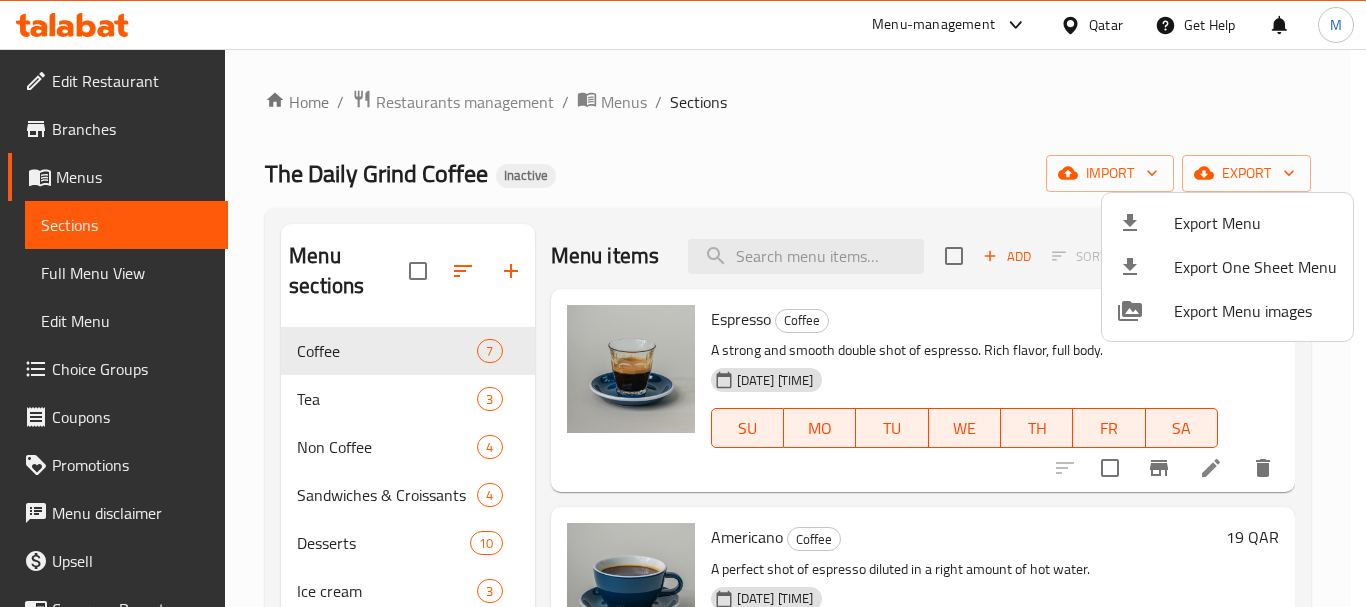 click at bounding box center [683, 303] 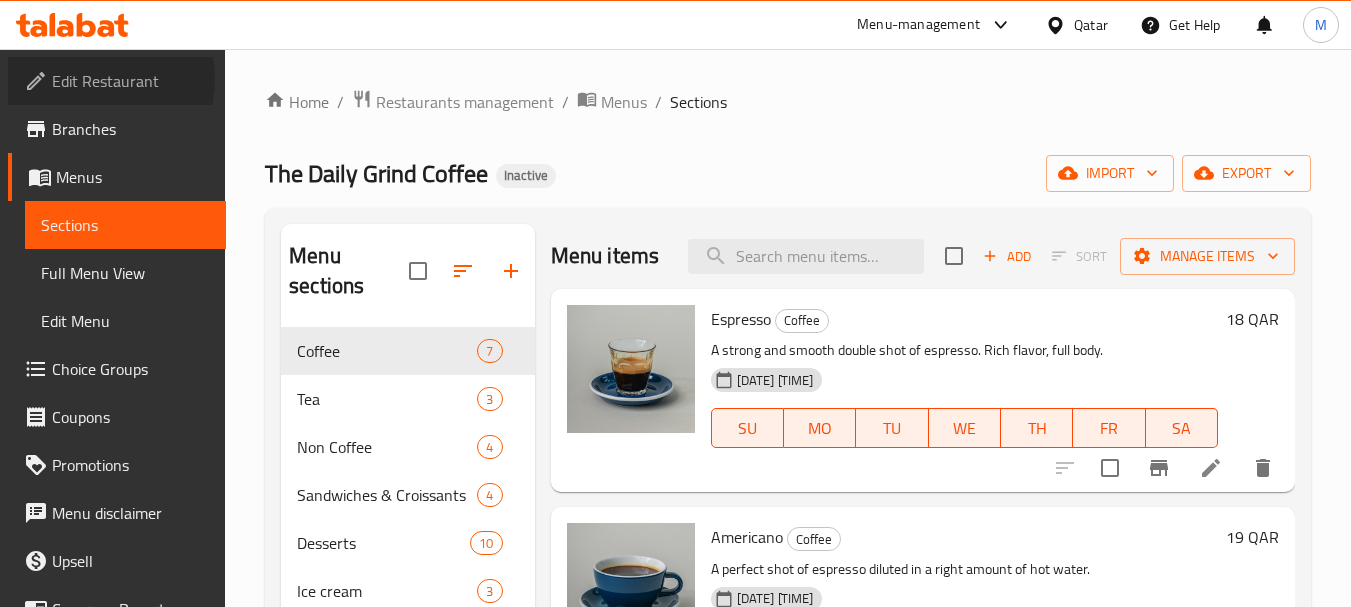 click on "Edit Restaurant" at bounding box center [131, 81] 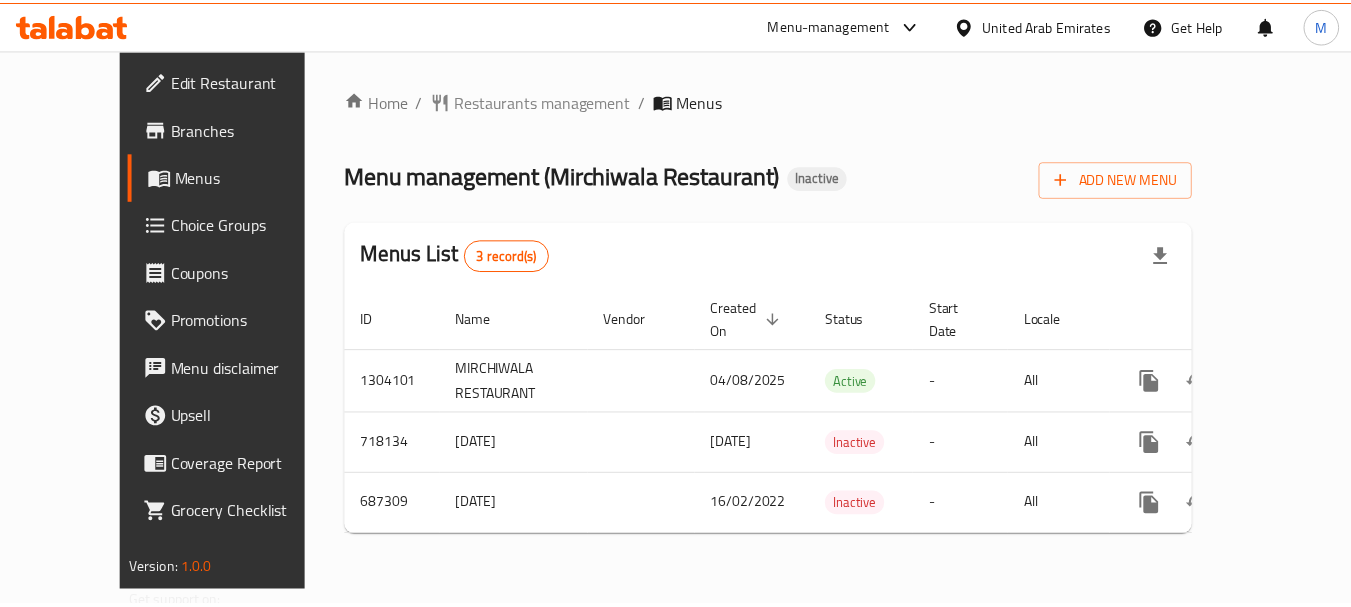 scroll, scrollTop: 0, scrollLeft: 0, axis: both 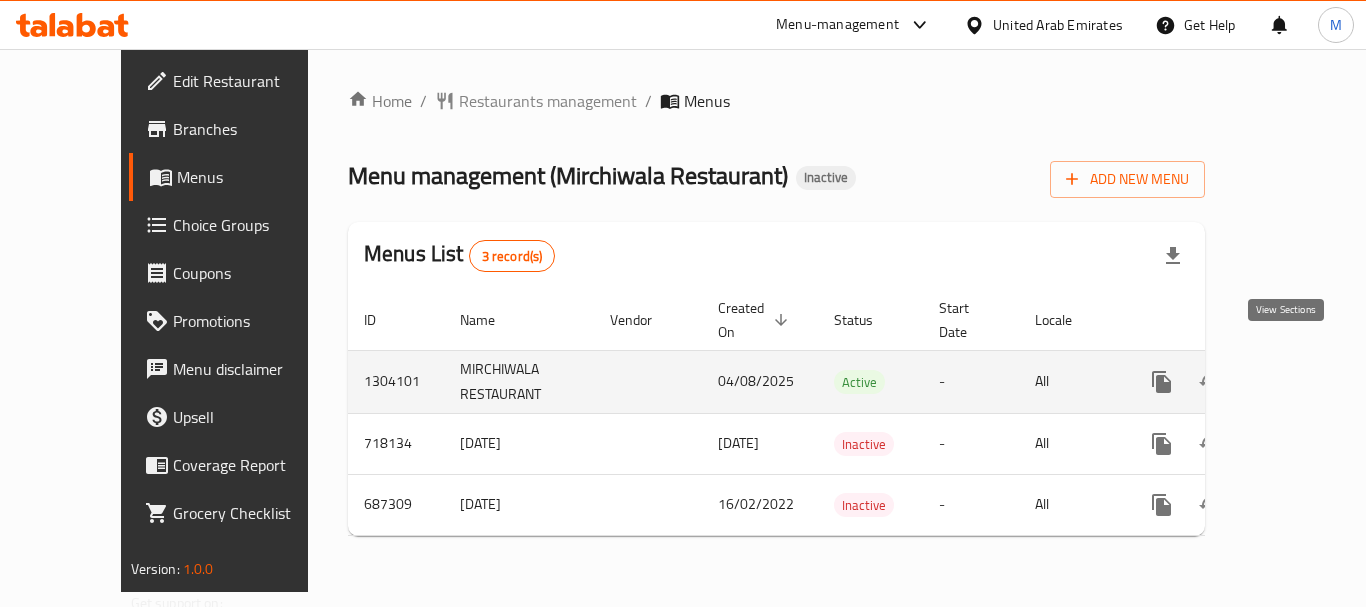 click 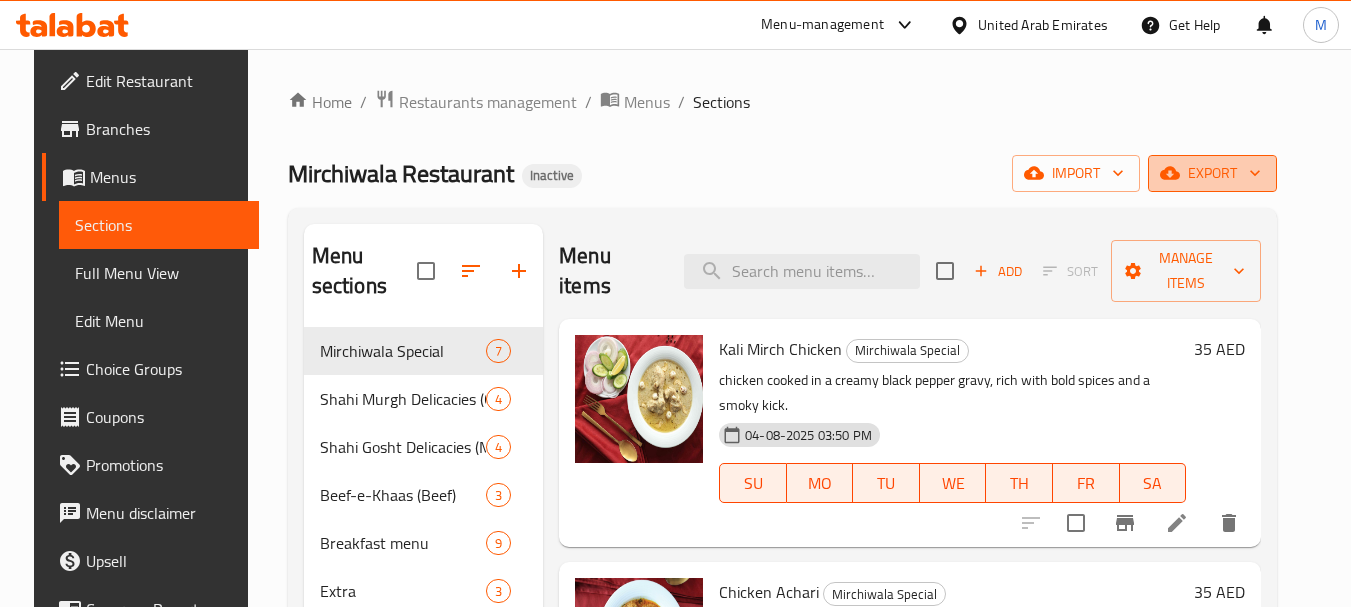 click on "export" at bounding box center (1212, 173) 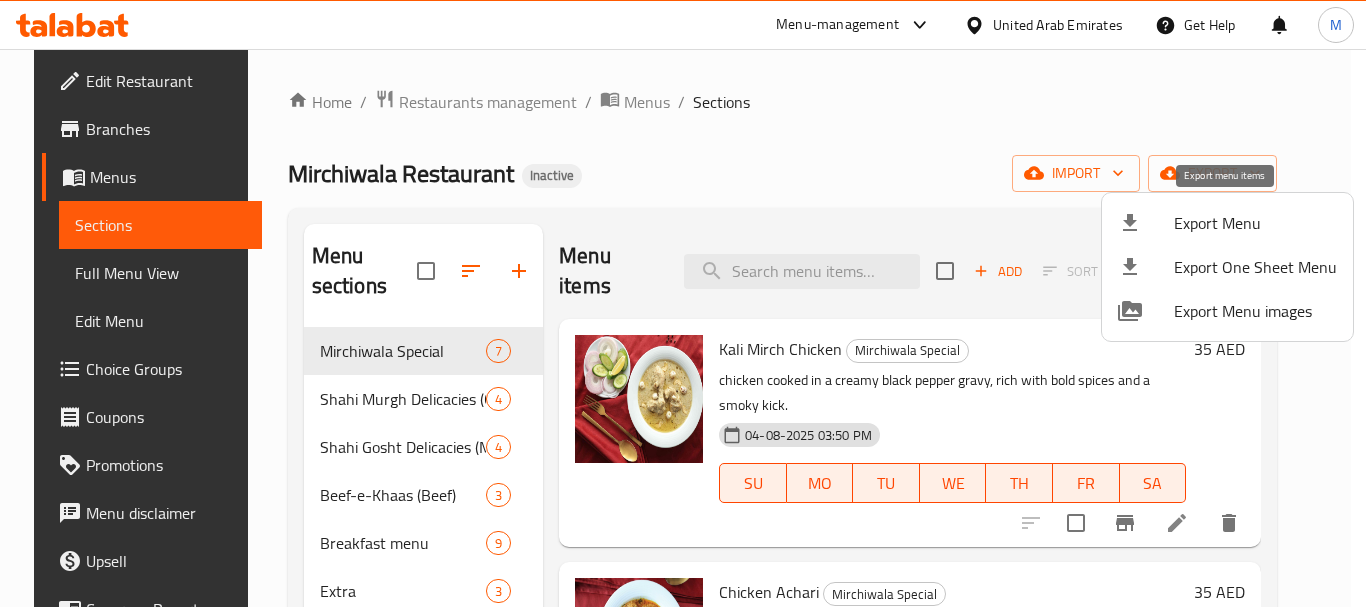 click on "Export Menu" at bounding box center (1255, 223) 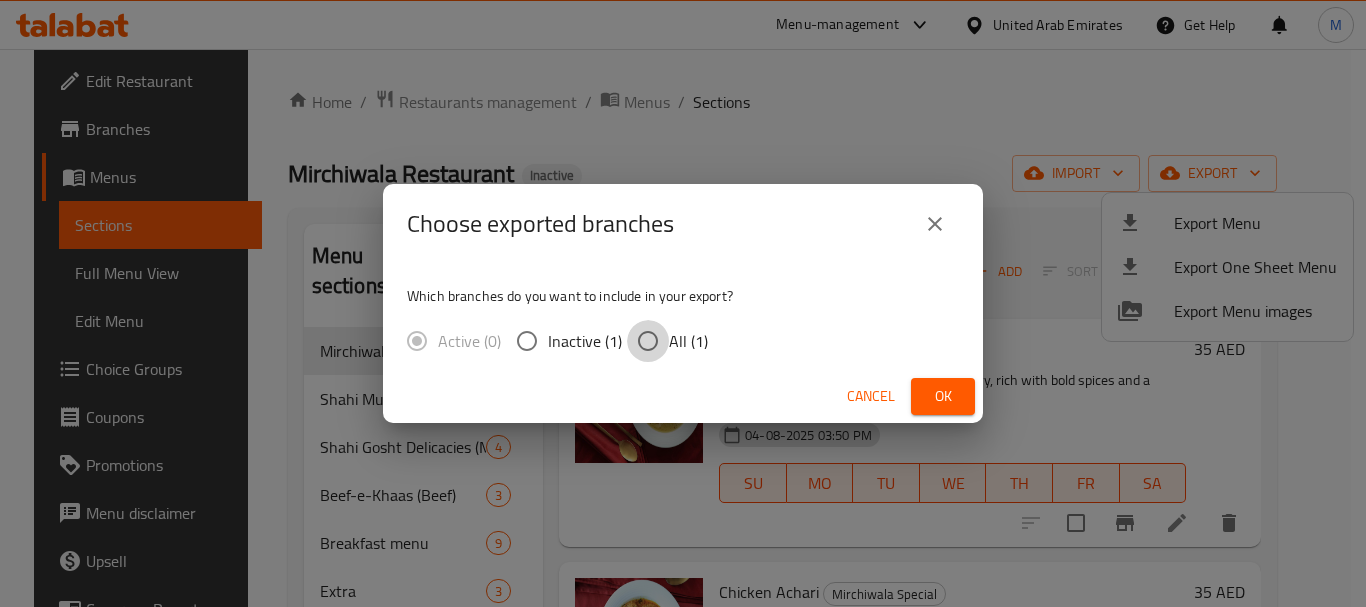 click on "All (1)" at bounding box center [648, 341] 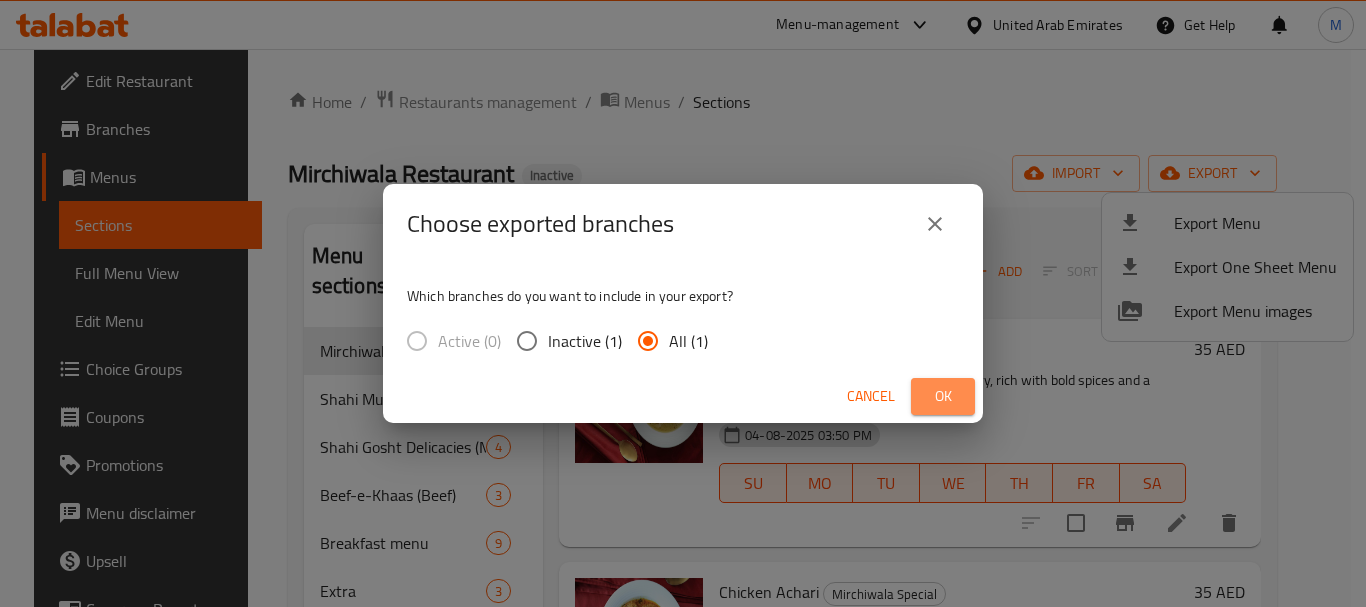 click on "Ok" at bounding box center (943, 396) 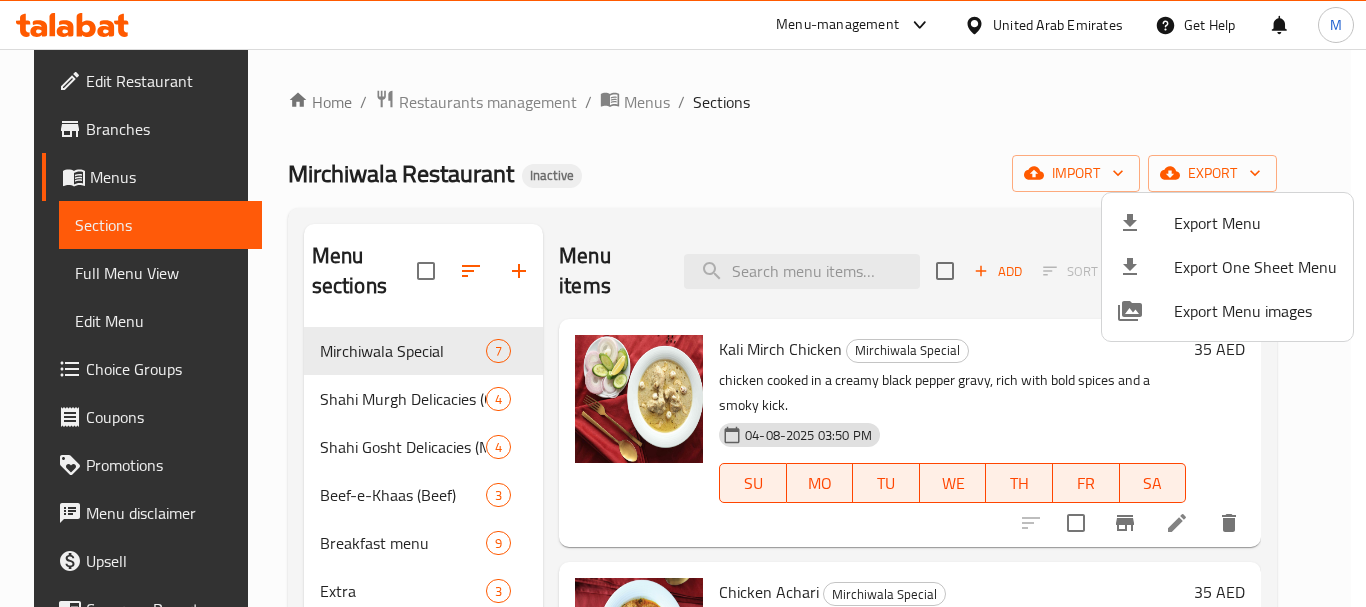 click at bounding box center [683, 303] 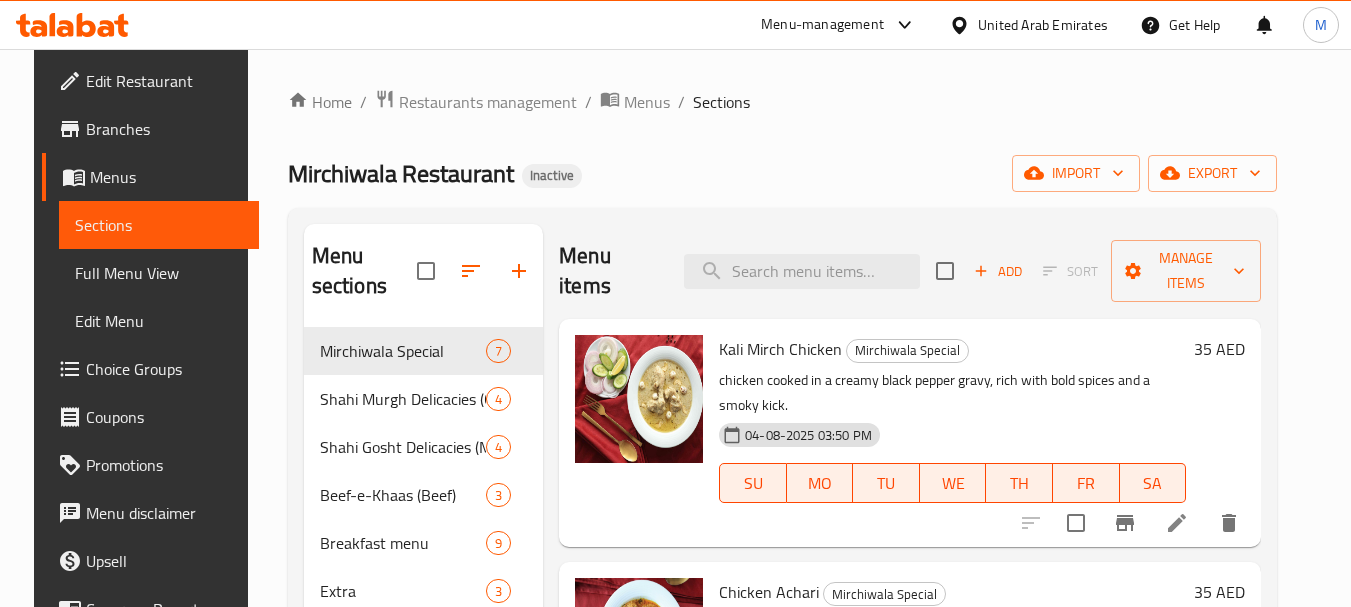 click at bounding box center (802, 271) 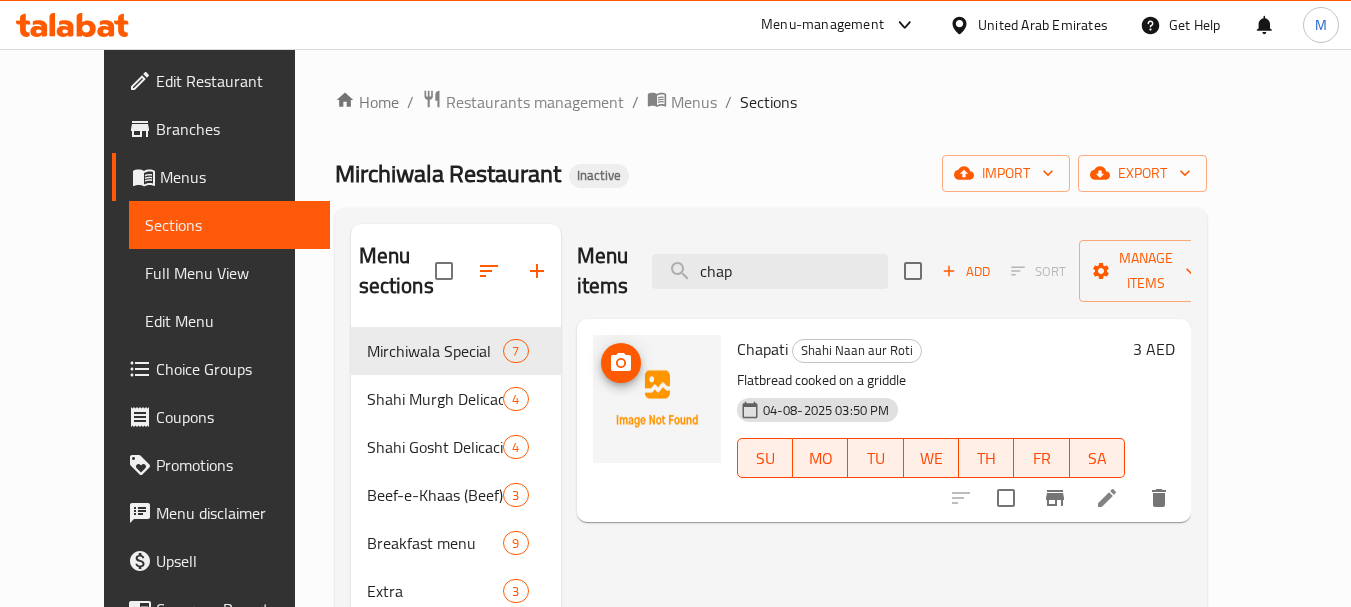 click at bounding box center (621, 363) 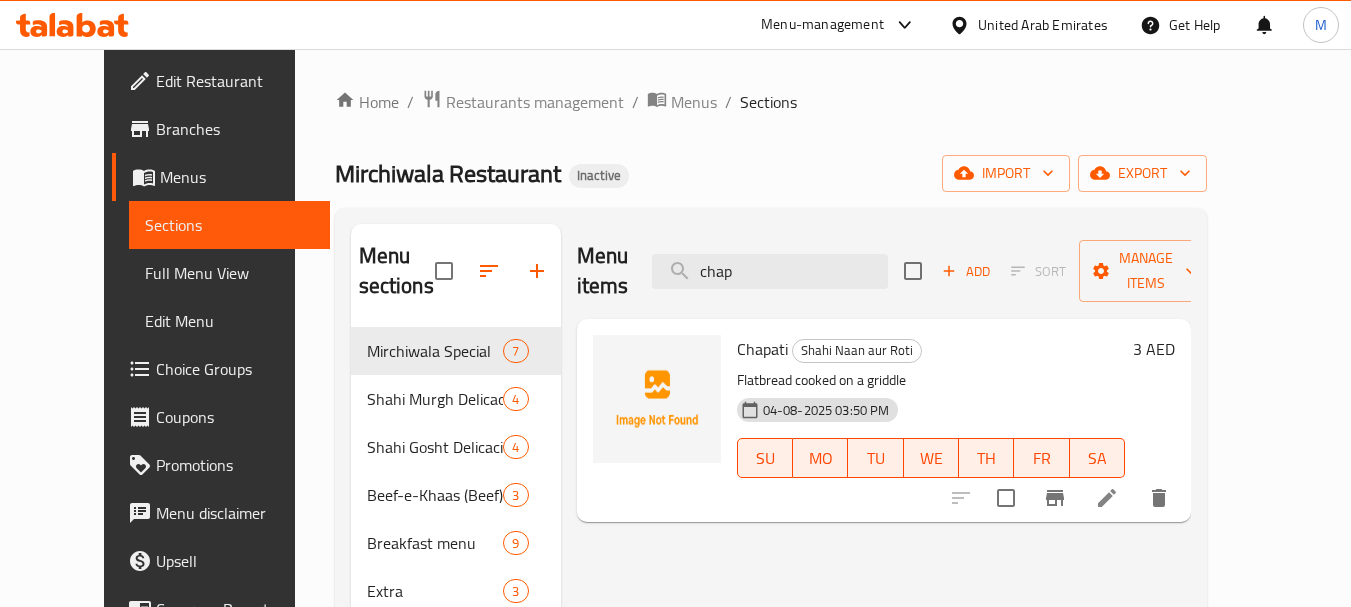 click on "Chapati" at bounding box center (762, 349) 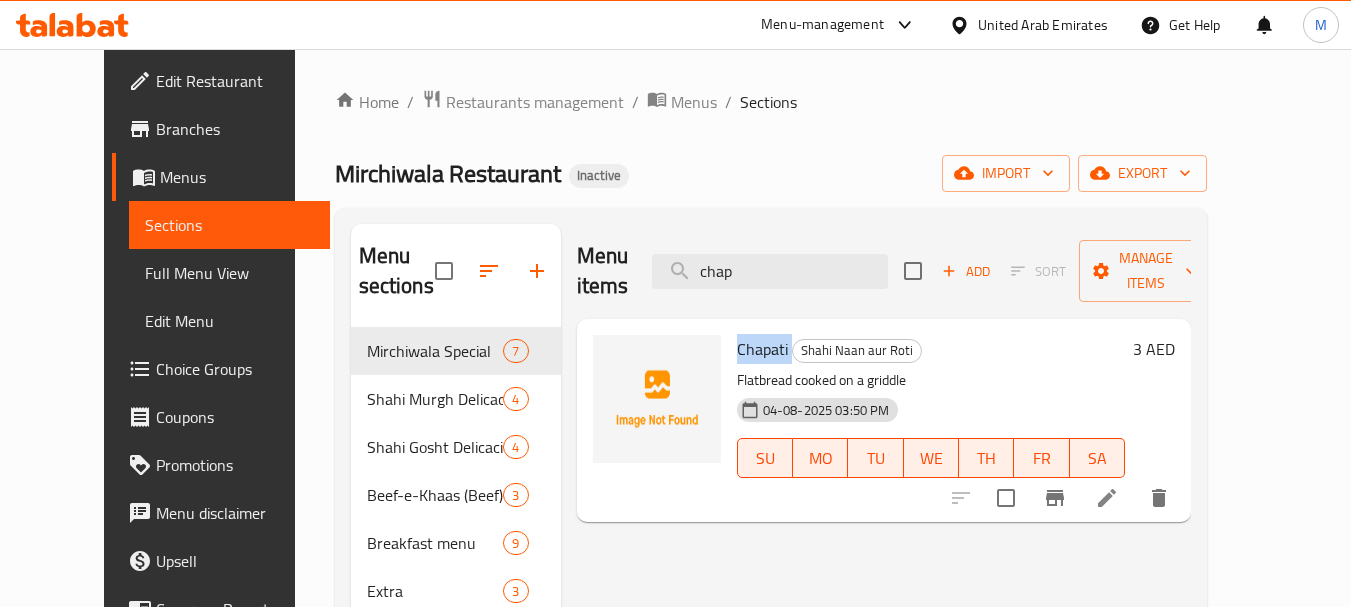 click on "Chapati" at bounding box center [762, 349] 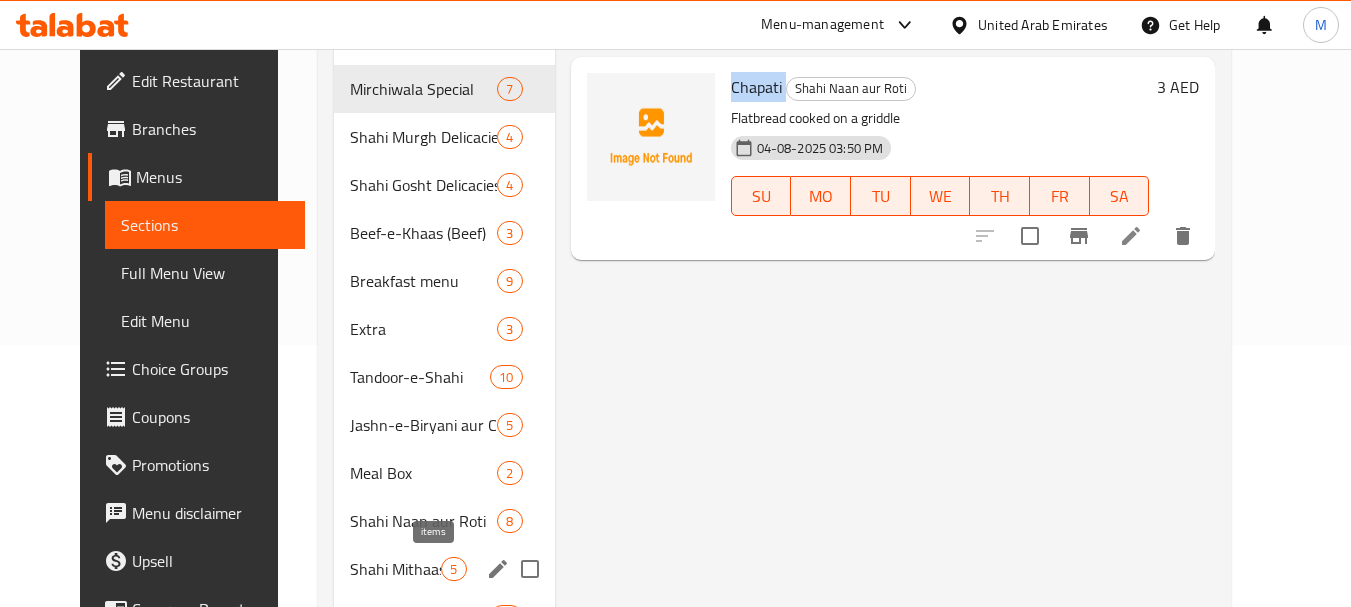 scroll, scrollTop: 400, scrollLeft: 0, axis: vertical 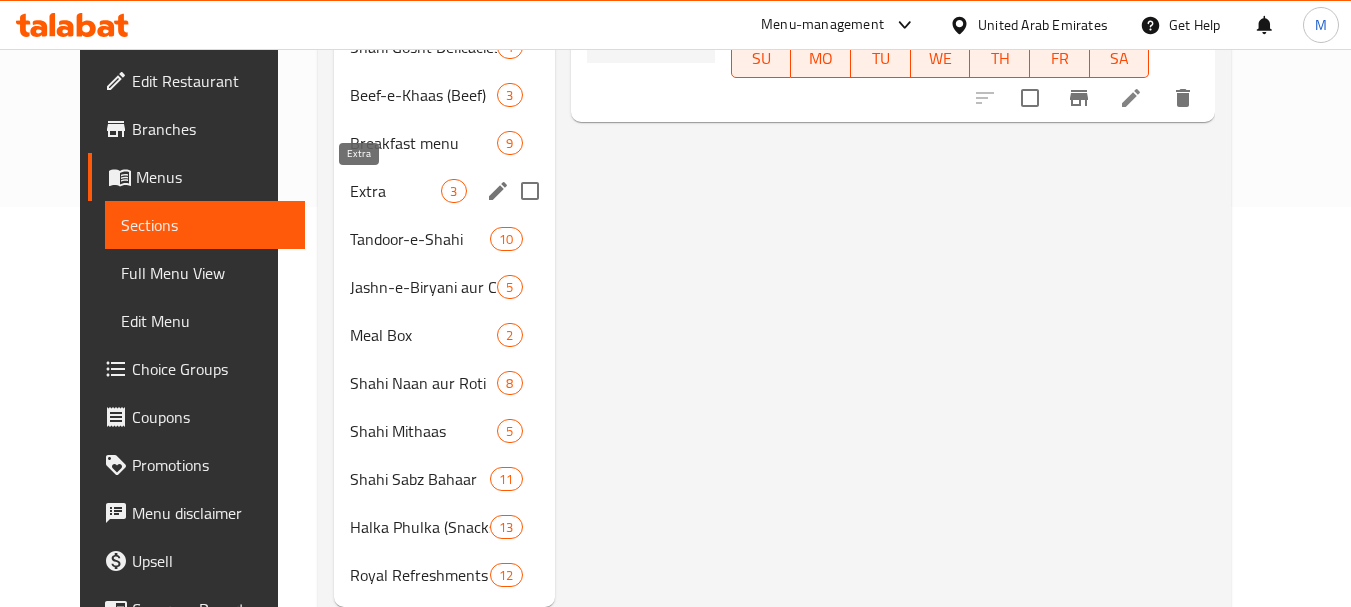 click on "Extra" at bounding box center (395, 191) 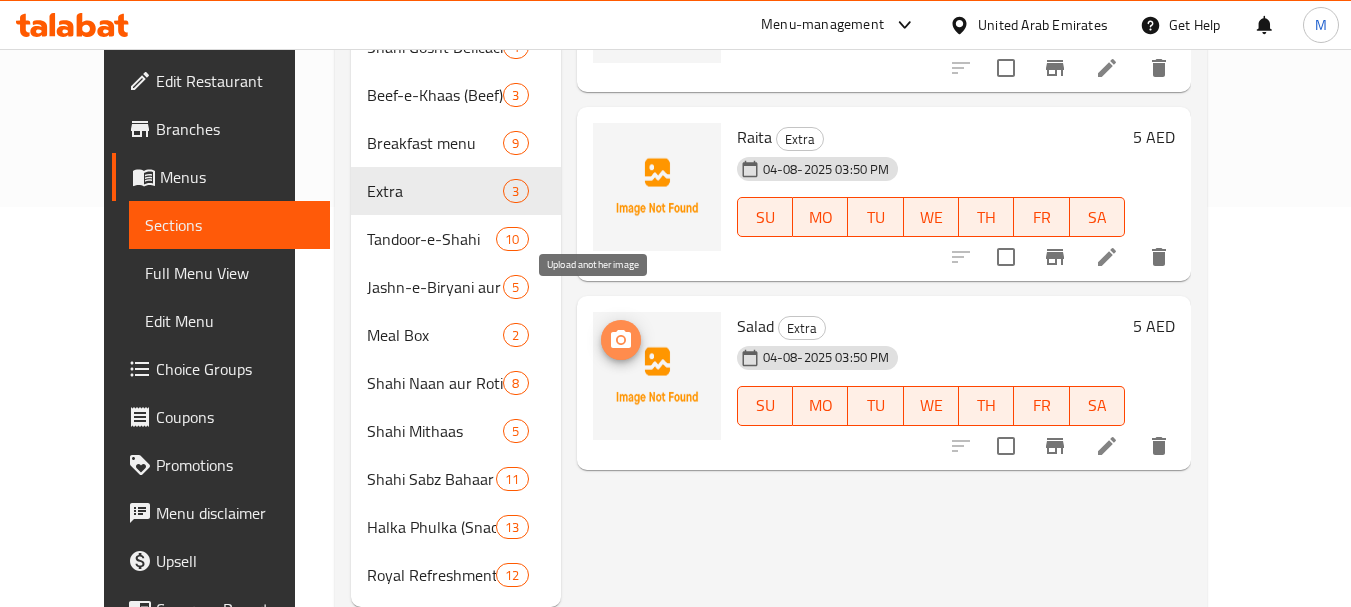click 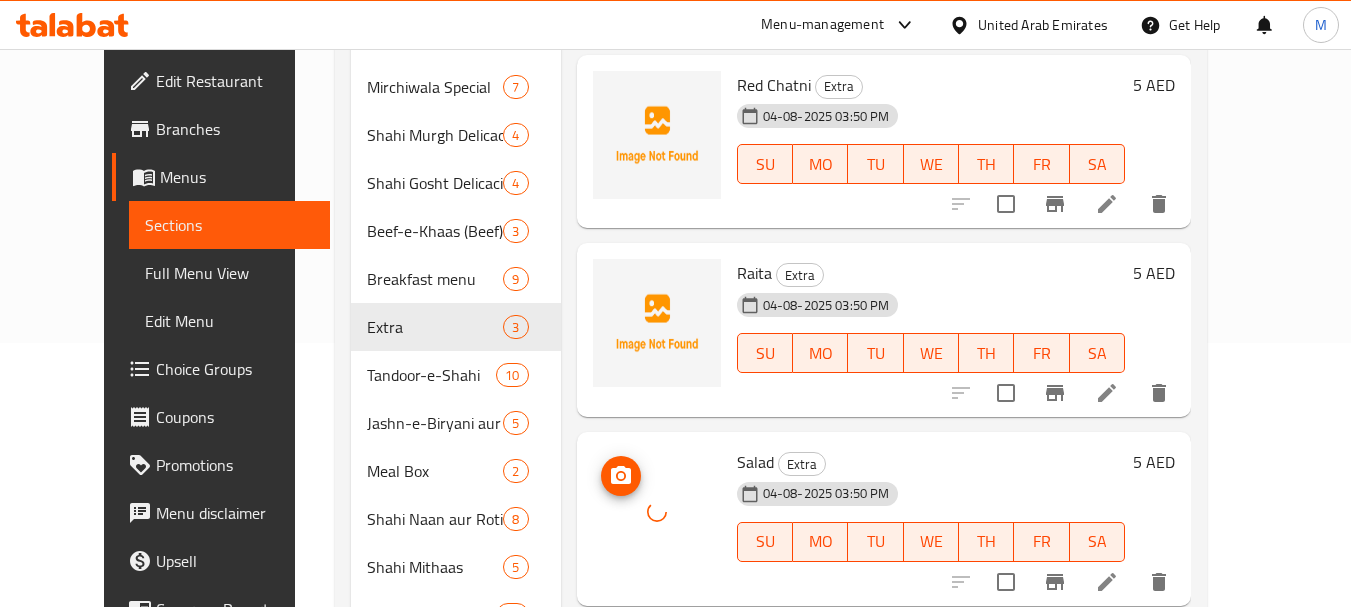 scroll, scrollTop: 100, scrollLeft: 0, axis: vertical 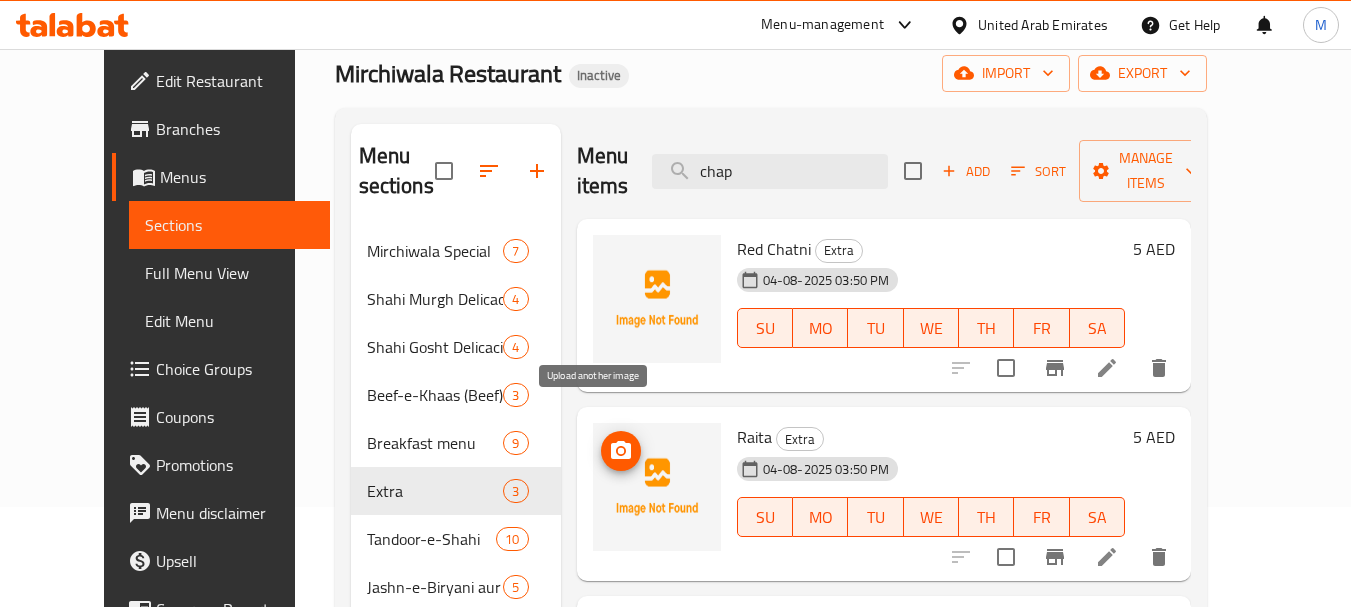 click 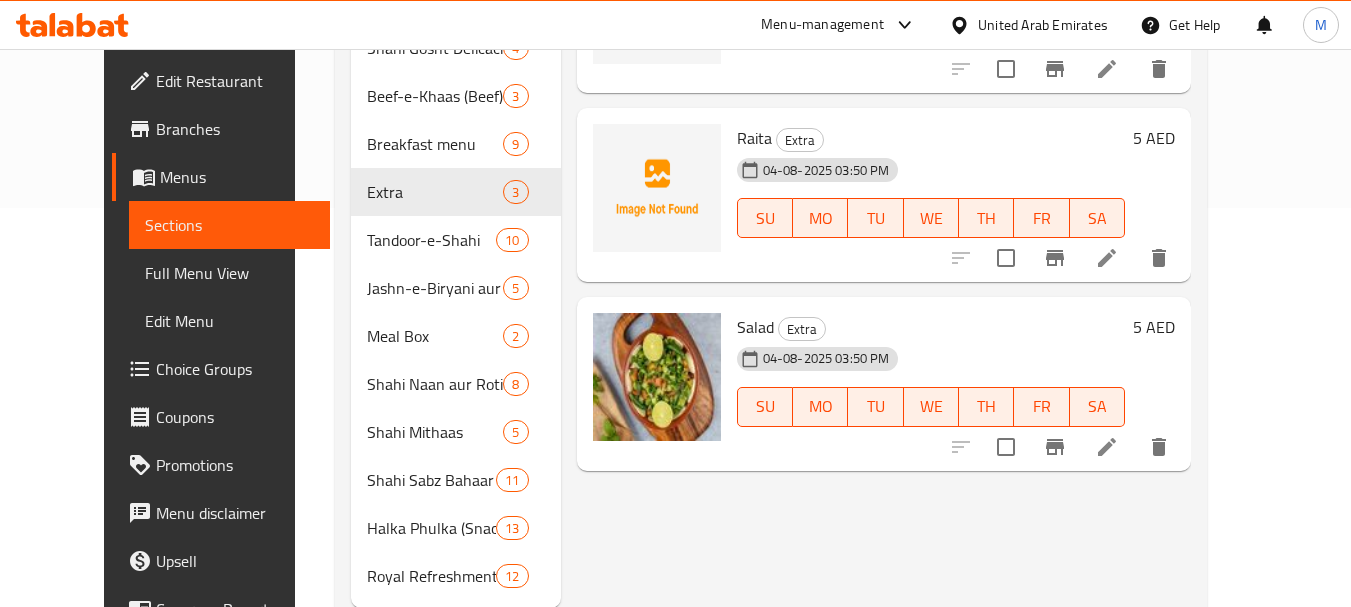 scroll, scrollTop: 400, scrollLeft: 0, axis: vertical 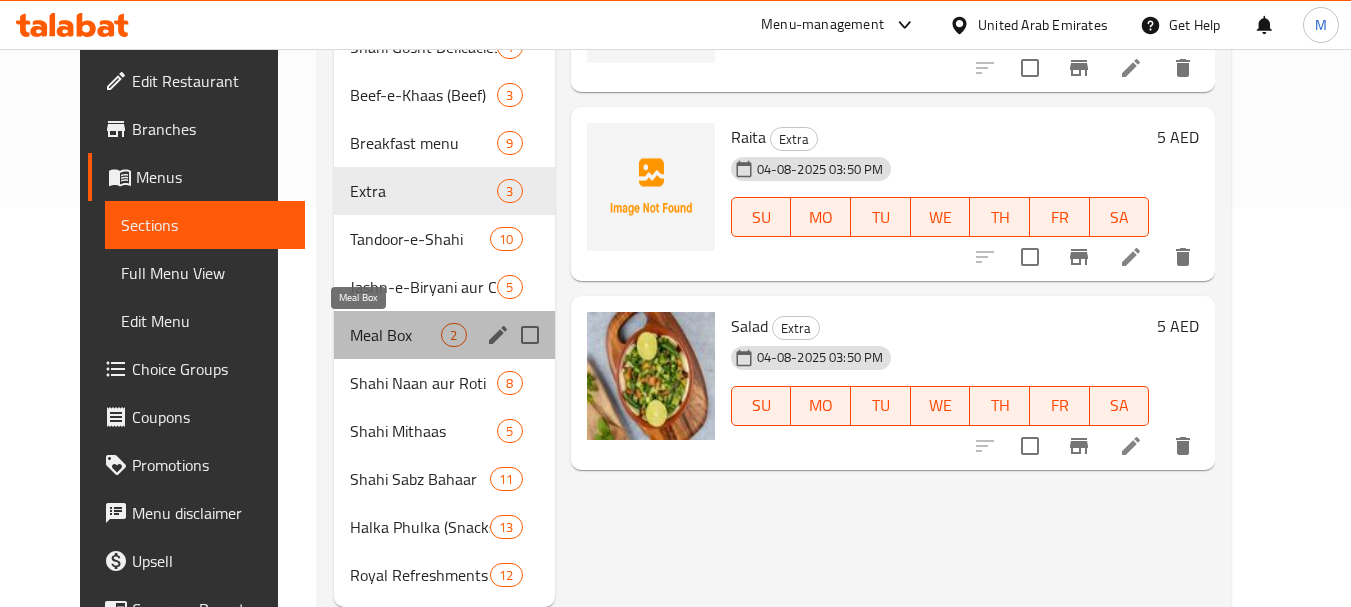 click on "Meal Box" at bounding box center [395, 335] 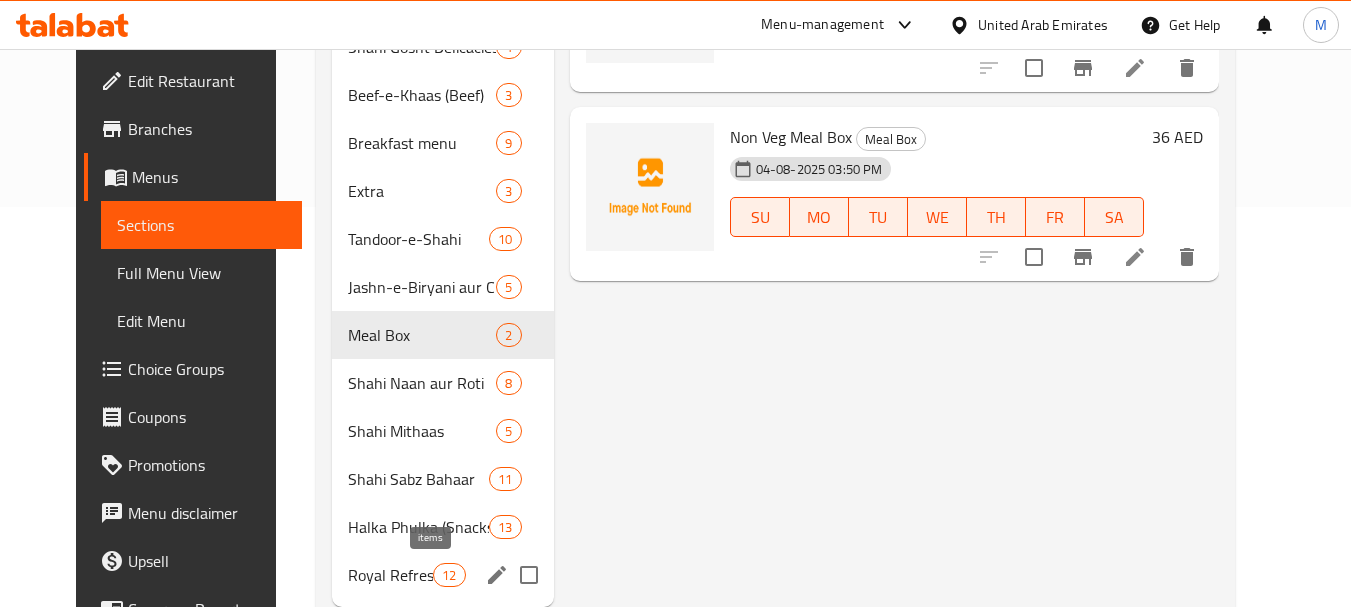 click on "12" at bounding box center [449, 575] 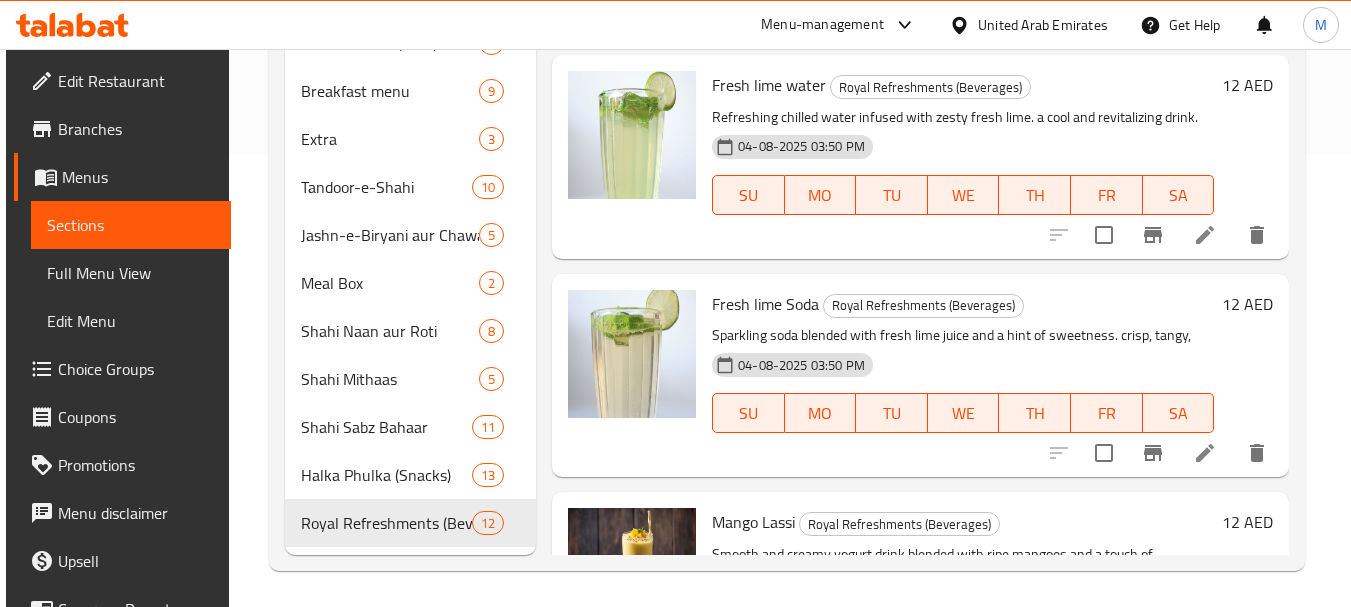 scroll, scrollTop: 456, scrollLeft: 0, axis: vertical 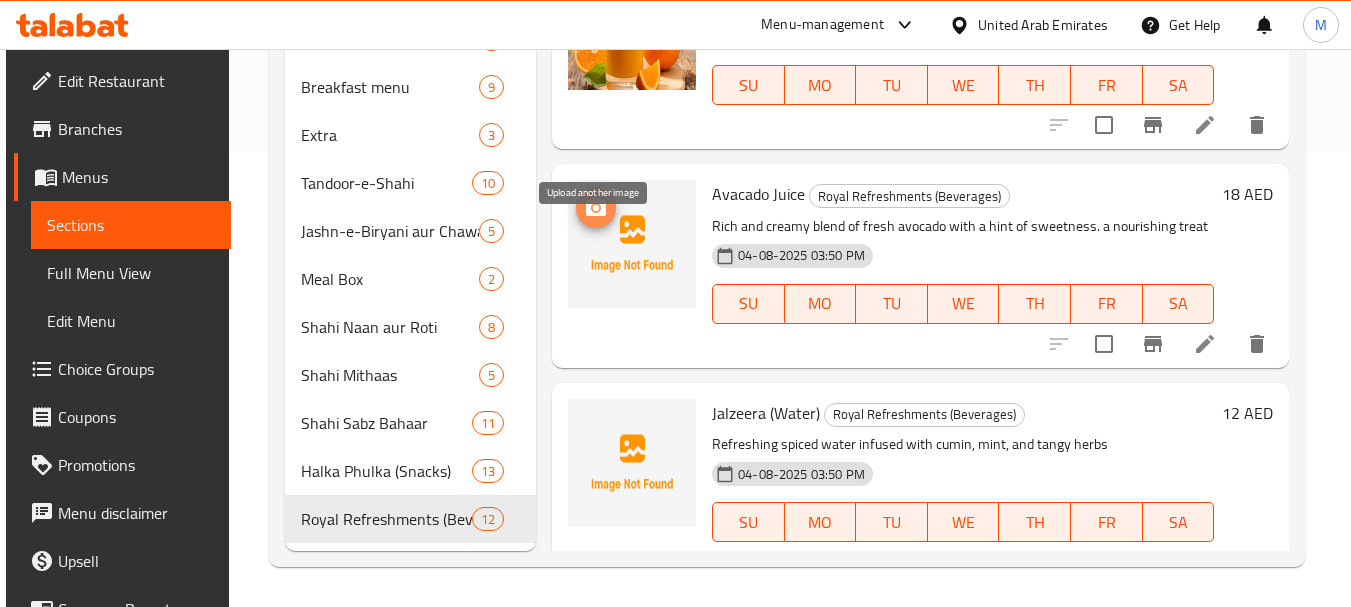 click at bounding box center [596, 208] 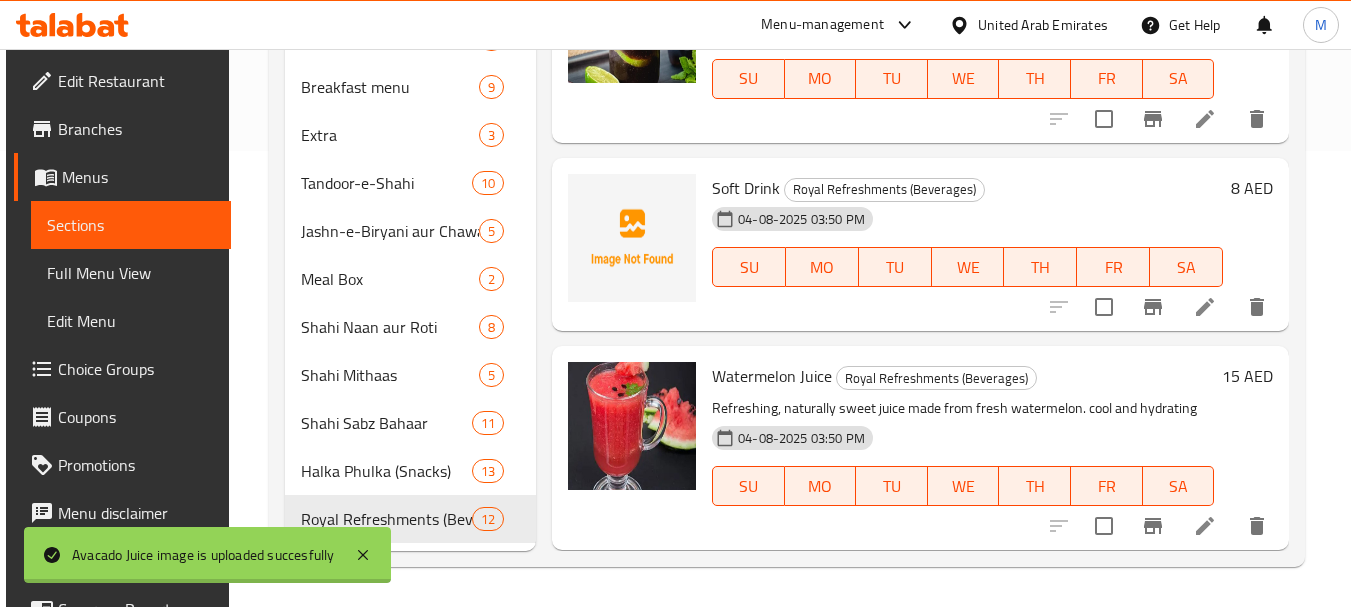 scroll, scrollTop: 784, scrollLeft: 0, axis: vertical 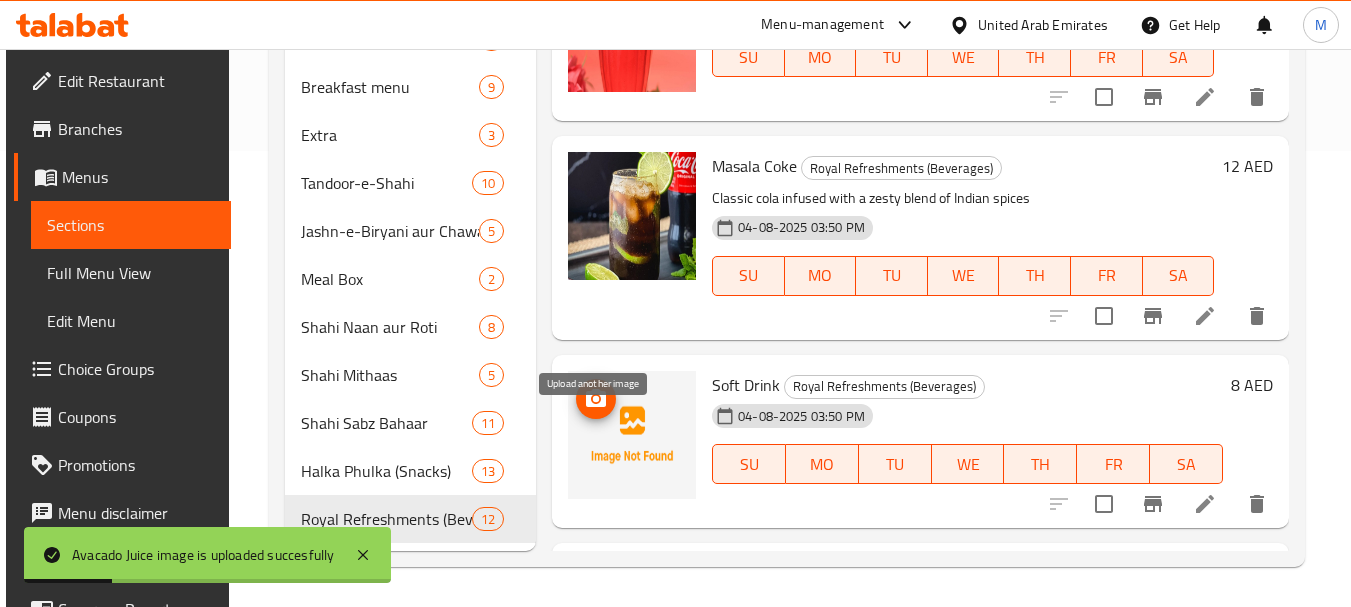 click 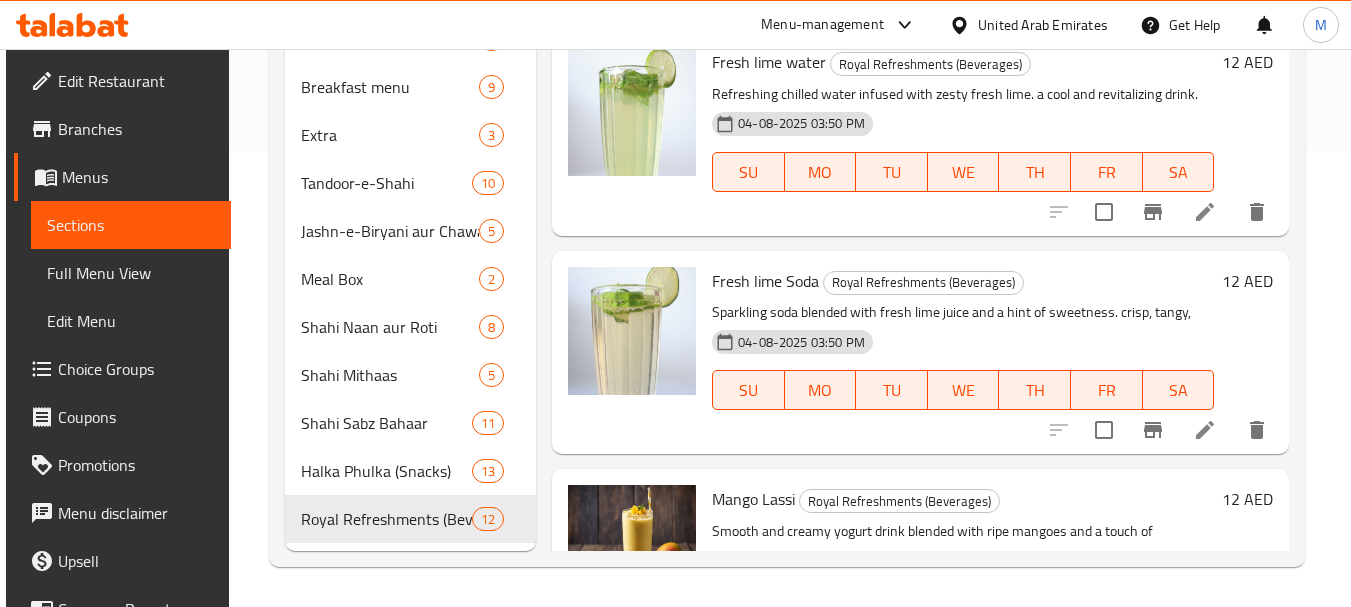 scroll, scrollTop: 0, scrollLeft: 0, axis: both 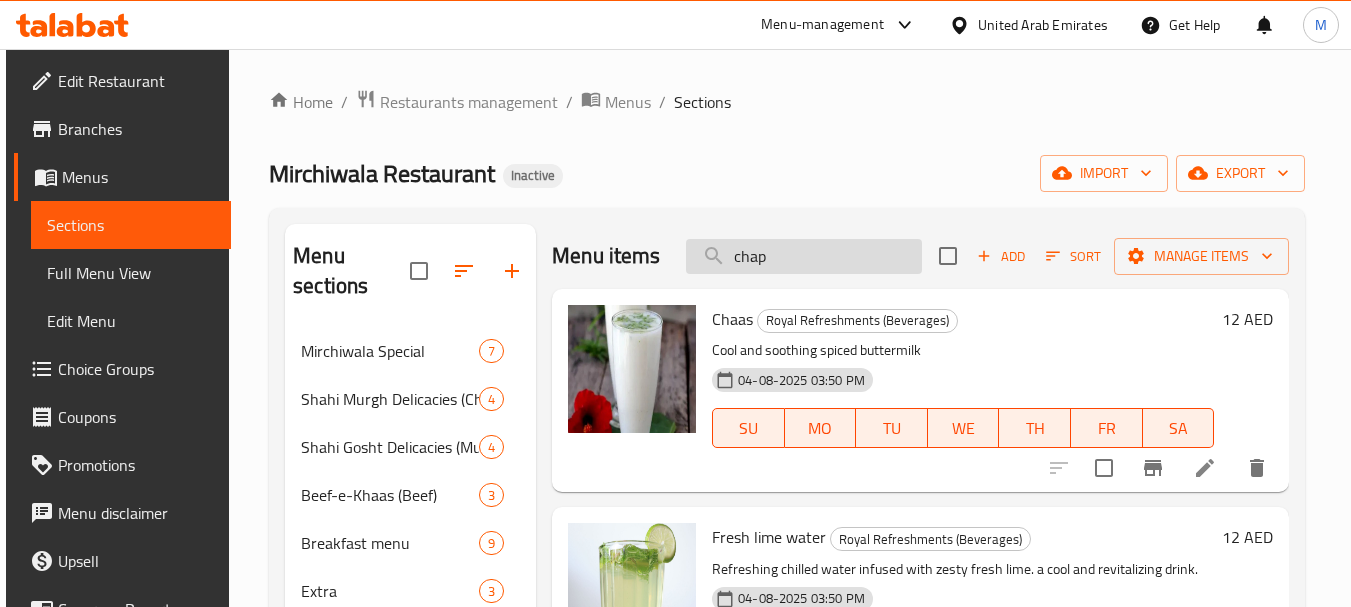 click on "chap" at bounding box center [804, 256] 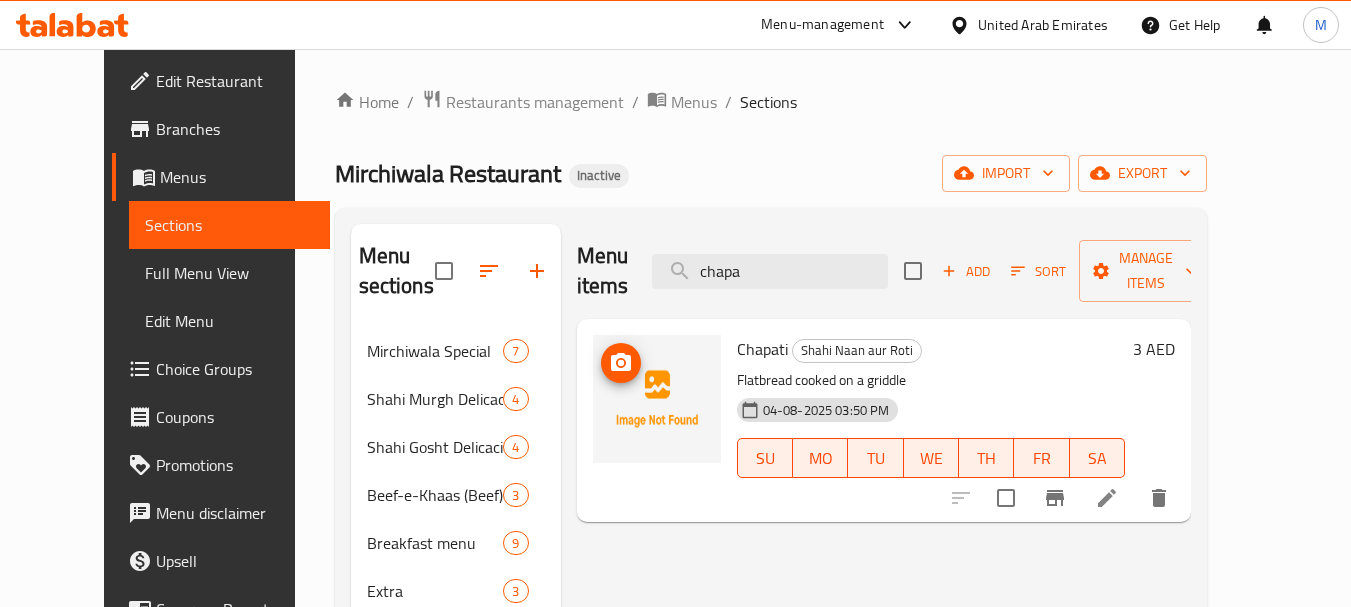 type on "chapa" 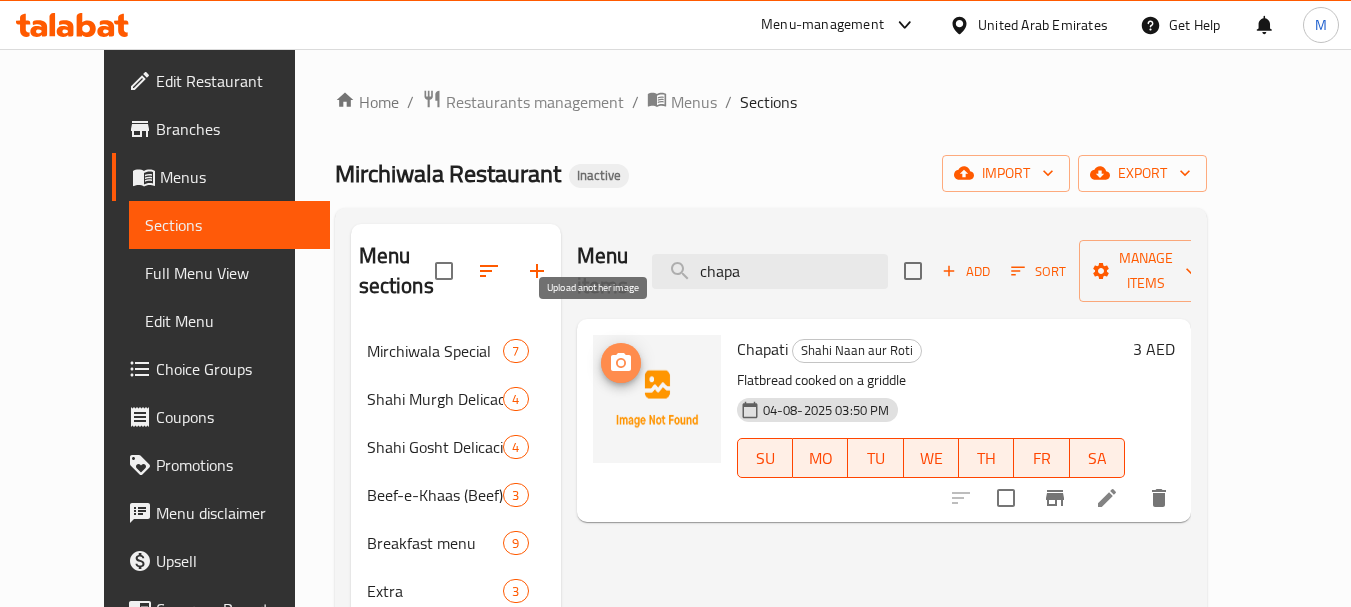 click 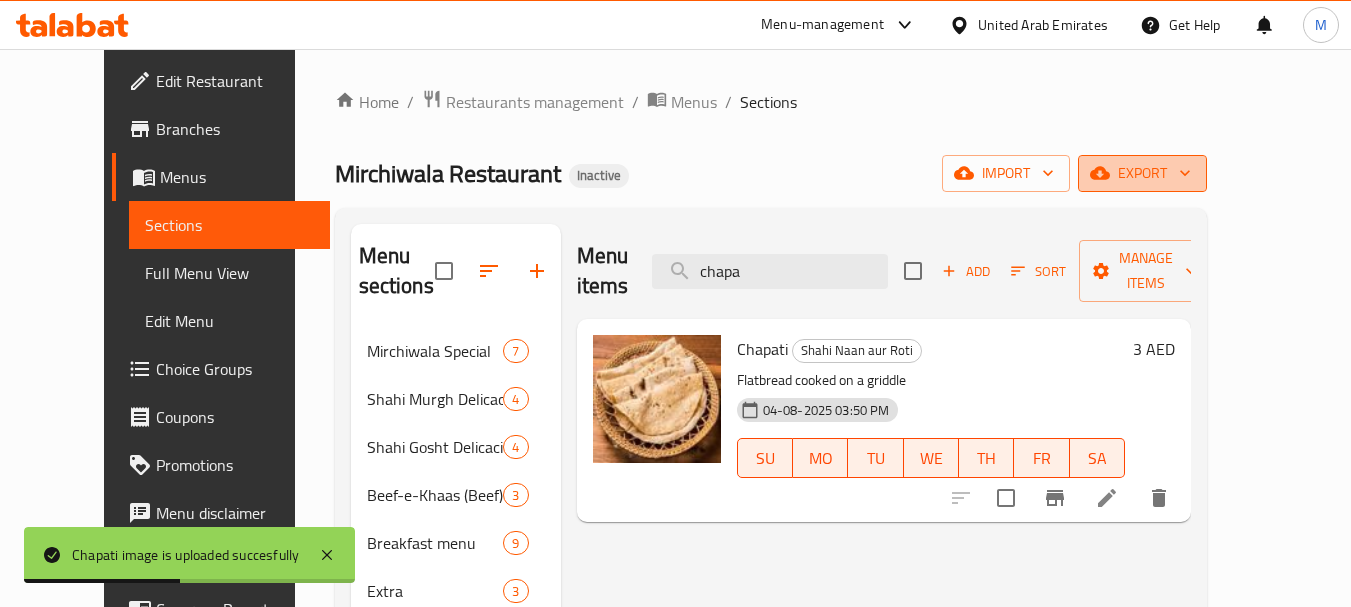click on "export" at bounding box center [1142, 173] 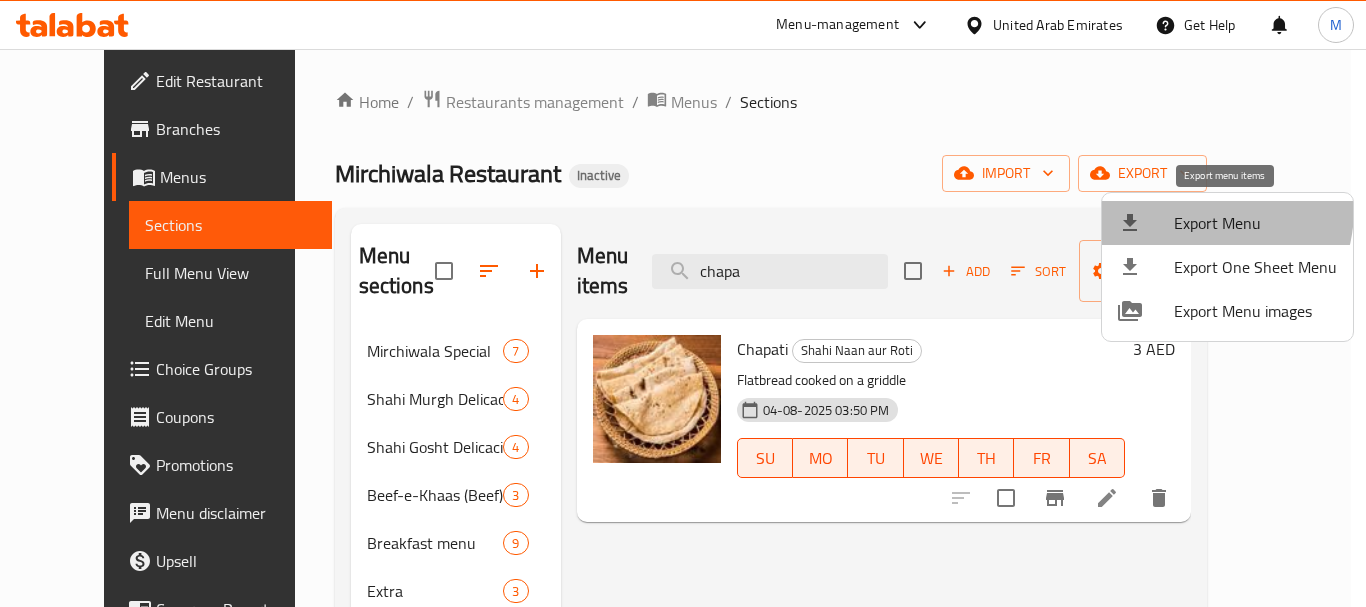 click on "Export Menu" at bounding box center (1255, 223) 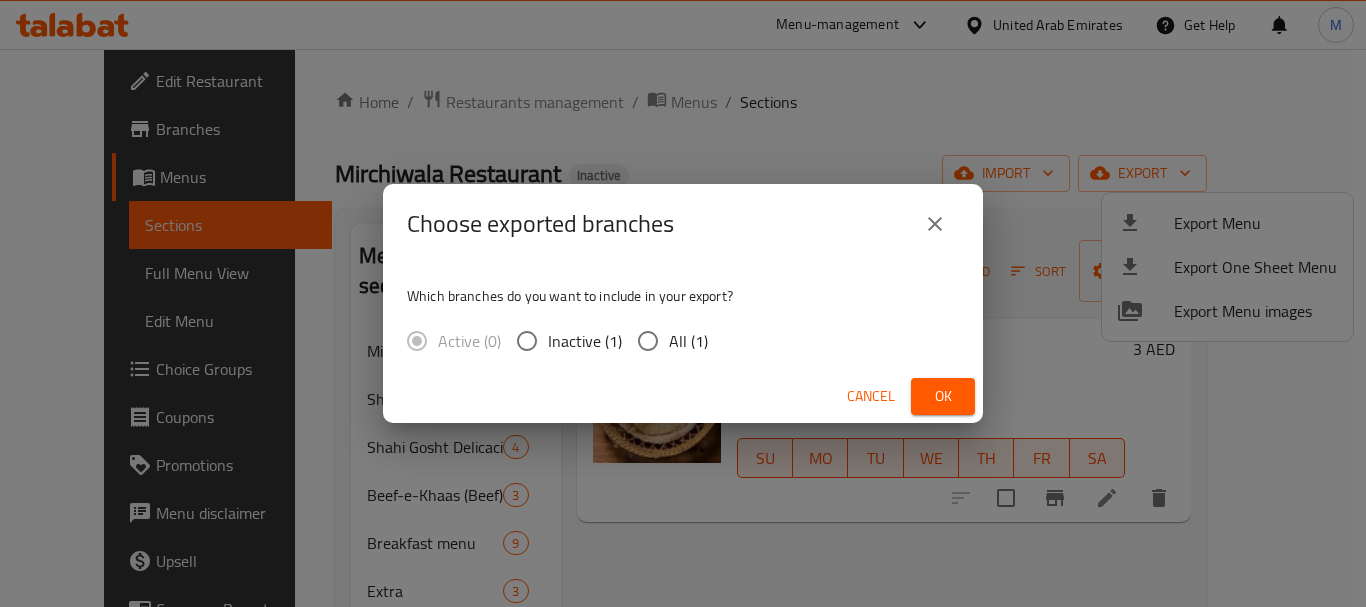 drag, startPoint x: 676, startPoint y: 349, endPoint x: 890, endPoint y: 410, distance: 222.52415 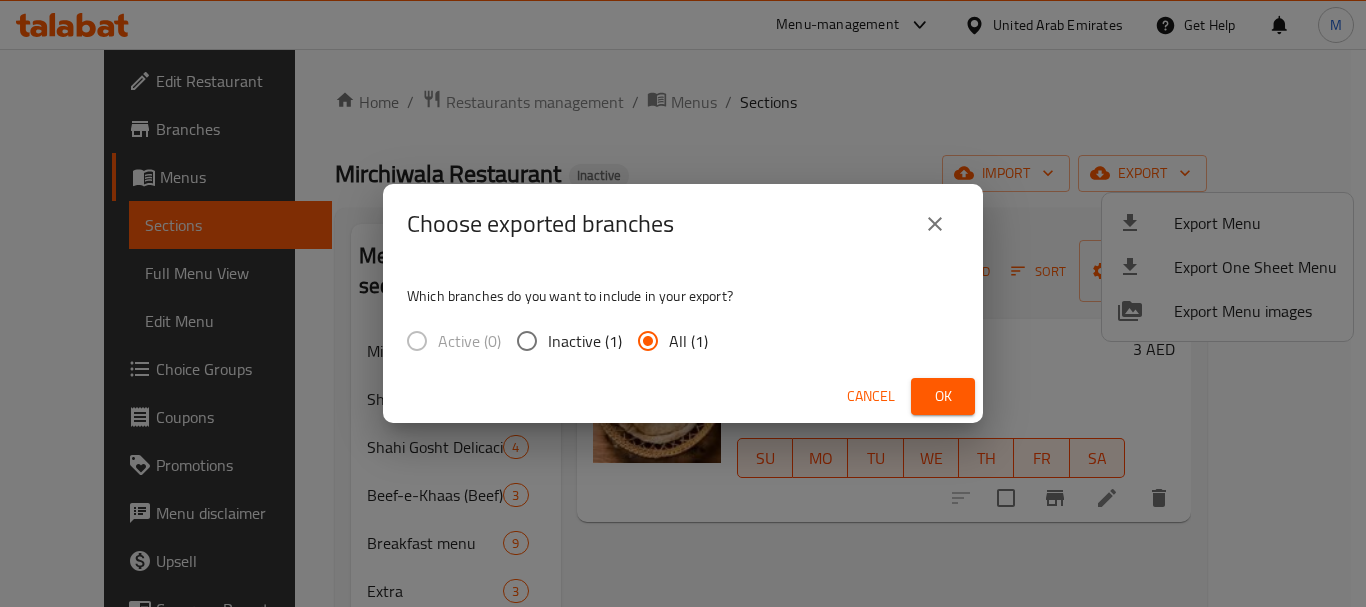 click on "Ok" at bounding box center [943, 396] 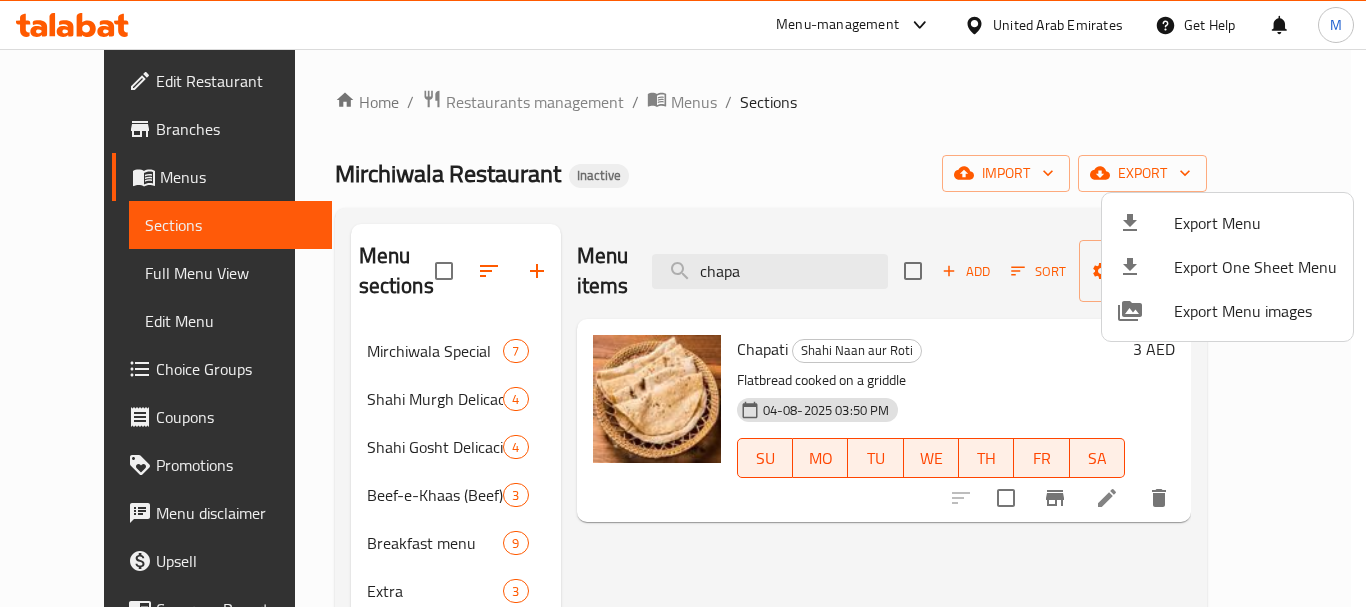 click at bounding box center (683, 303) 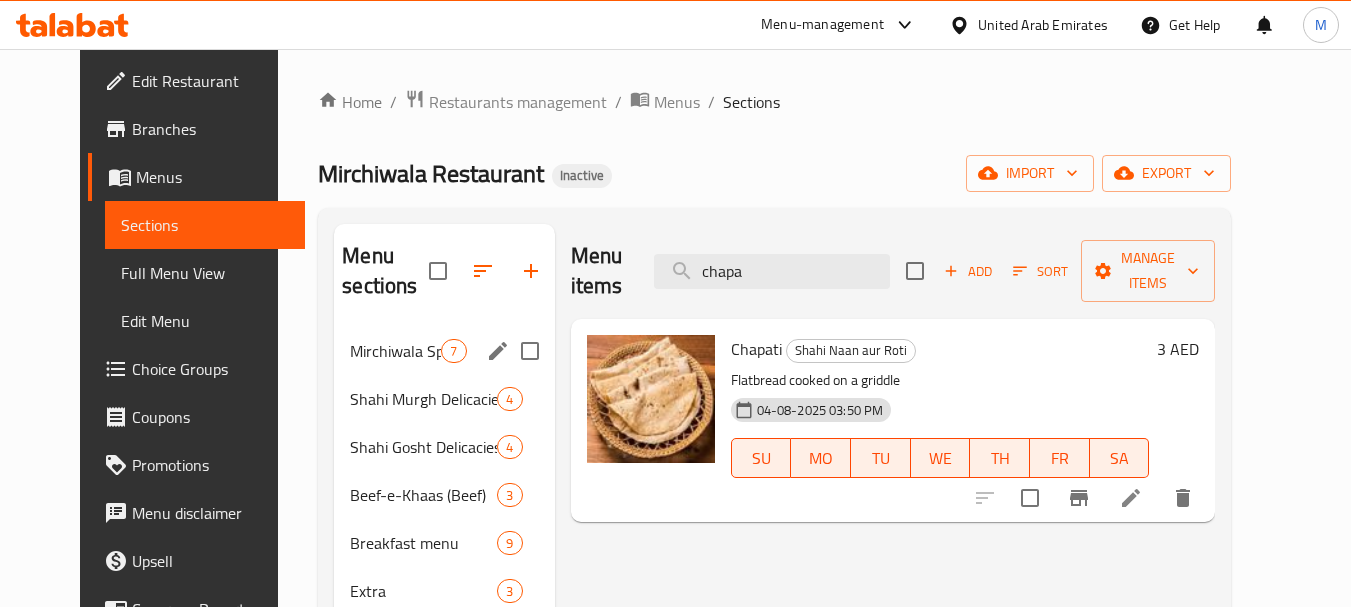 click on "Mirchiwala Special" at bounding box center [395, 351] 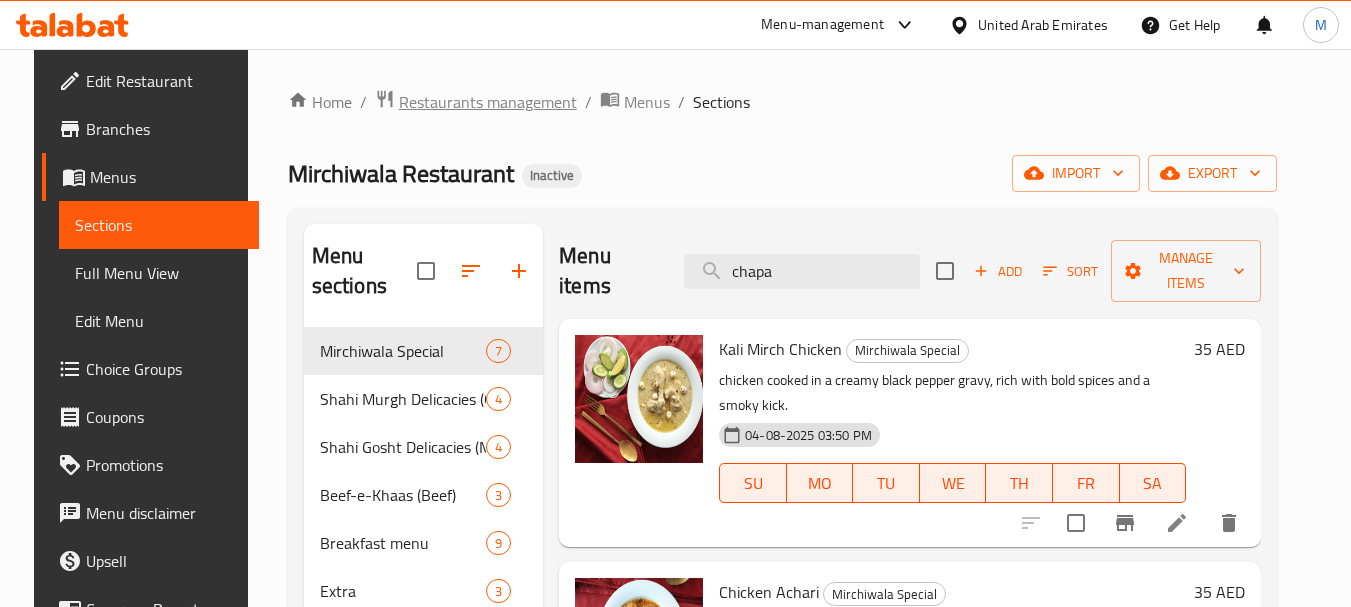 click on "Restaurants management" at bounding box center [488, 102] 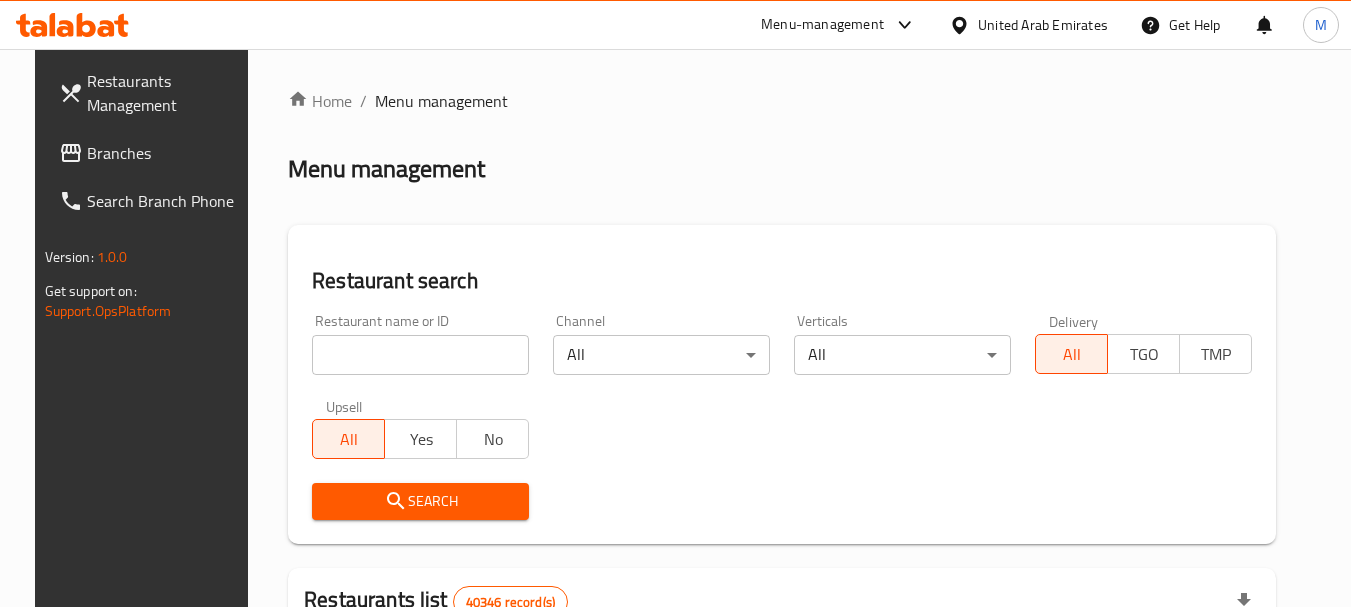 click at bounding box center [420, 355] 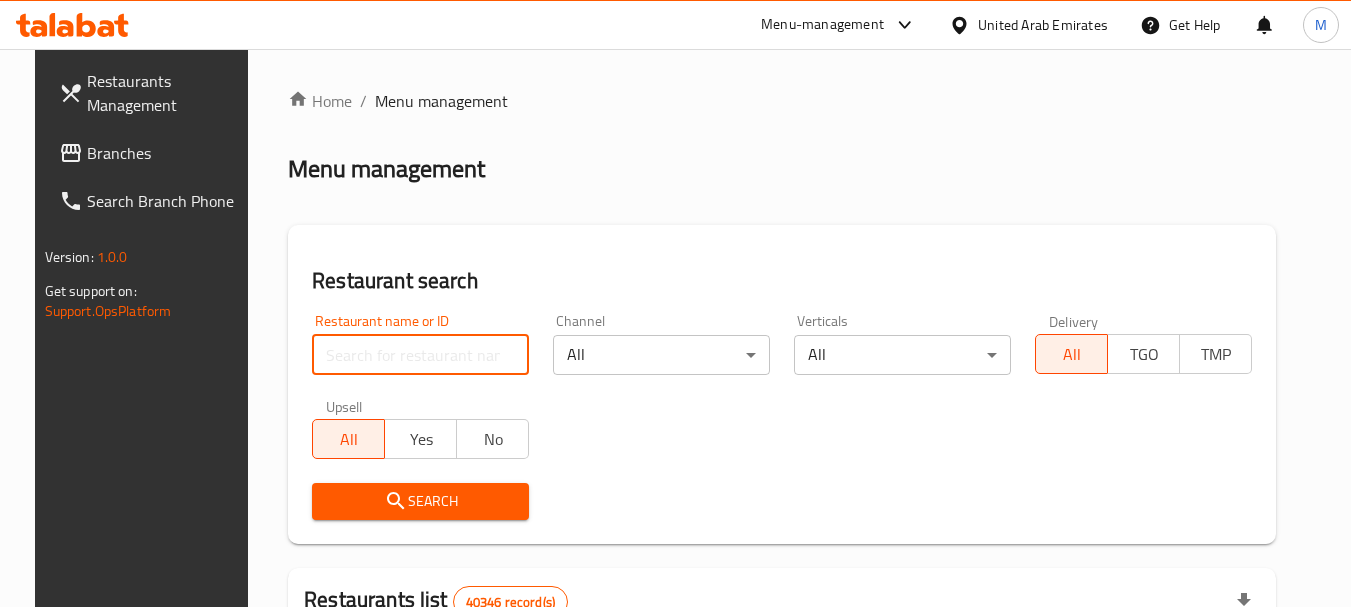 paste on "Nablus Gourmet" 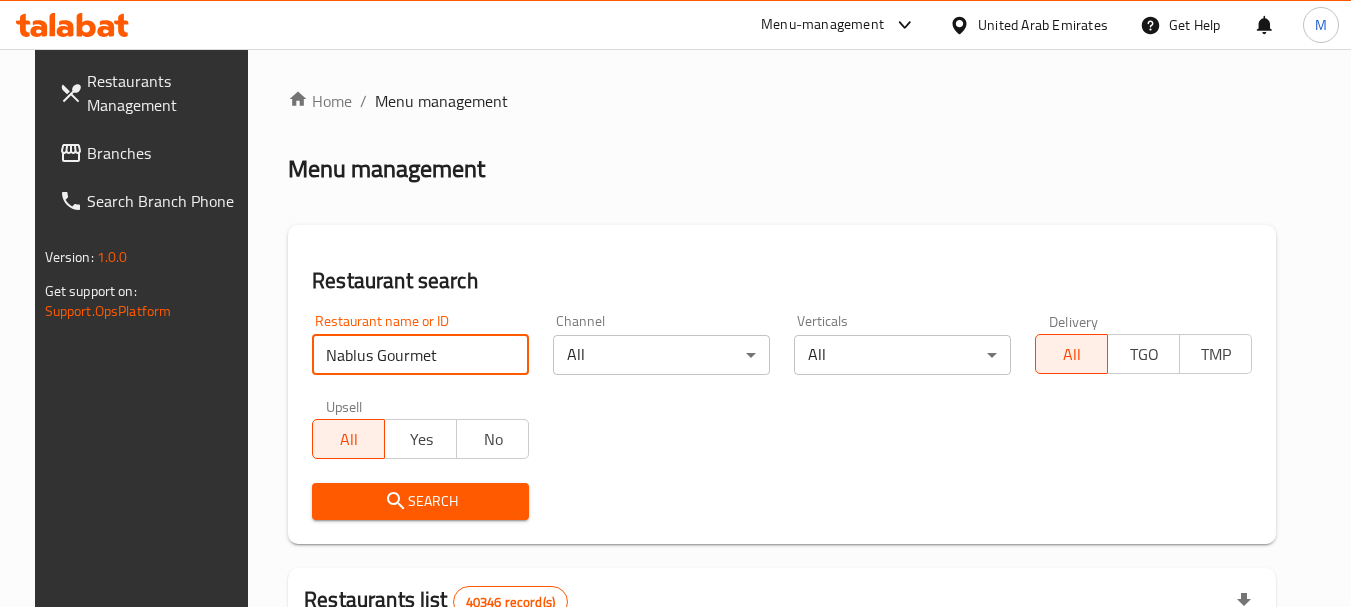 type on "Nablus Gourmet" 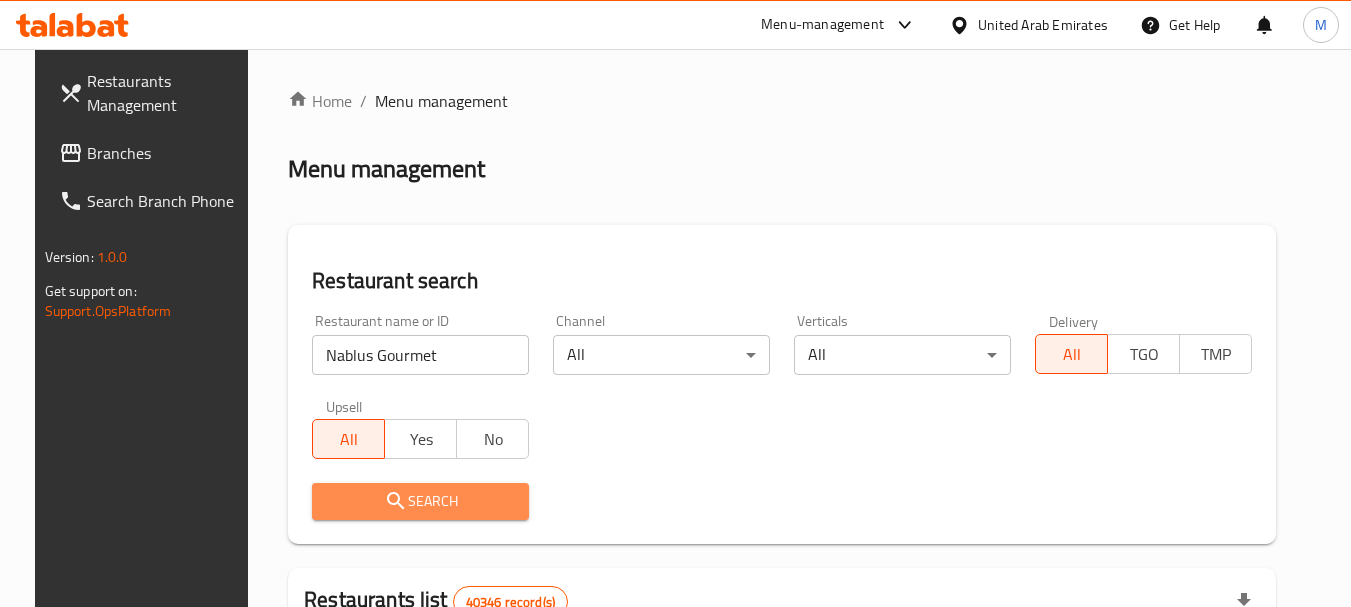 click on "Search" at bounding box center [420, 501] 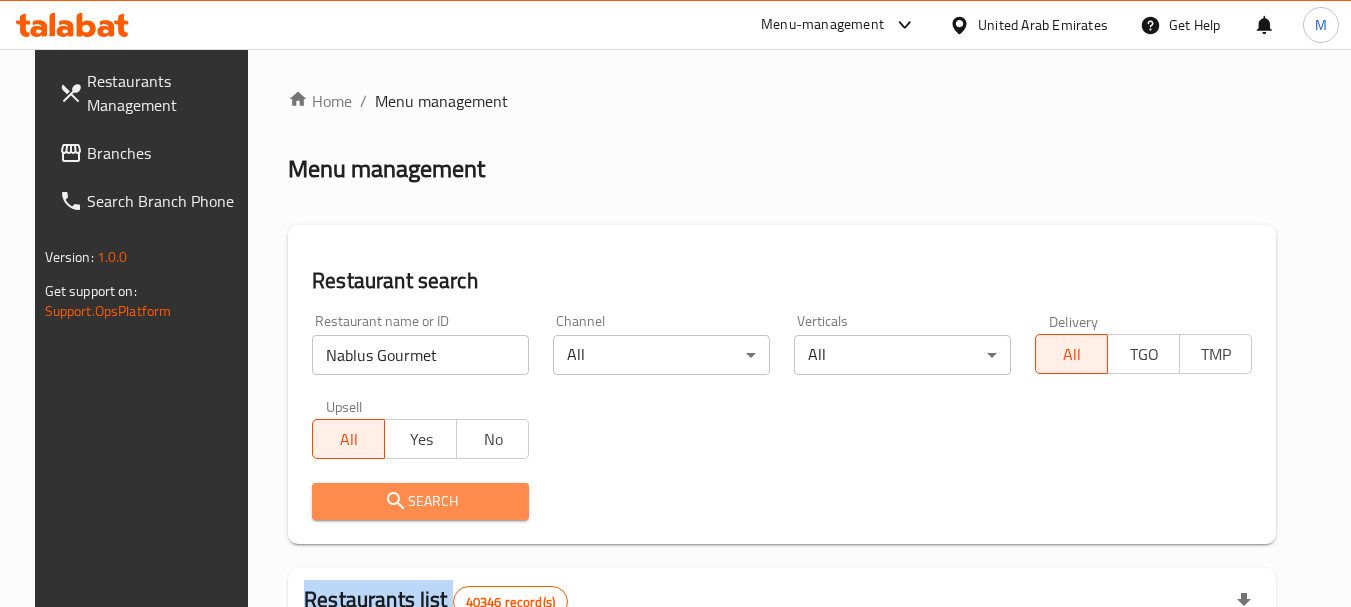 click at bounding box center (675, 303) 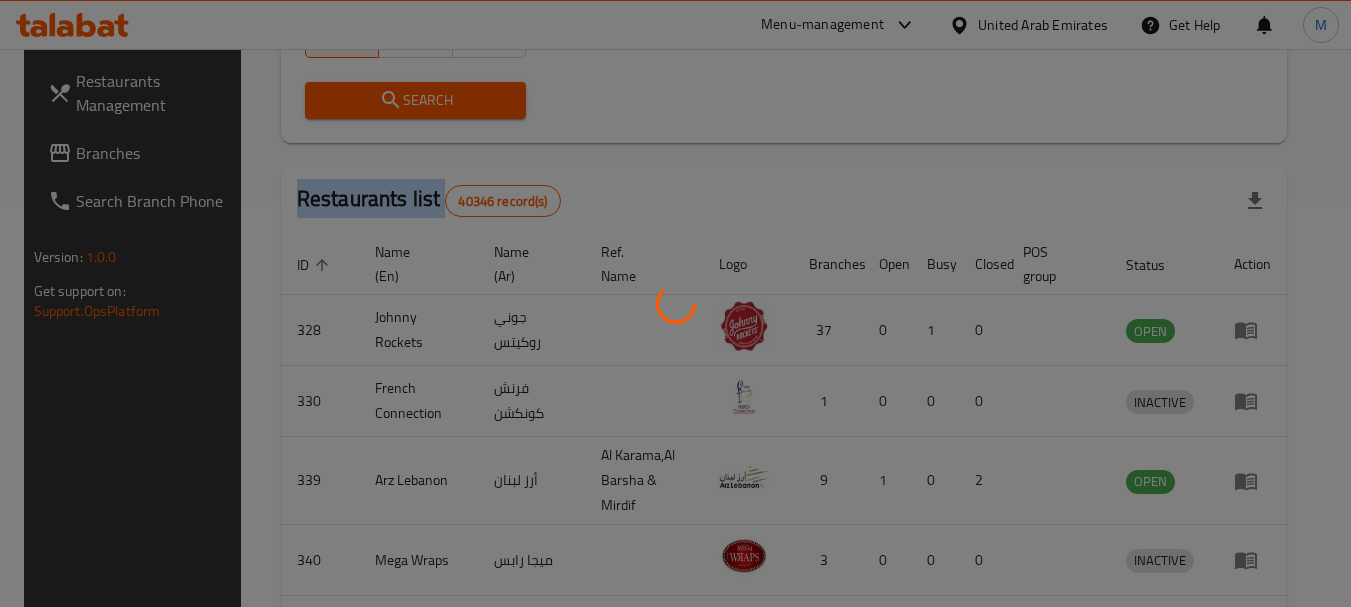scroll, scrollTop: 285, scrollLeft: 0, axis: vertical 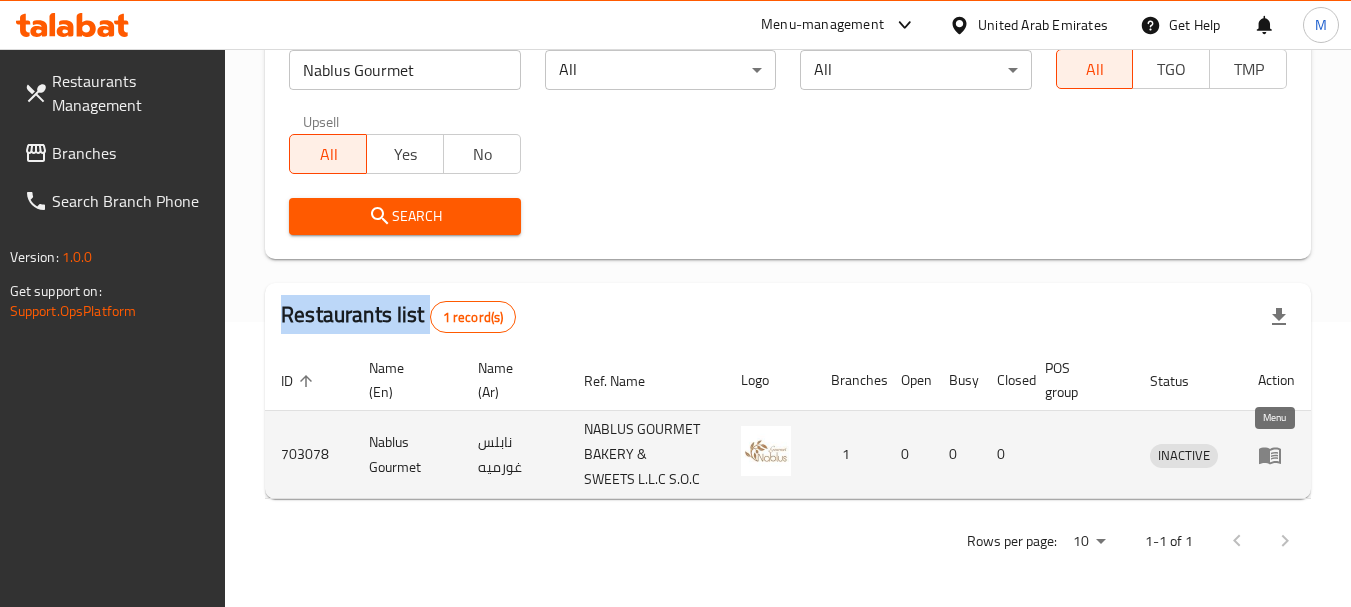 click 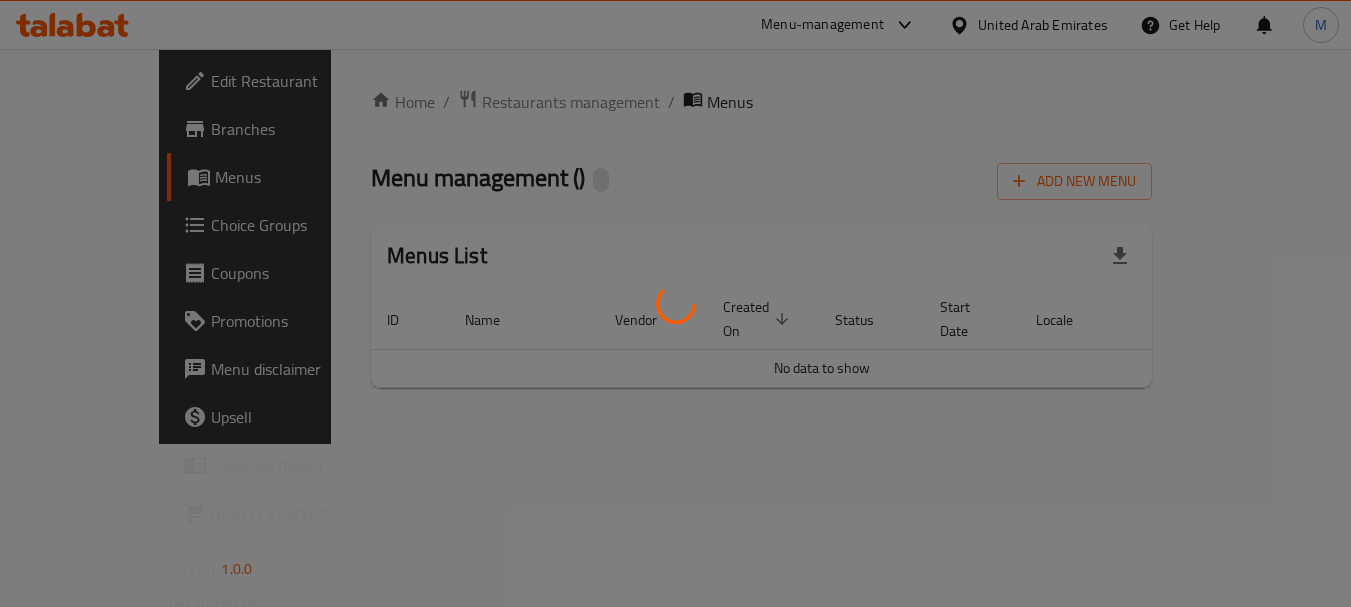scroll, scrollTop: 0, scrollLeft: 0, axis: both 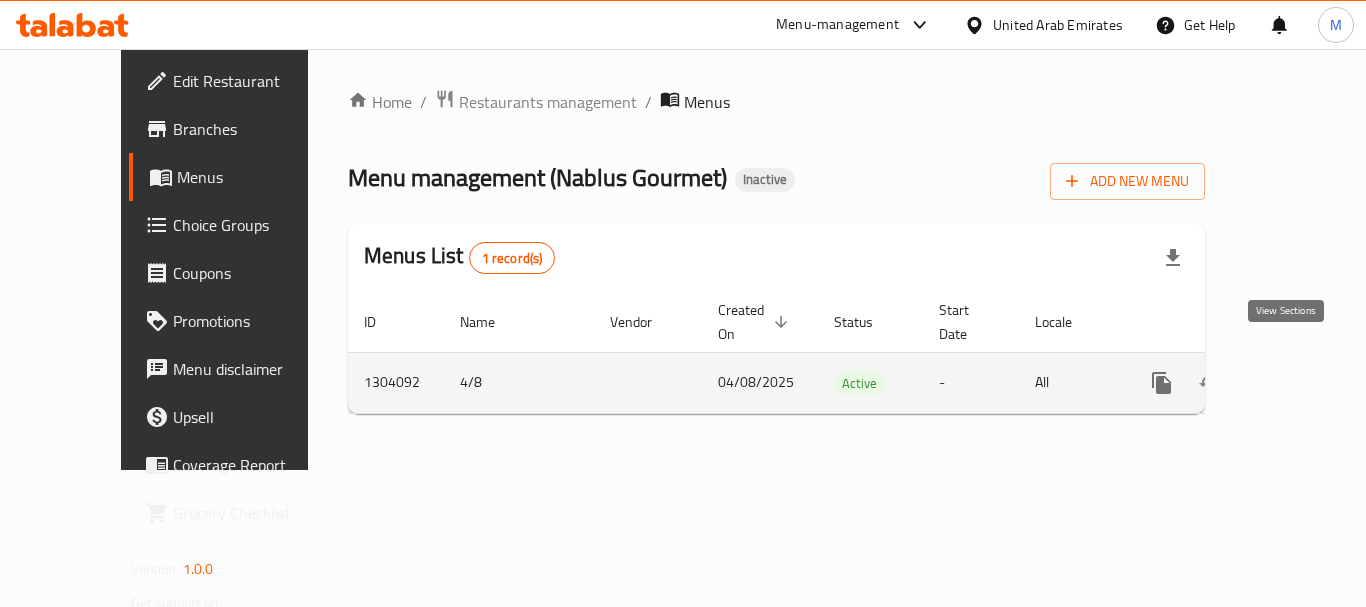 click 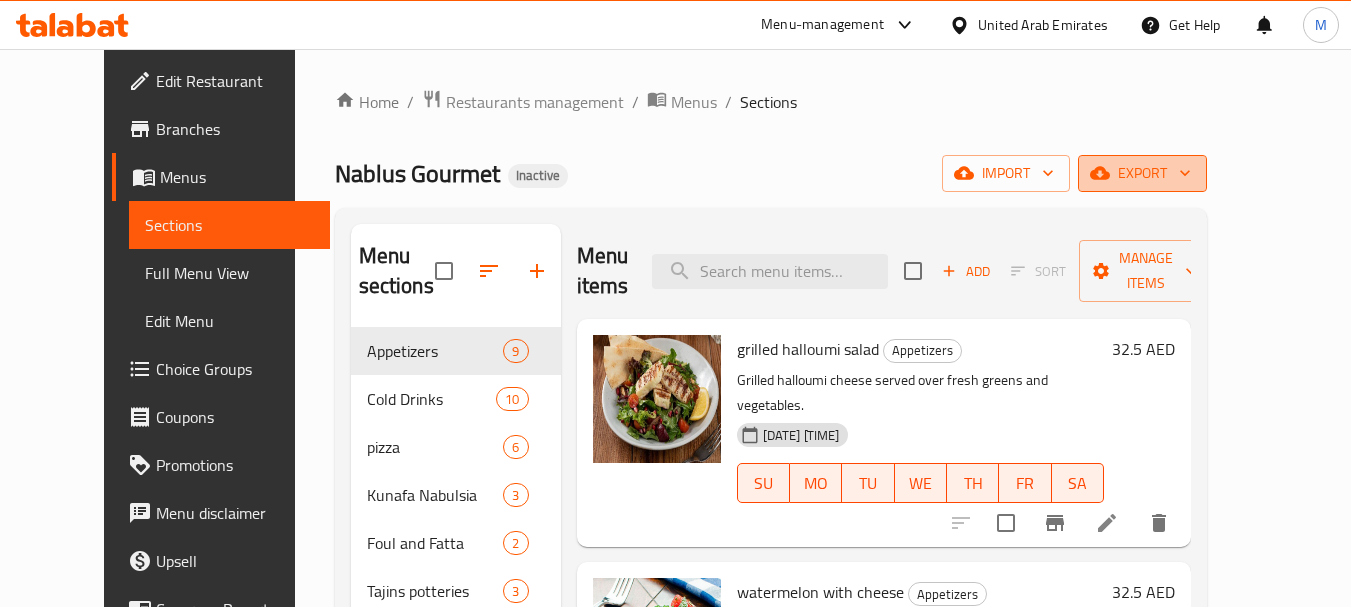 click on "export" at bounding box center (1142, 173) 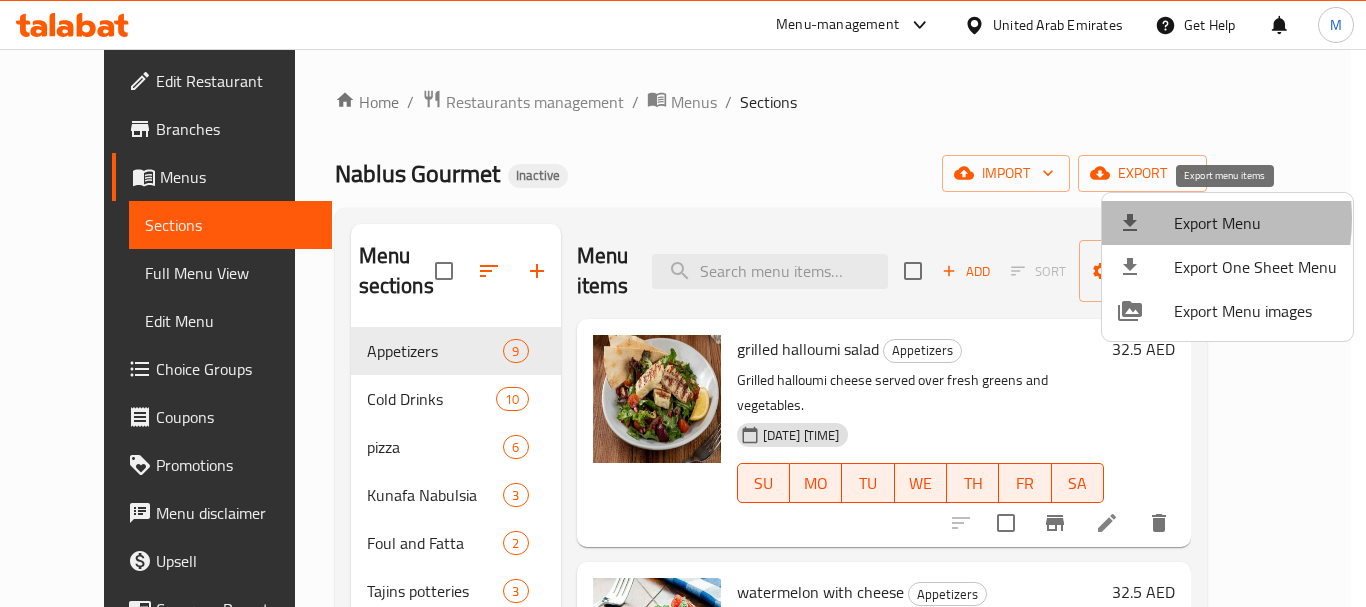 click at bounding box center (1146, 223) 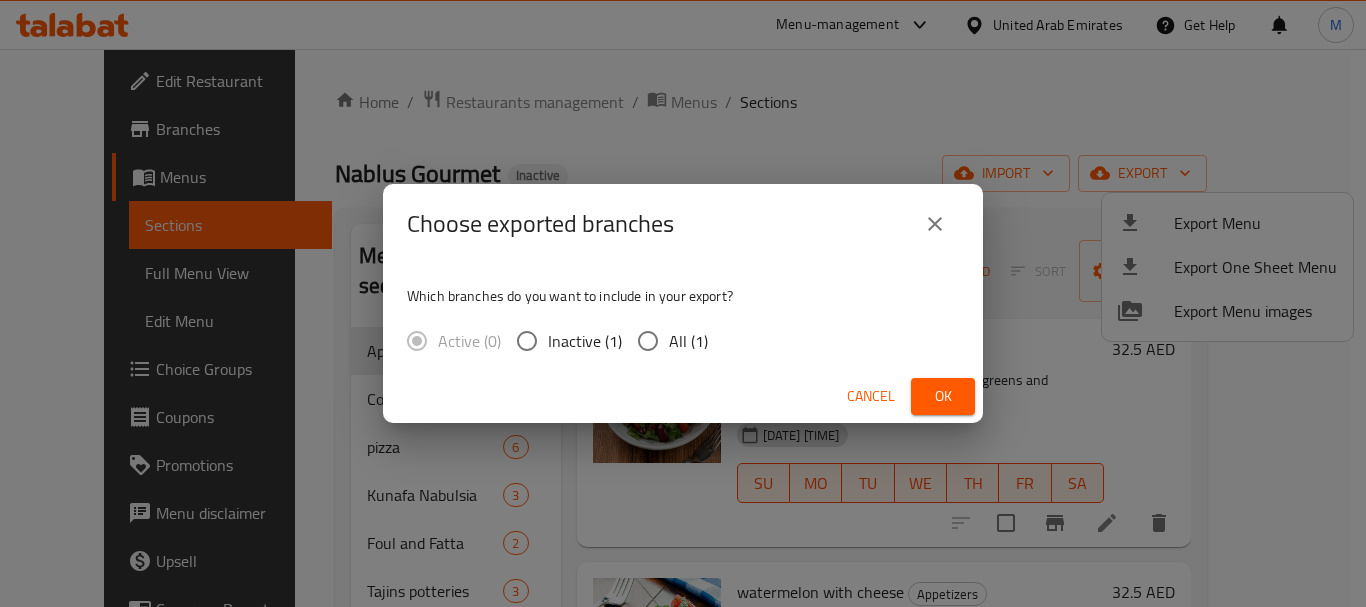 click on "All (1)" at bounding box center (688, 341) 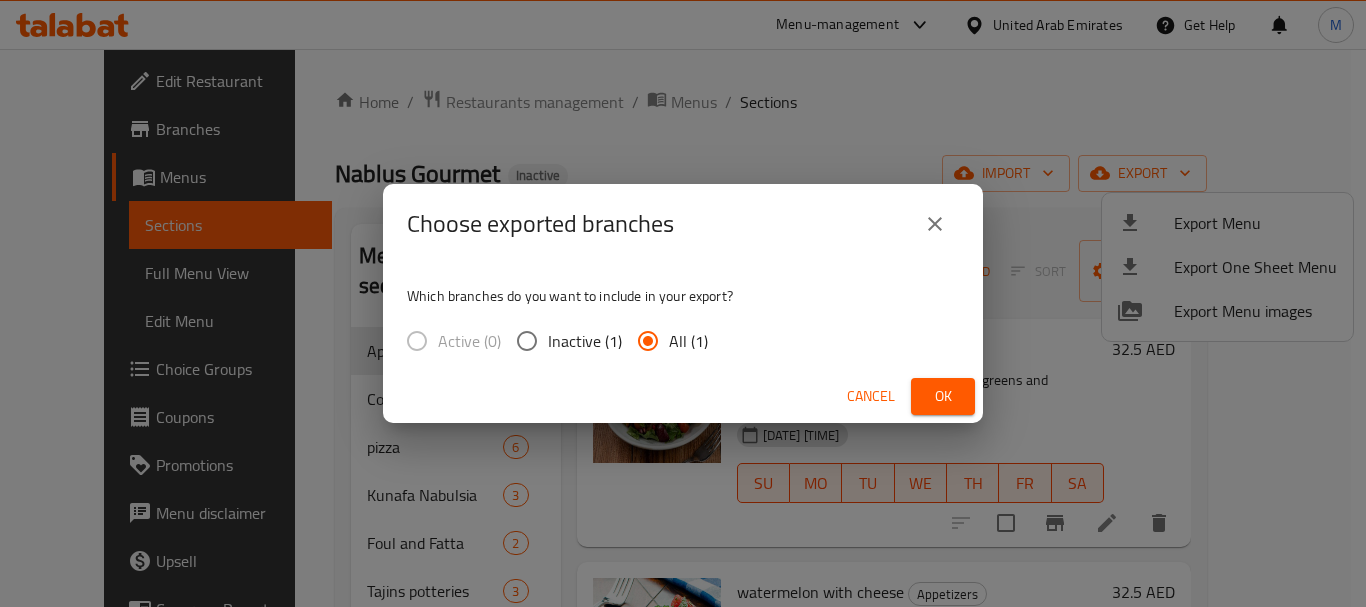 drag, startPoint x: 937, startPoint y: 390, endPoint x: 818, endPoint y: 507, distance: 166.8832 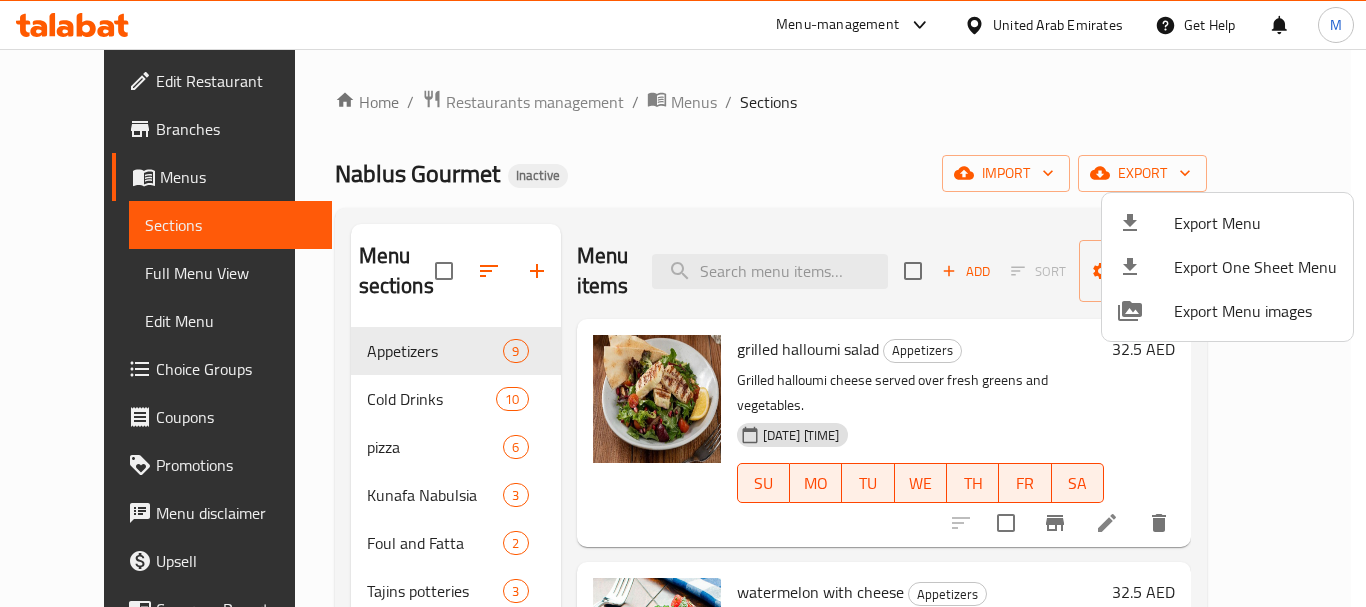 drag, startPoint x: 749, startPoint y: 162, endPoint x: 745, endPoint y: 483, distance: 321.02493 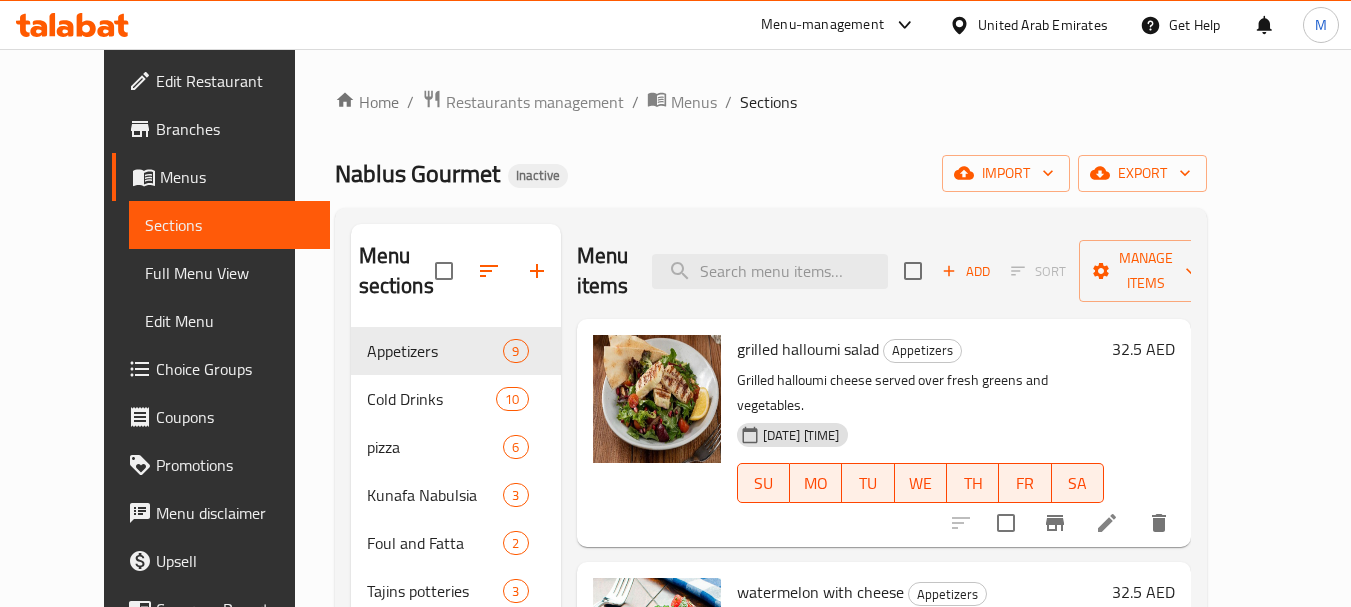 click on "Edit Restaurant" at bounding box center [235, 81] 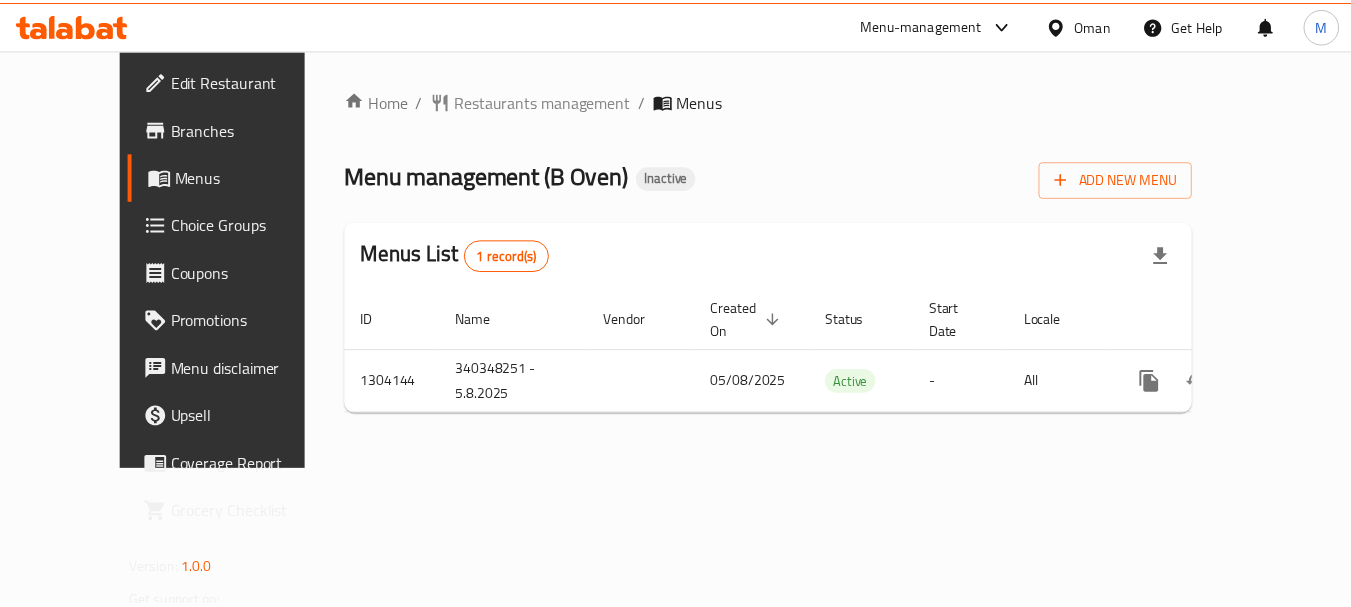 scroll, scrollTop: 0, scrollLeft: 0, axis: both 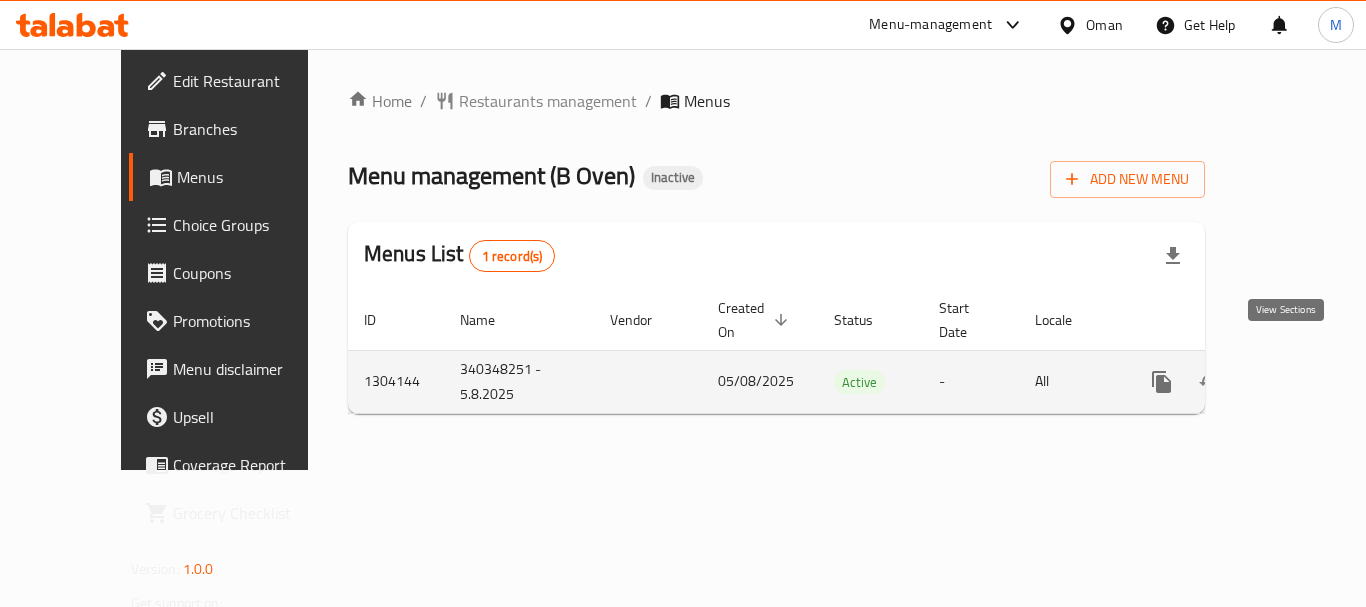 click 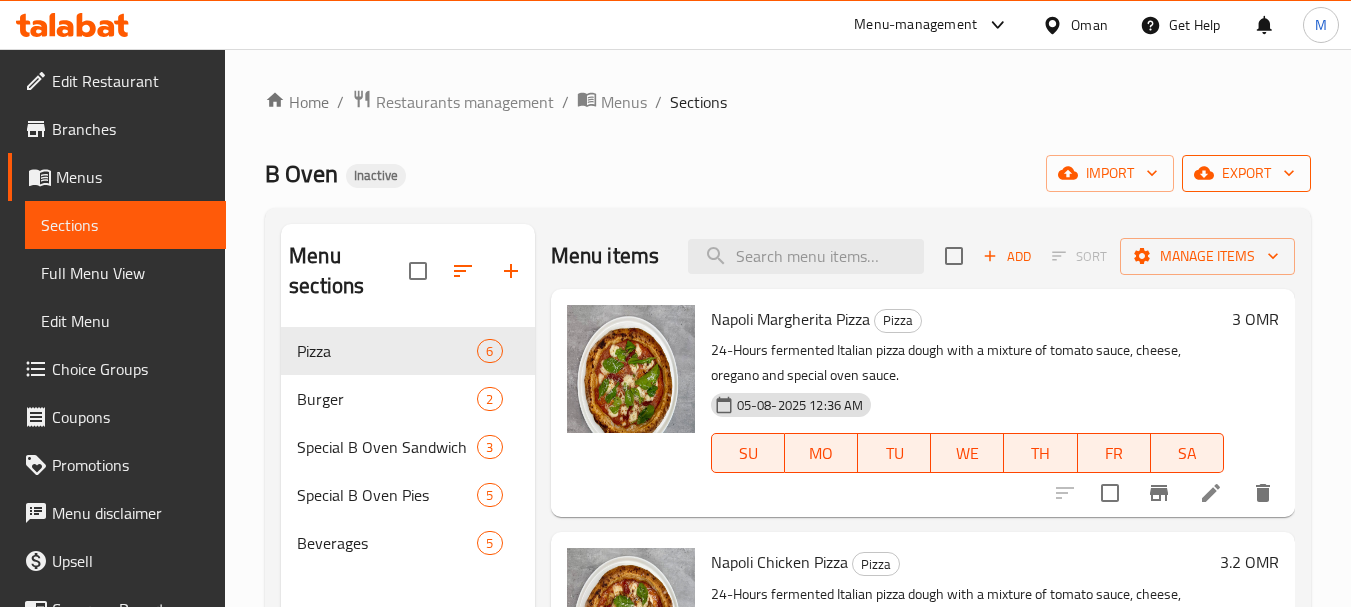 click on "export" at bounding box center (1246, 173) 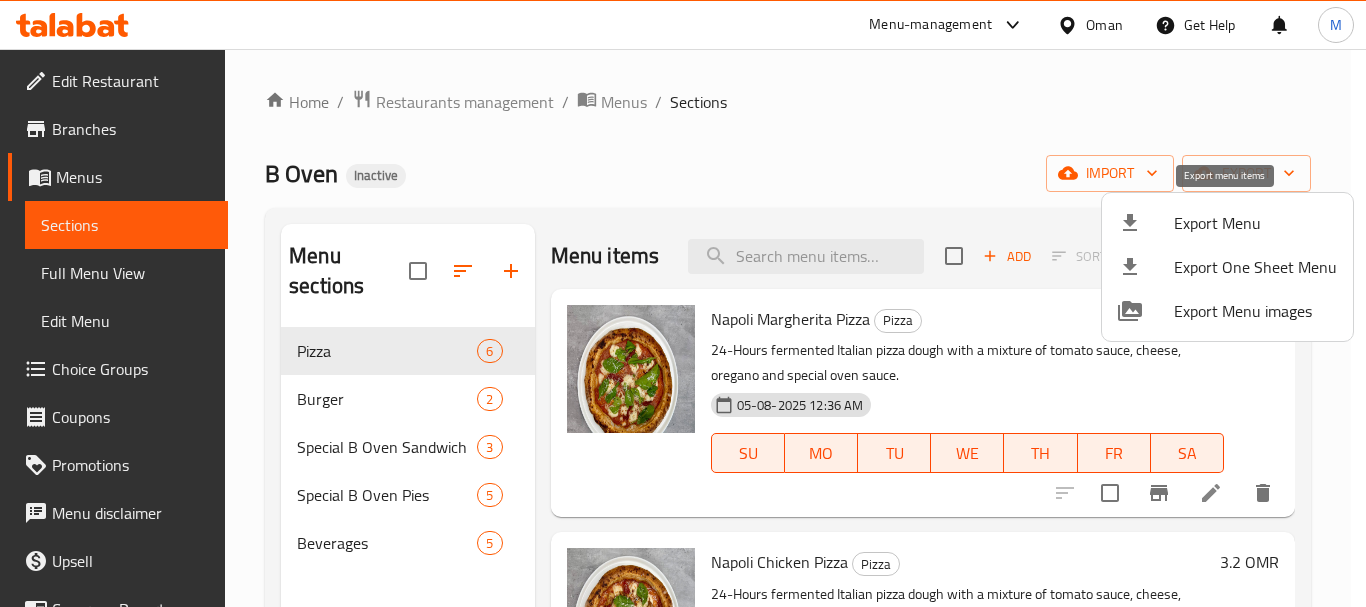 click on "Export Menu" at bounding box center (1255, 223) 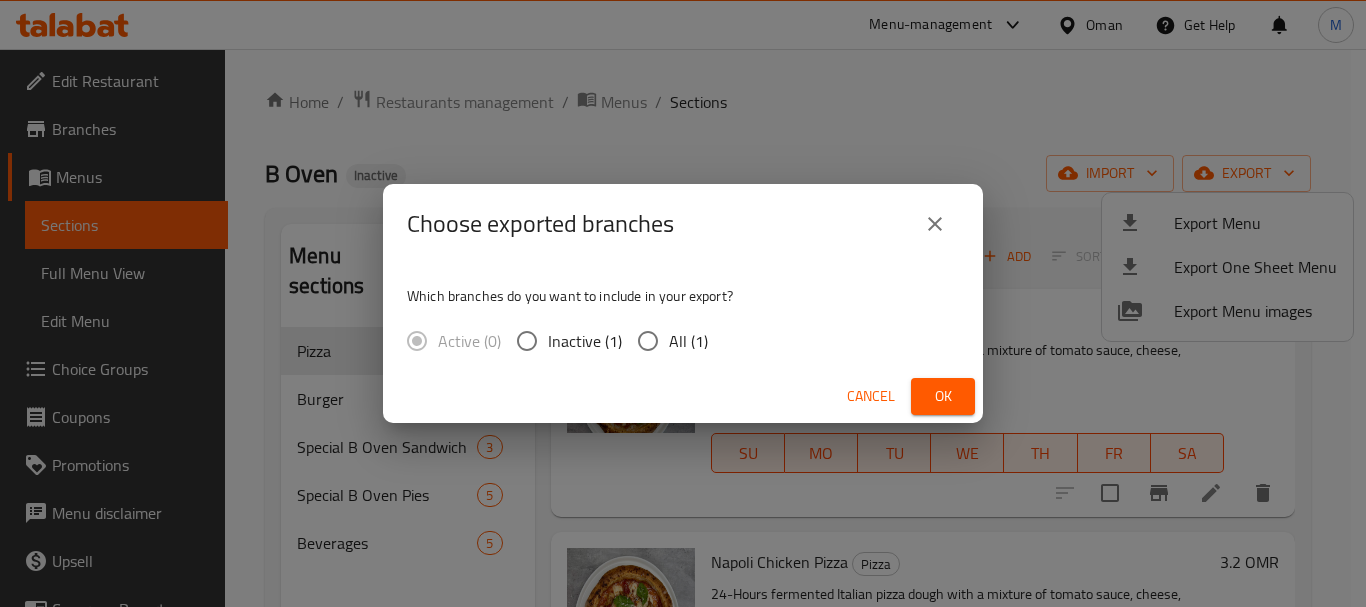 click on "All (1)" at bounding box center [688, 341] 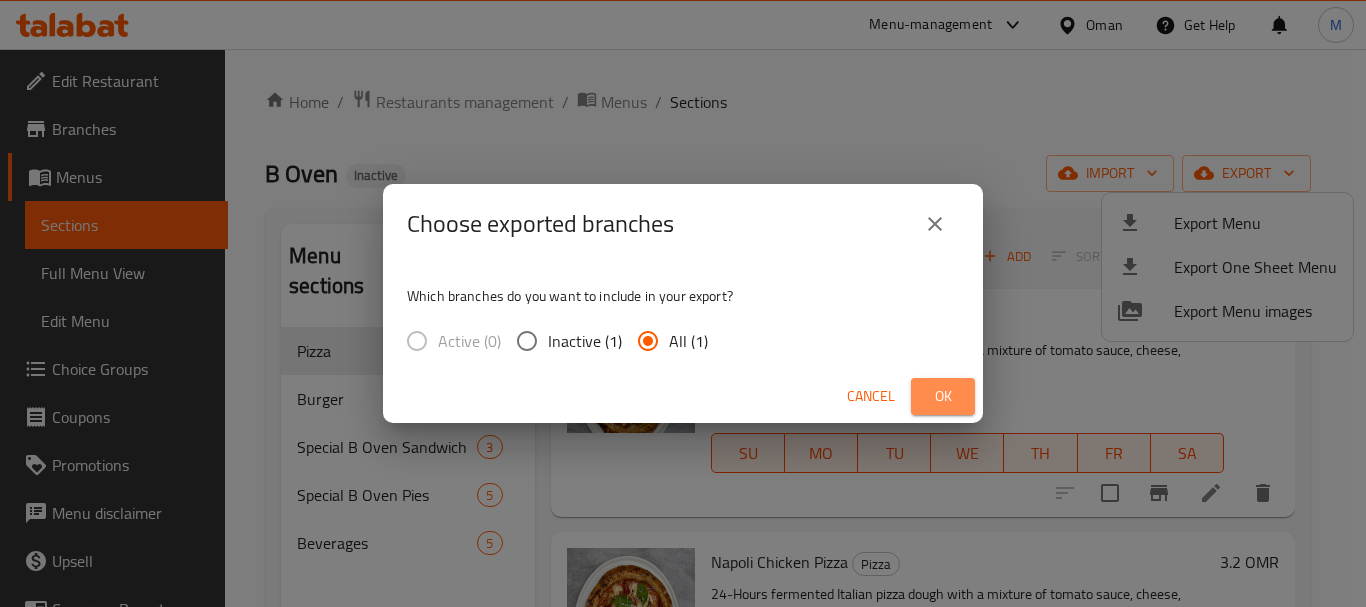 click on "Ok" at bounding box center [943, 396] 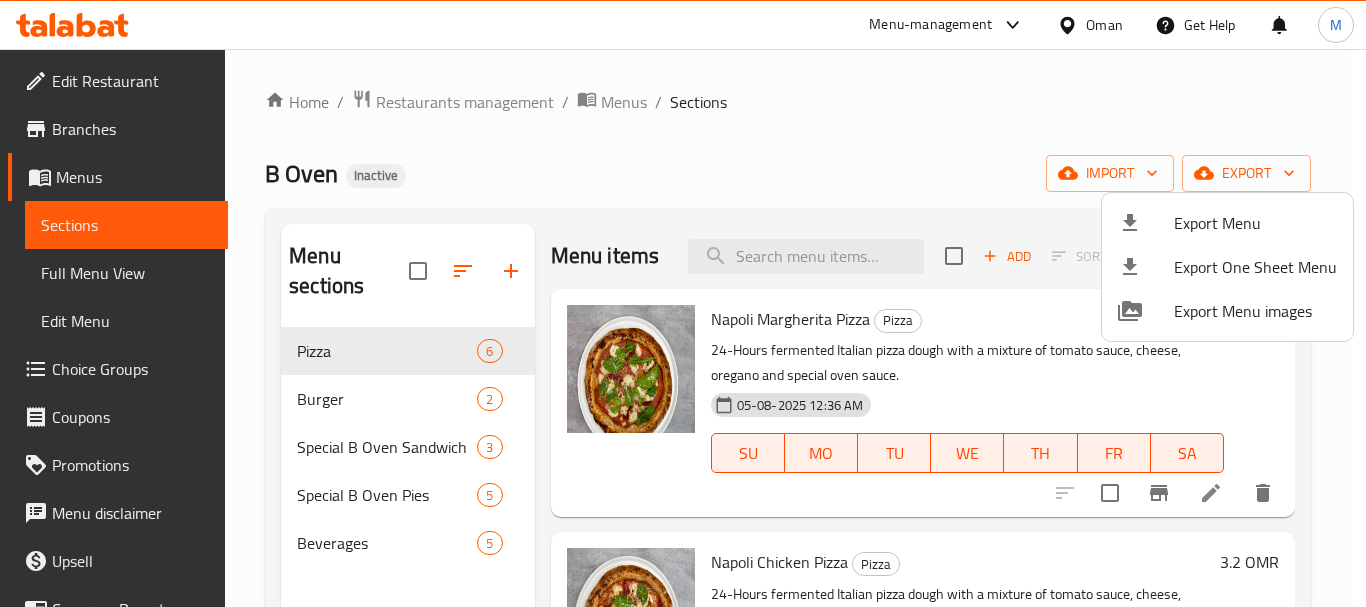click at bounding box center [683, 303] 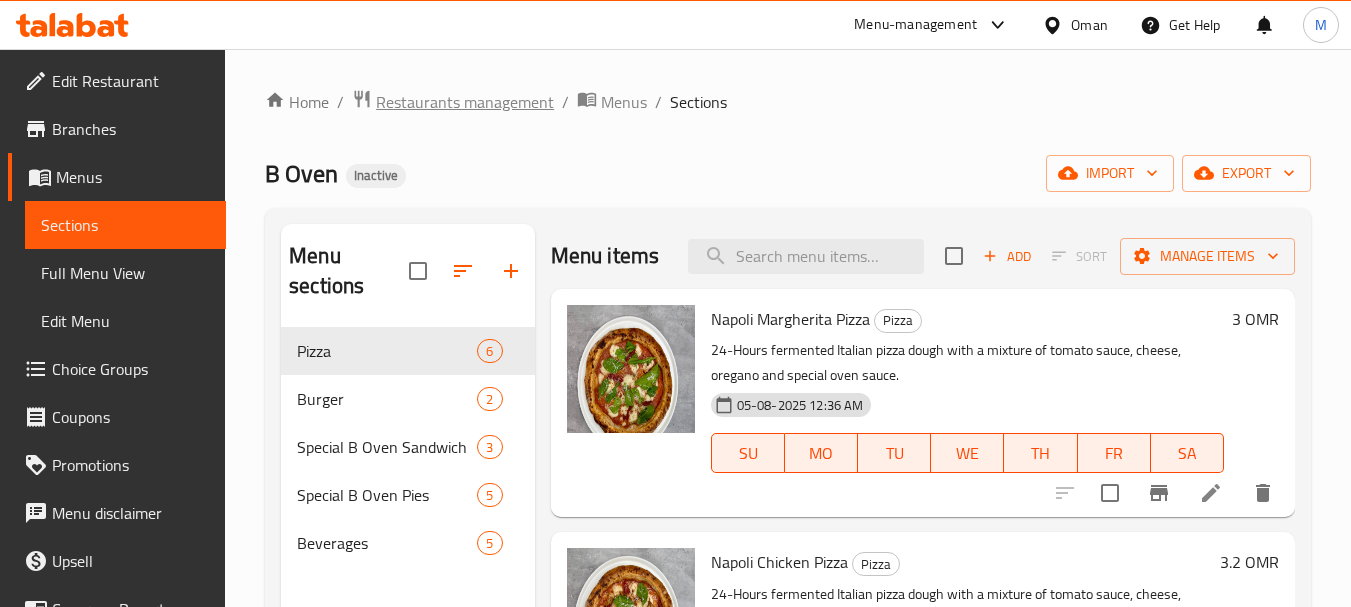 click on "Restaurants management" at bounding box center (465, 102) 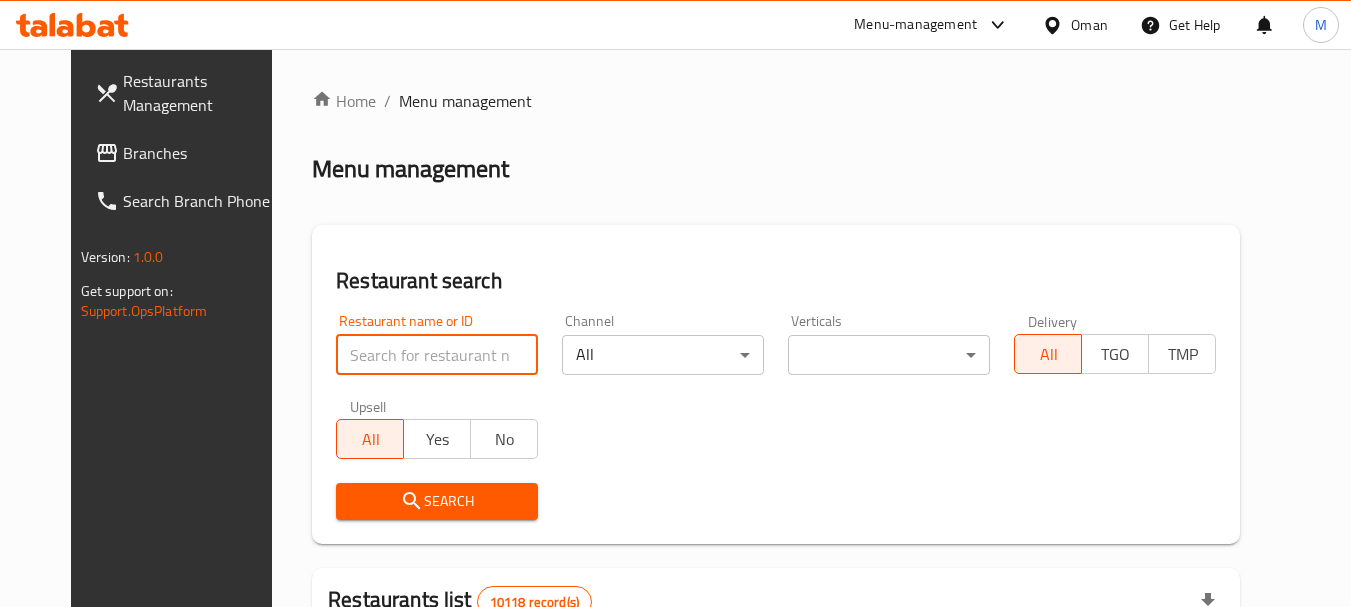 click at bounding box center (437, 355) 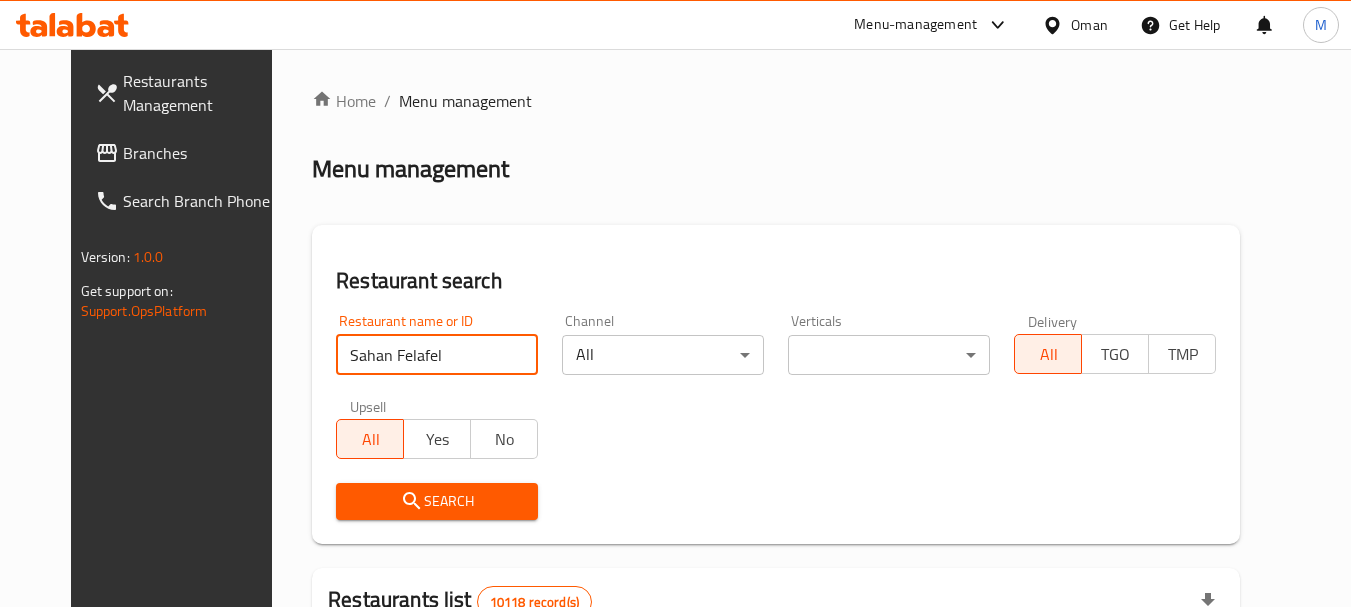 type on "Sahan Felafel" 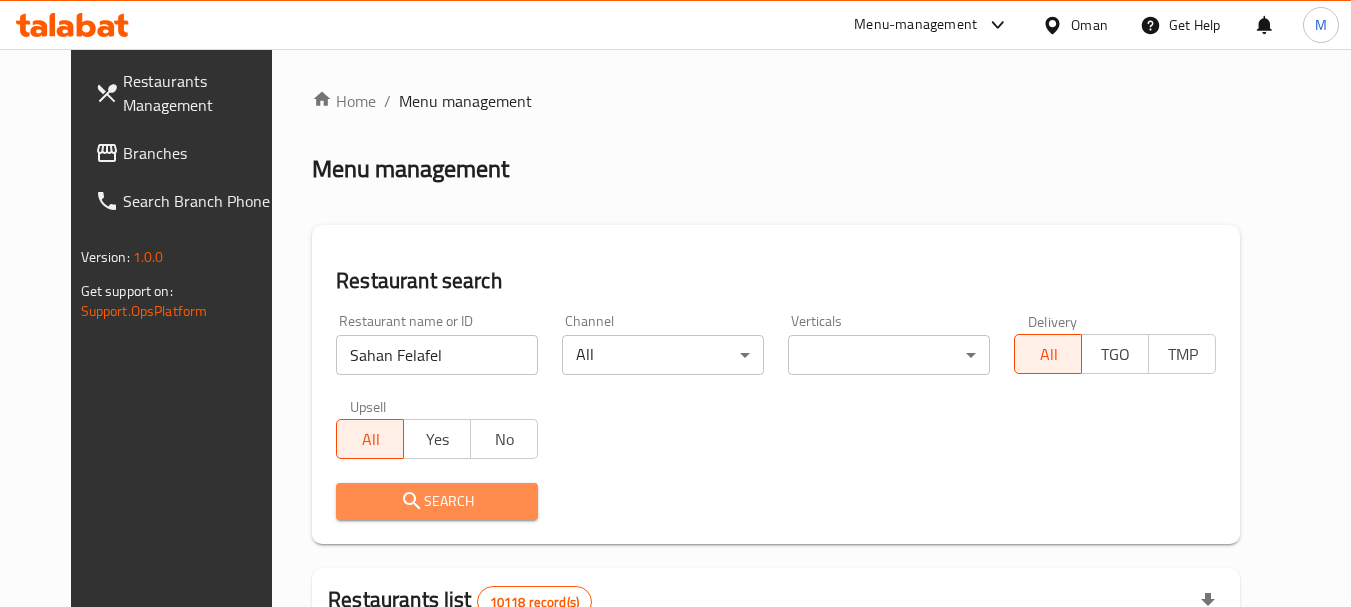 click on "Search" at bounding box center (437, 501) 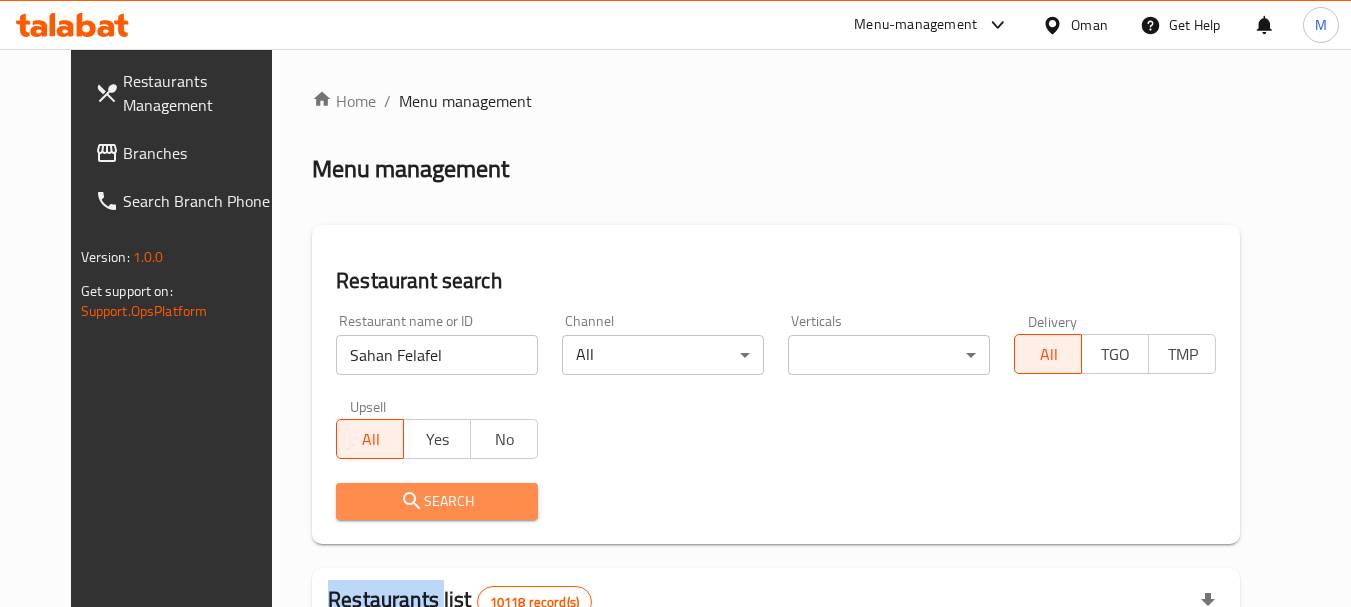 click at bounding box center (675, 303) 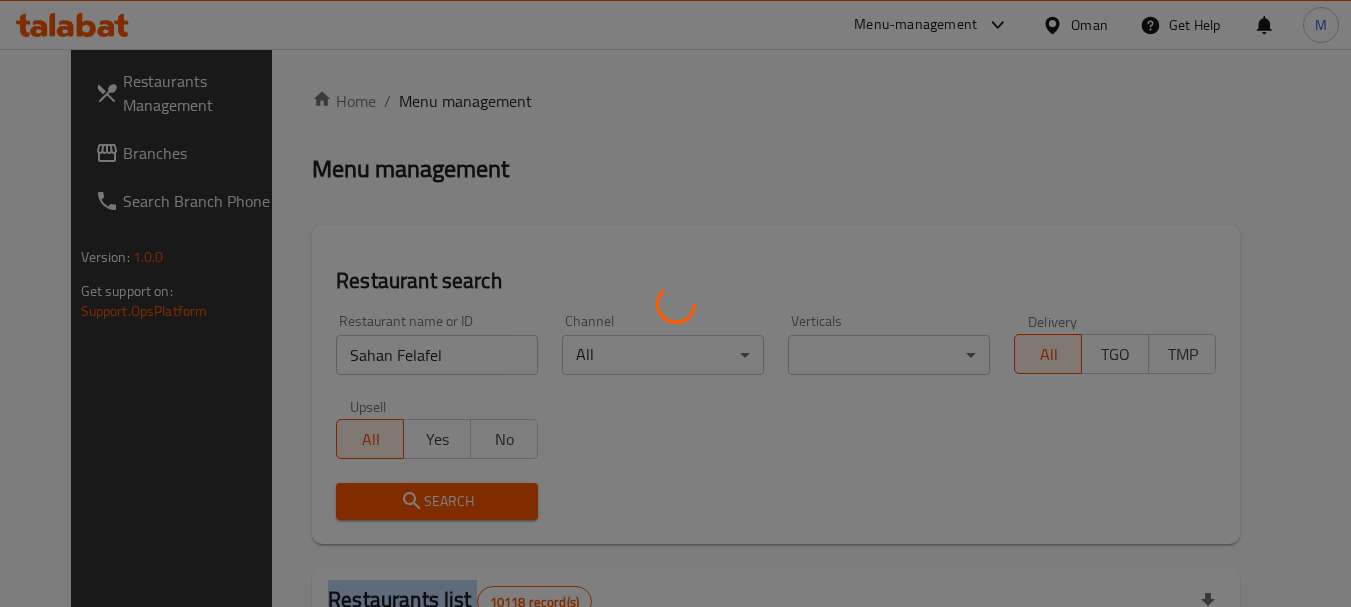 click at bounding box center [675, 303] 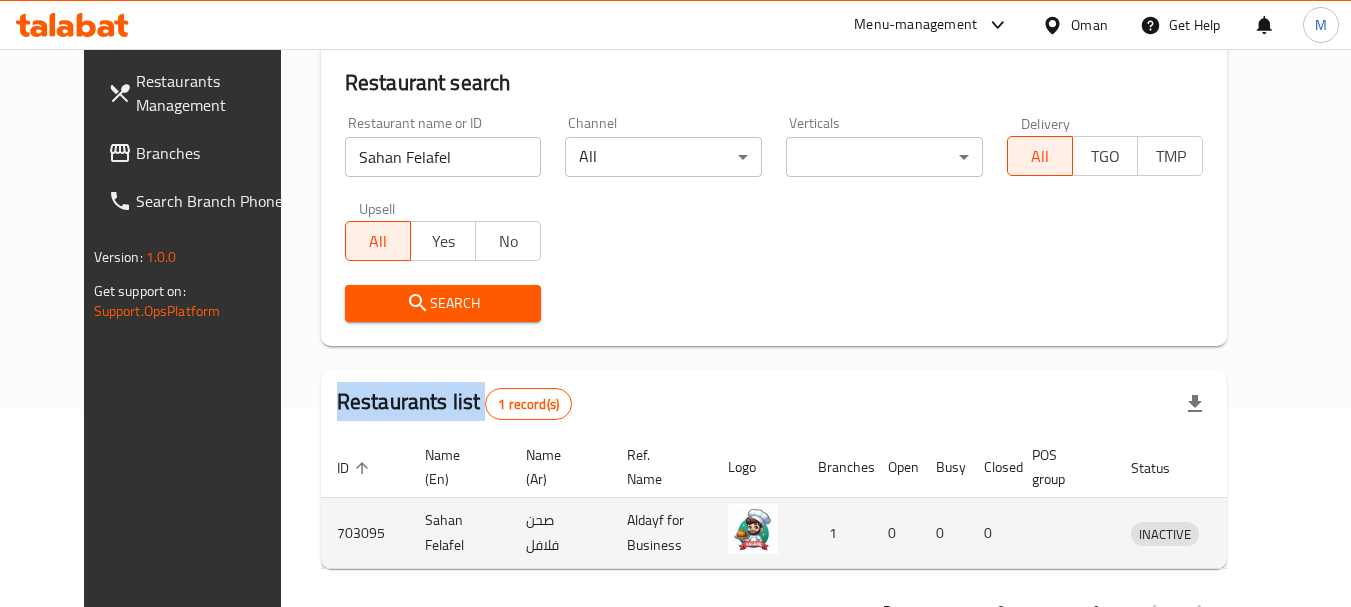 scroll, scrollTop: 260, scrollLeft: 0, axis: vertical 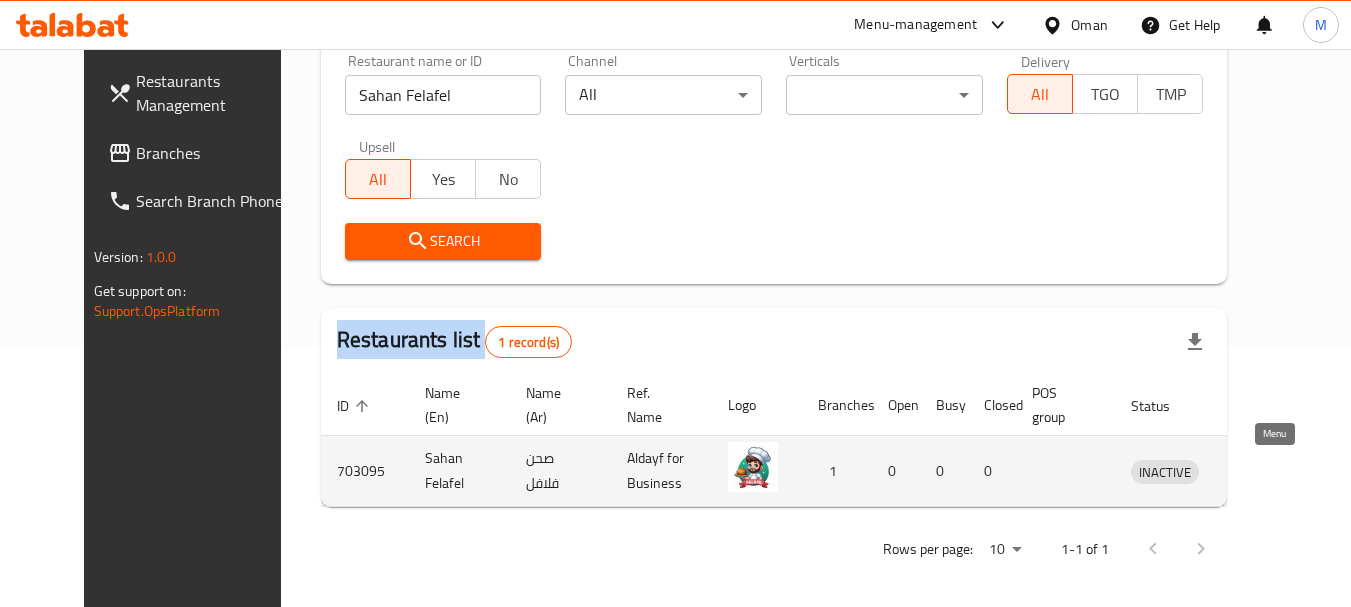 click 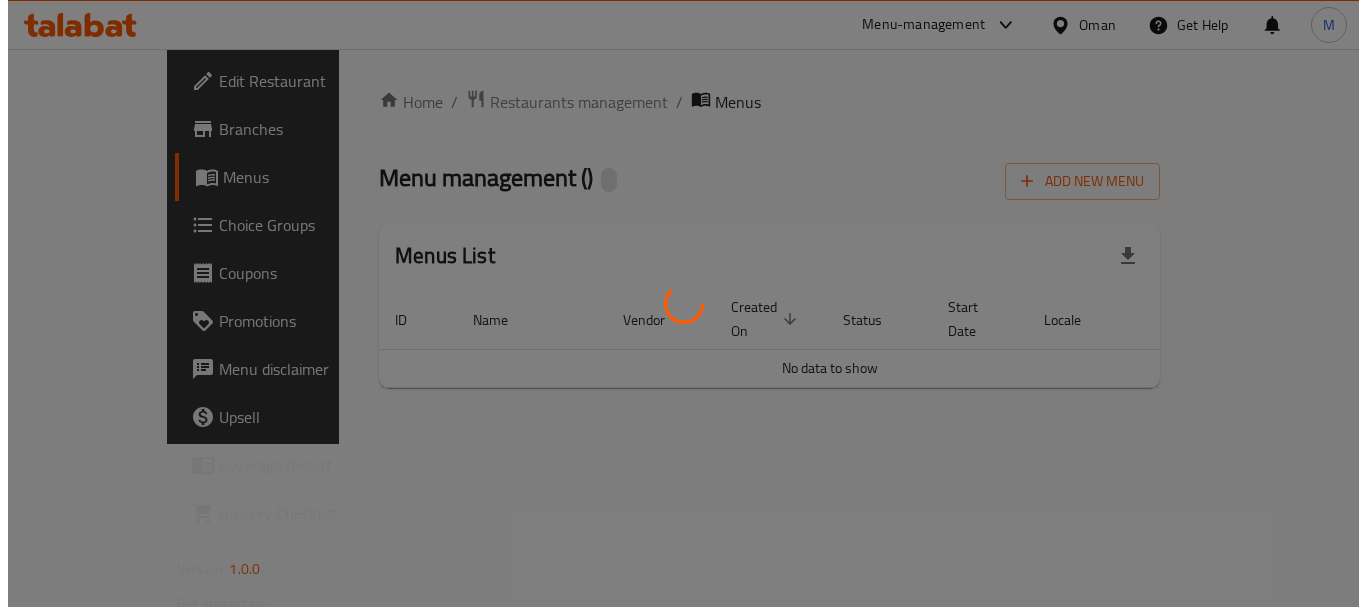 scroll, scrollTop: 0, scrollLeft: 0, axis: both 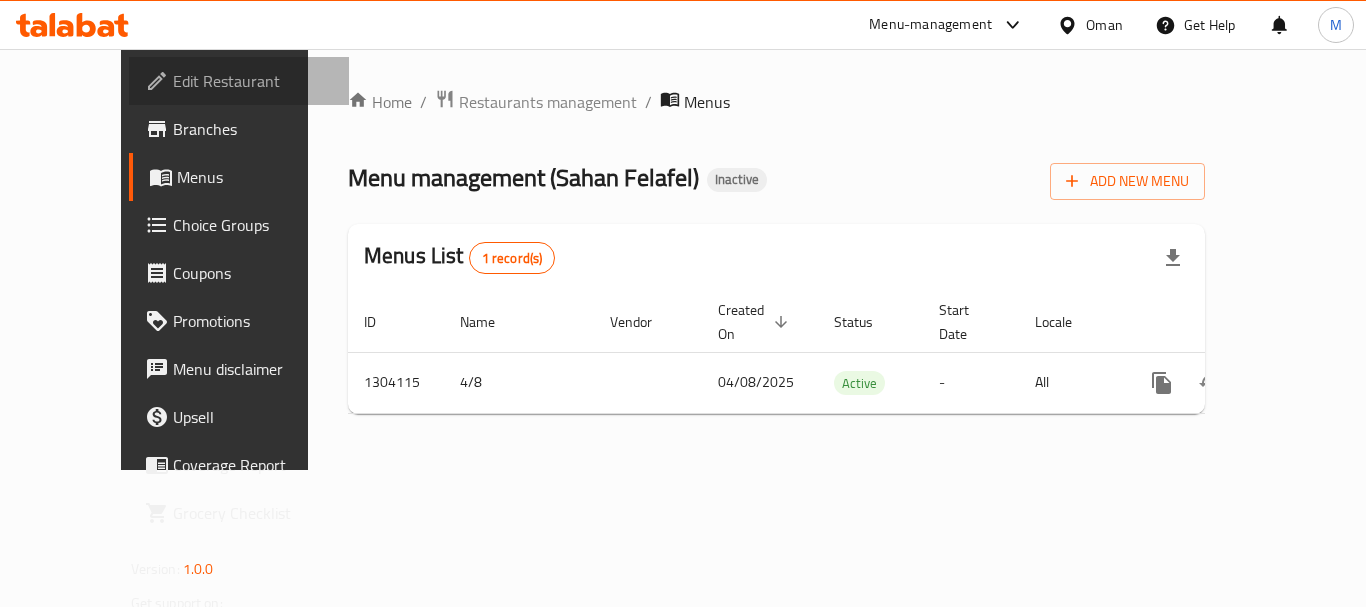 click on "Edit Restaurant" at bounding box center (253, 81) 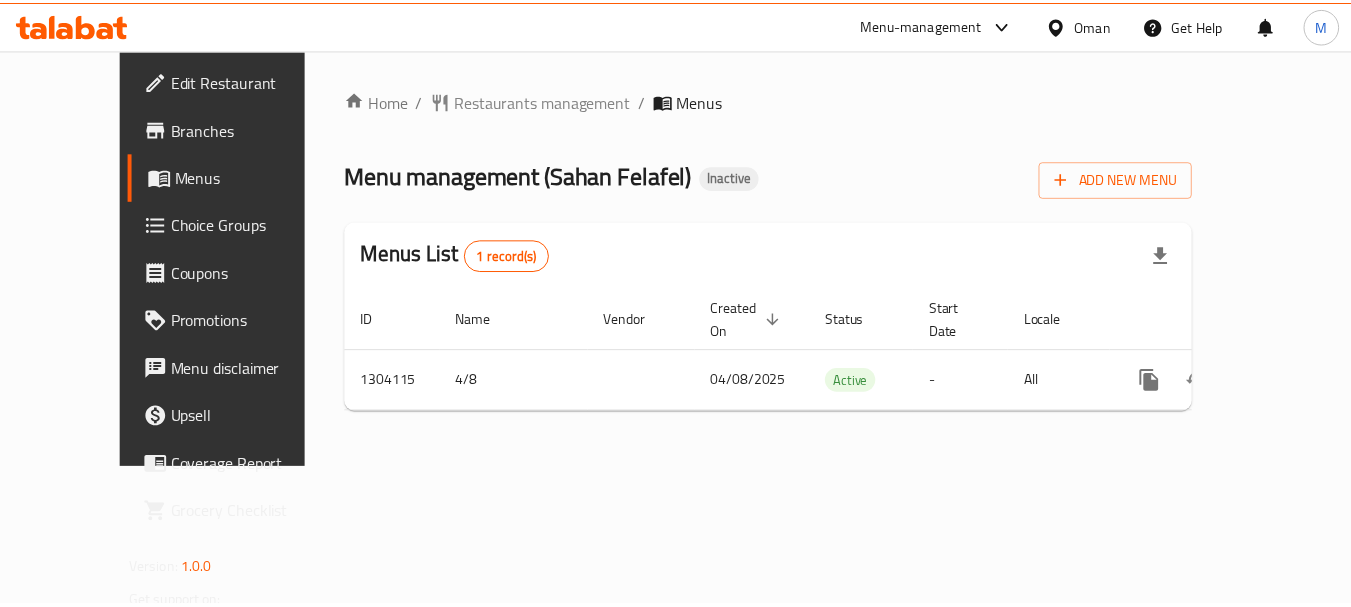 scroll, scrollTop: 0, scrollLeft: 0, axis: both 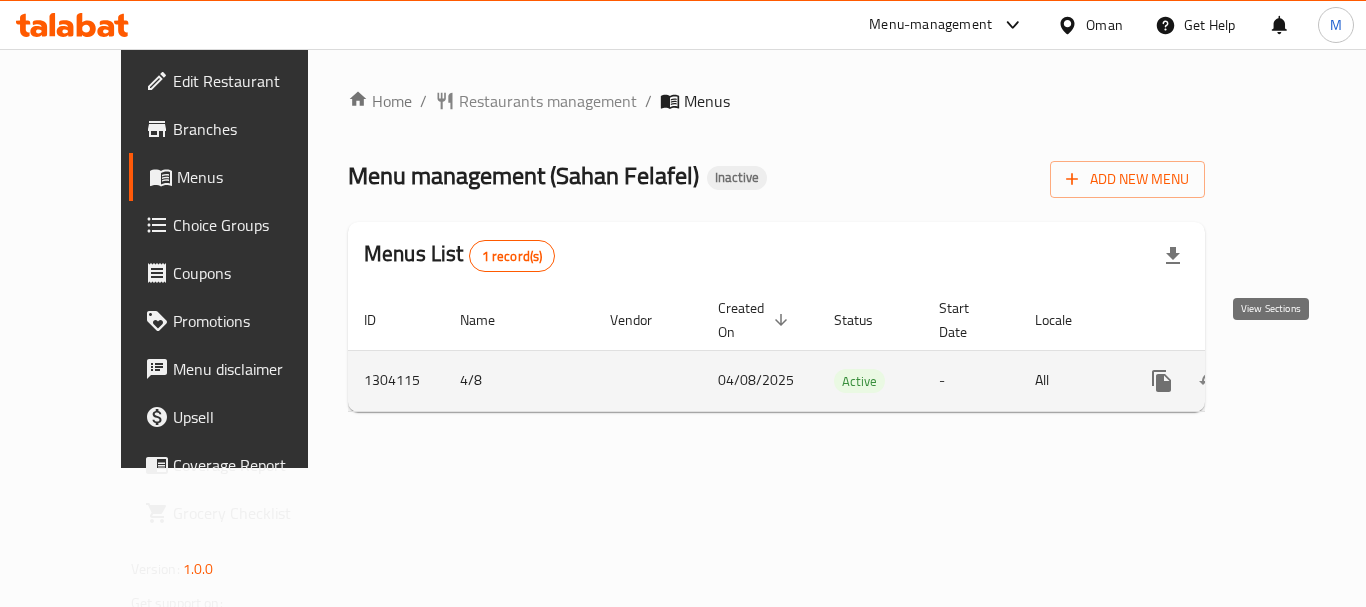 click at bounding box center (1306, 381) 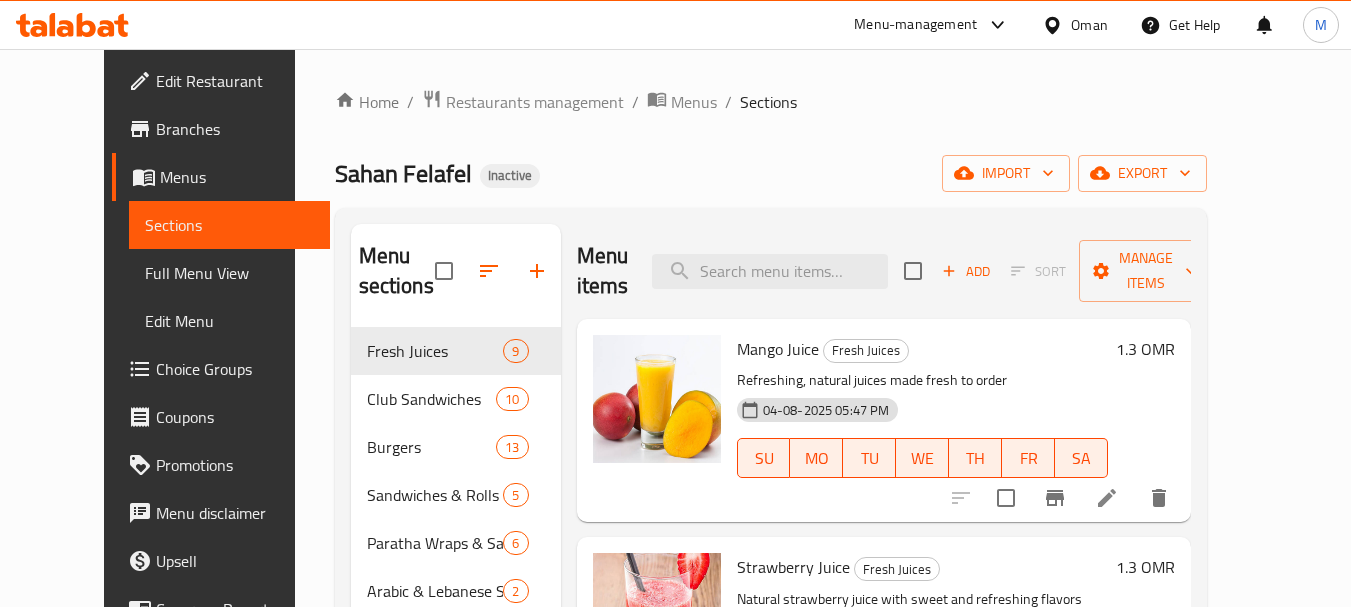 click on "Home / Restaurants management / Menus / Sections Sahan Felafel Inactive import export Menu sections Fresh Juices 9 Club Sandwiches 10 Burgers 13 Sandwiches & Rolls 5 Paratha Wraps & Saroukh 6 Arabic & Lebanese Shawarma 2 Local Flavors 1 Burger Specials 4 Fatayer & Croissants 6 Mandazi – African Donuts 4 Arabic Breakfast Add-ons 7 Hot Drinks 3 Menu items Add Sort Manage items Mango Juice   Fresh Juices Refreshing, natural juices made fresh to order 04-08-2025 05:47 PM SU MO TU WE TH FR SA 1.3   OMR Strawberry Juice   Fresh Juices Natural strawberry juice with sweet and refreshing flavors 04-08-2025 05:47 PM SU MO TU WE TH FR SA 1.3   OMR Banana Juice   Fresh Juices Fresh creamy and nutritious banana juice 04-08-2025 05:47 PM SU MO TU WE TH FR SA 1.04   OMR Lemon Mint Juice   Fresh Juices Refreshing and slightly sour lemon mint juice 04-08-2025 05:47 PM SU MO TU WE TH FR SA 1.04   OMR Pineapple Juice   Fresh Juices Tropical pineapple juice with a natural sweet taste 04-08-2025 05:47 PM SU MO TU WE TH FR SA" at bounding box center (771, 508) 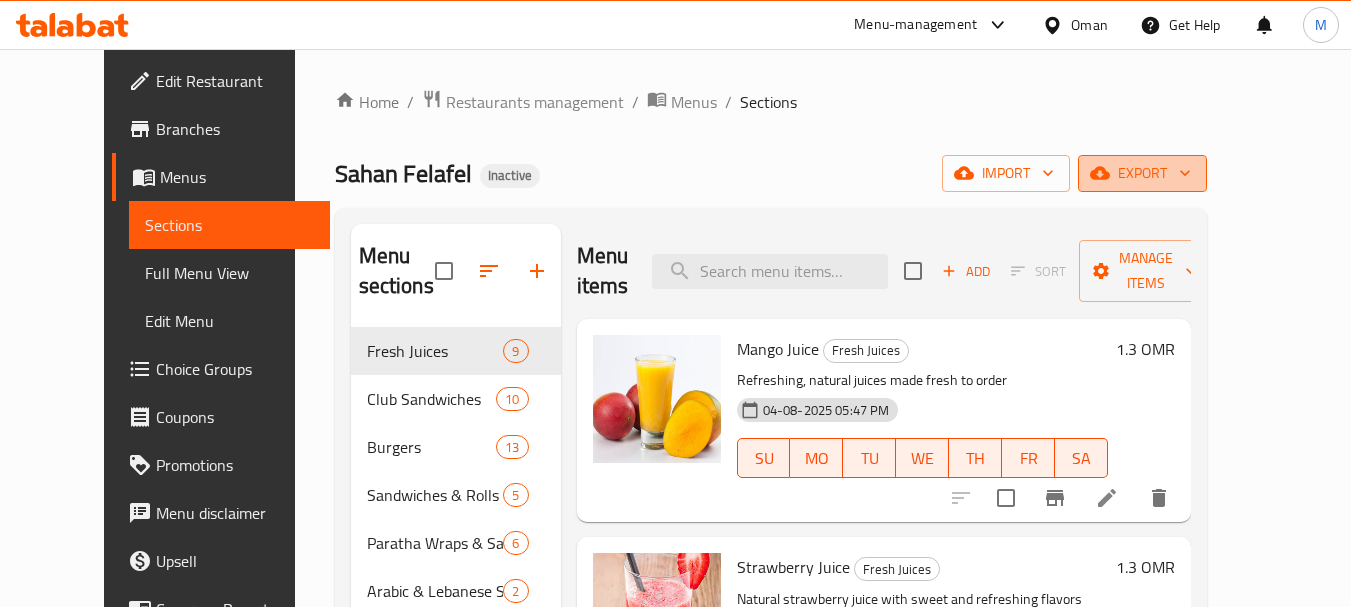 click on "export" at bounding box center [1142, 173] 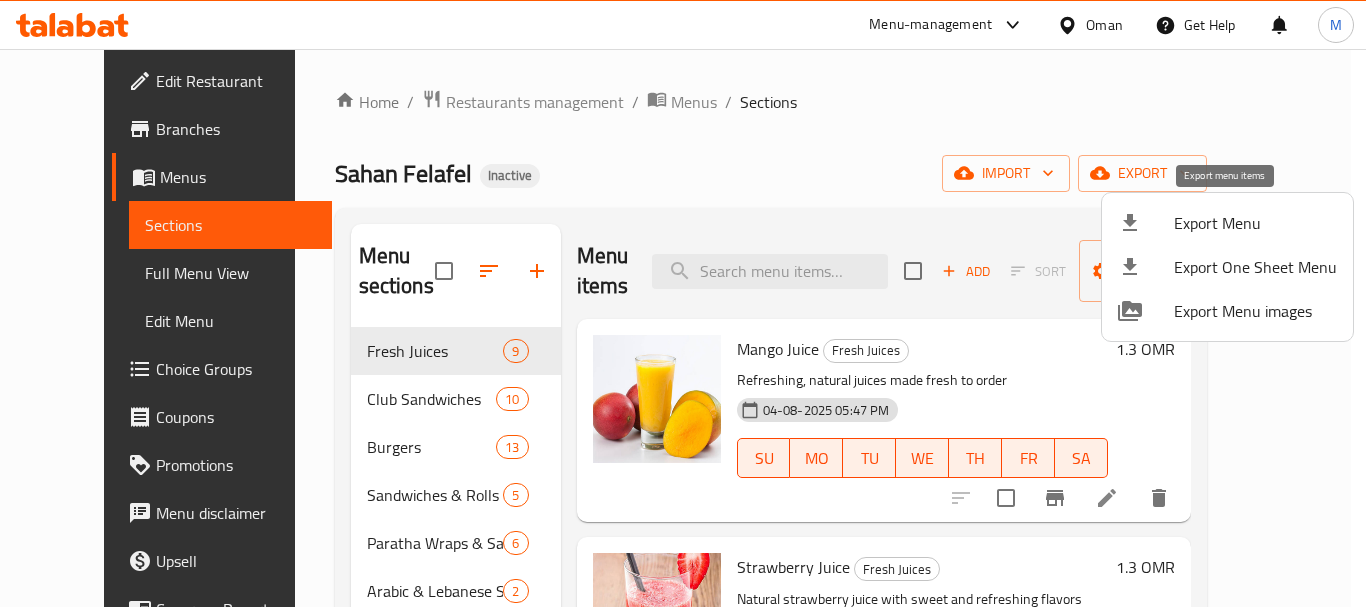 click on "Export Menu" at bounding box center (1255, 223) 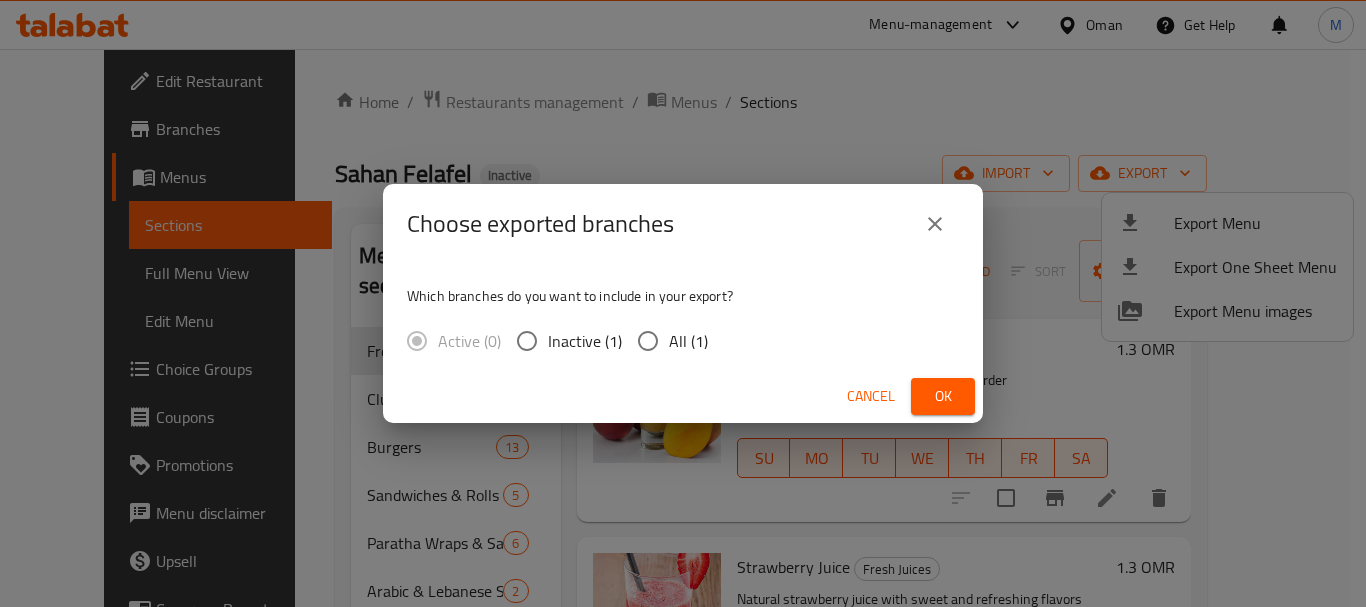 click on "All (1)" at bounding box center (648, 341) 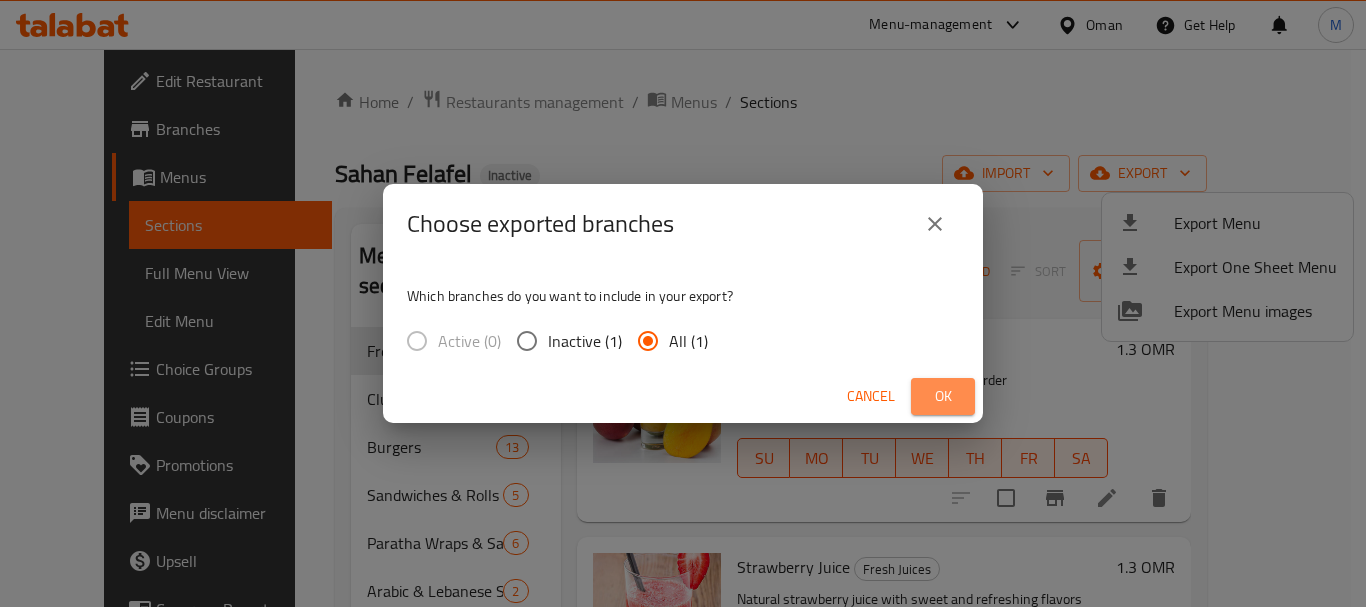 click on "Ok" at bounding box center (943, 396) 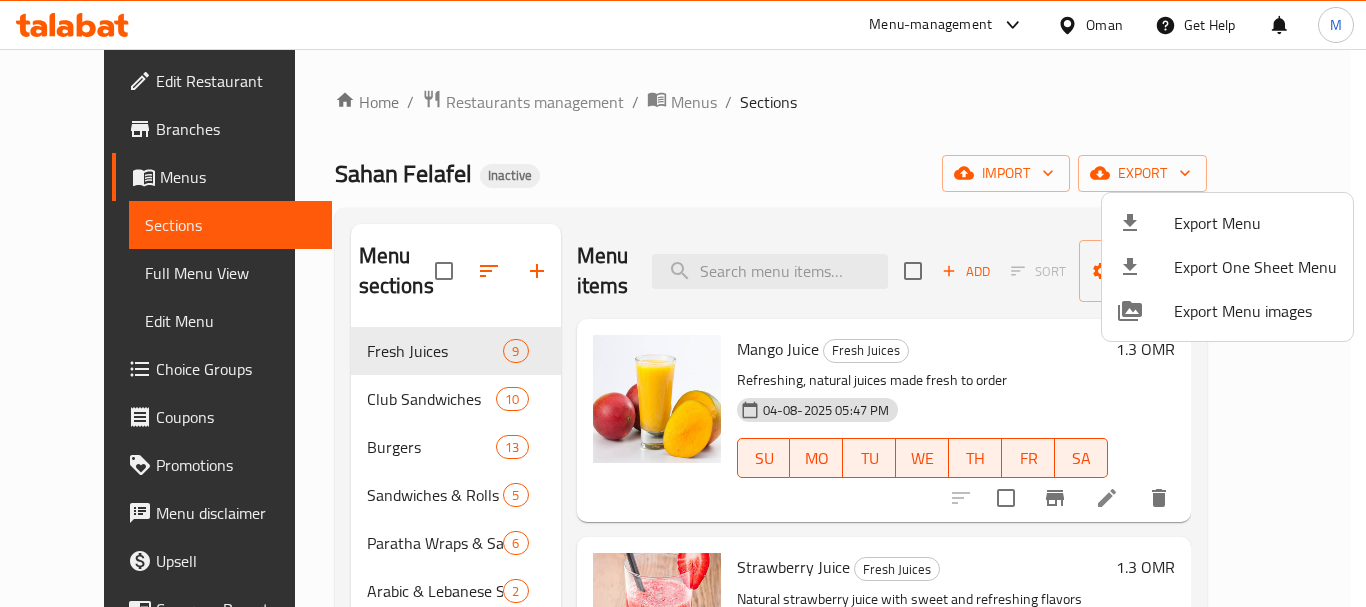 click at bounding box center [683, 303] 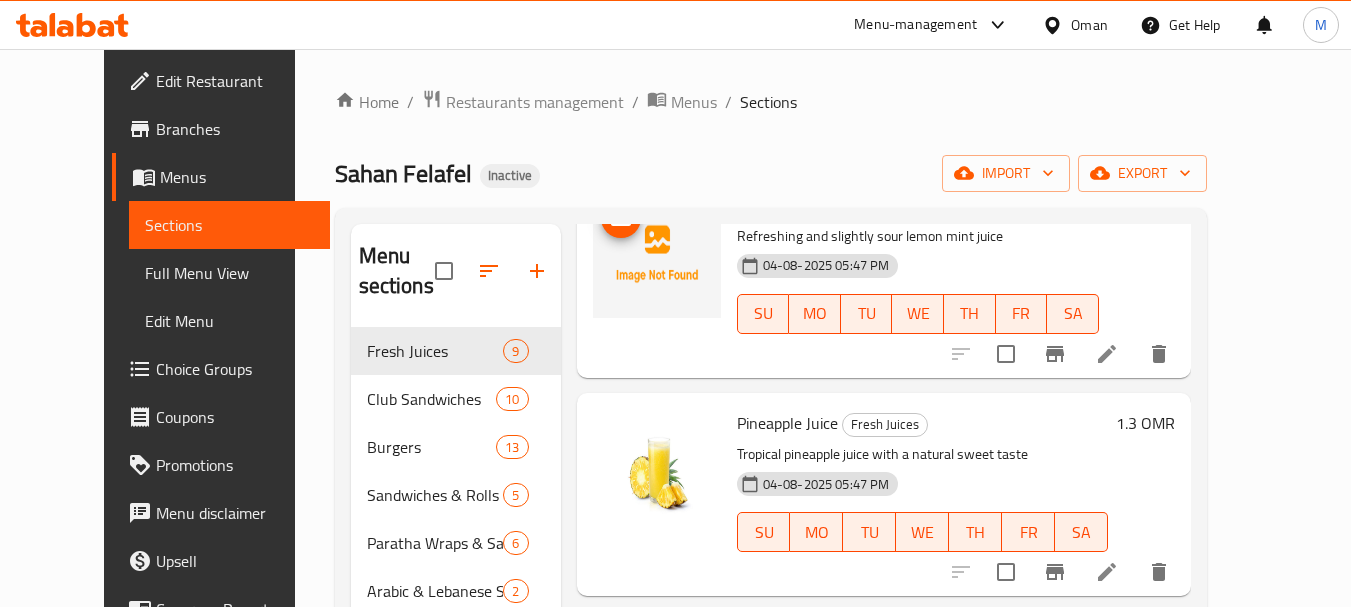scroll, scrollTop: 600, scrollLeft: 0, axis: vertical 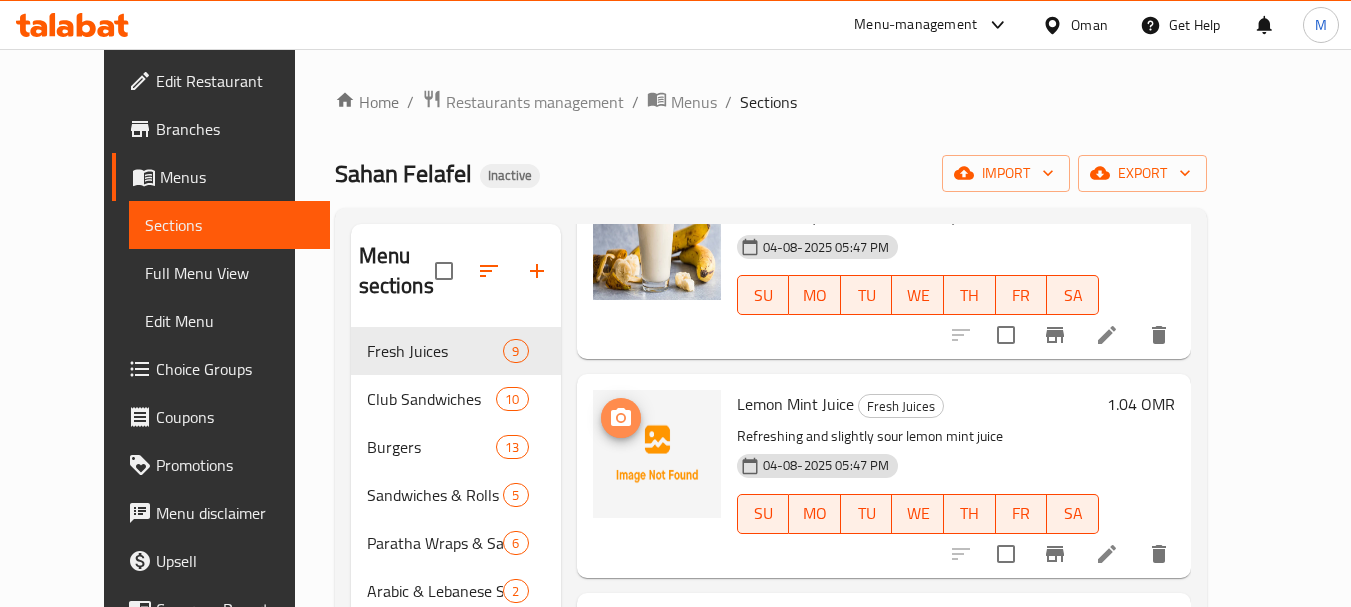 click 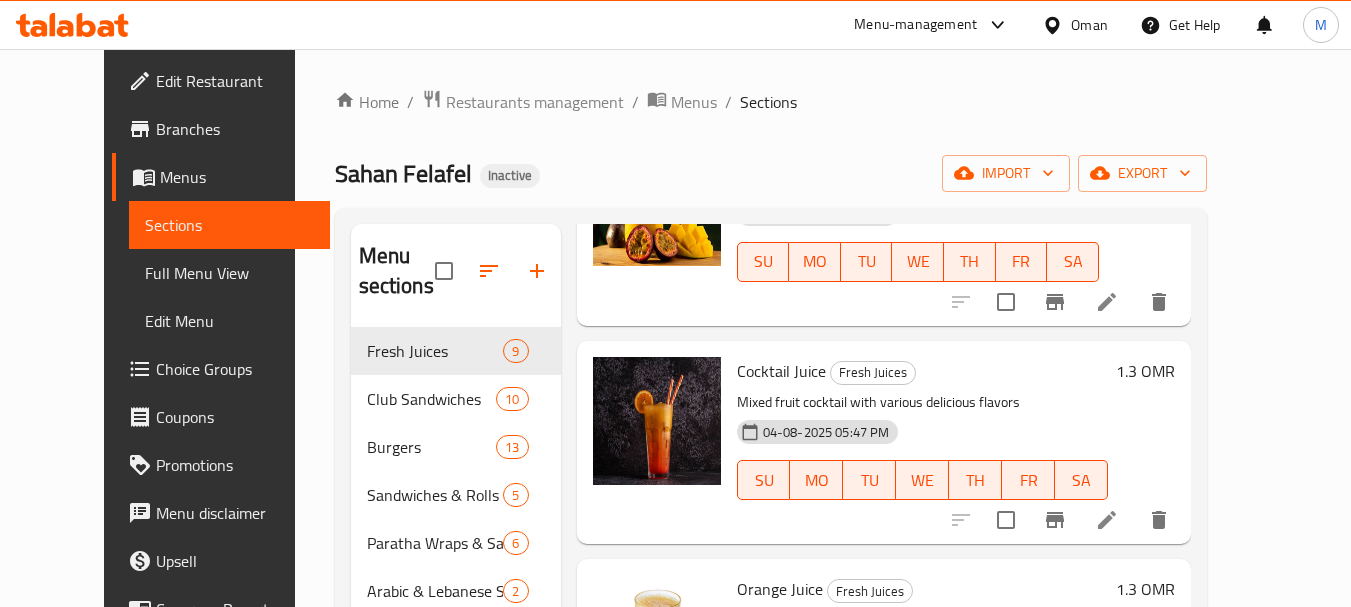 scroll, scrollTop: 1359, scrollLeft: 0, axis: vertical 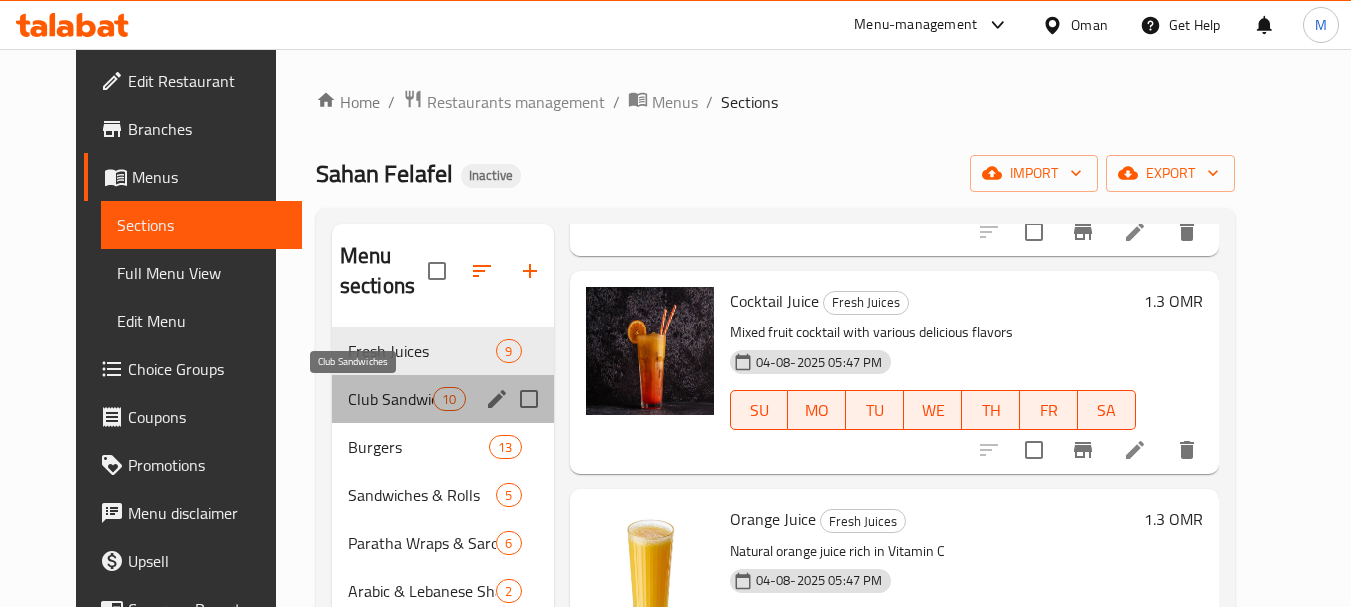 click on "Club Sandwiches" at bounding box center [390, 399] 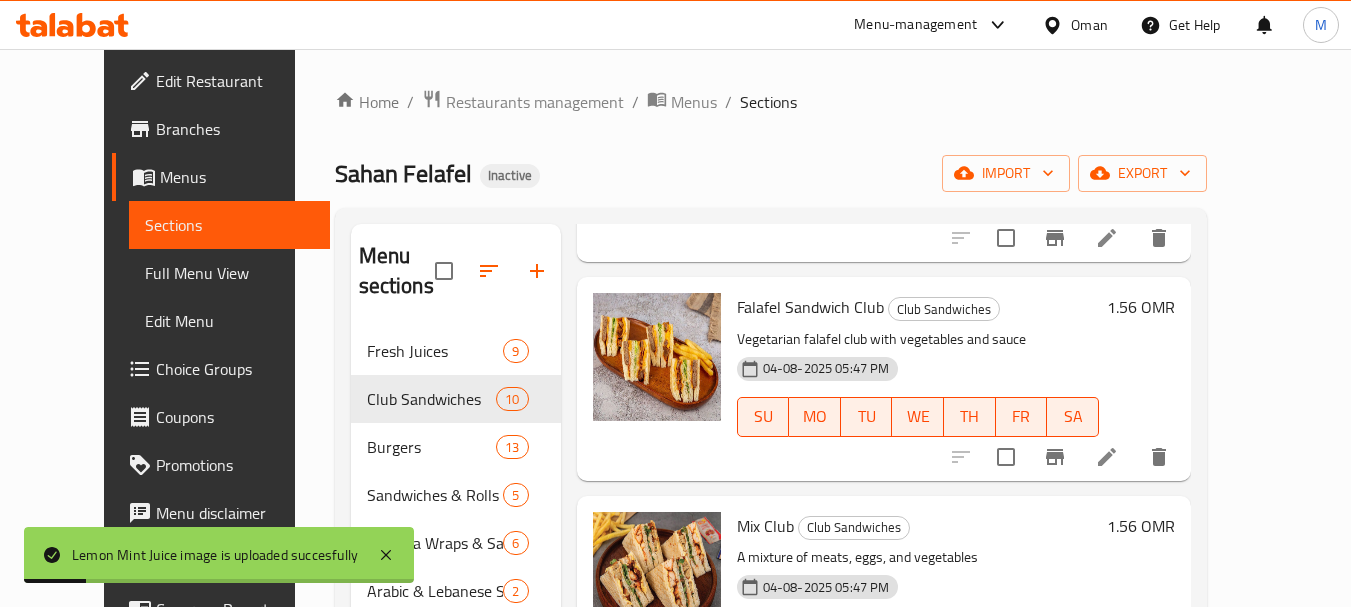 scroll, scrollTop: 1578, scrollLeft: 0, axis: vertical 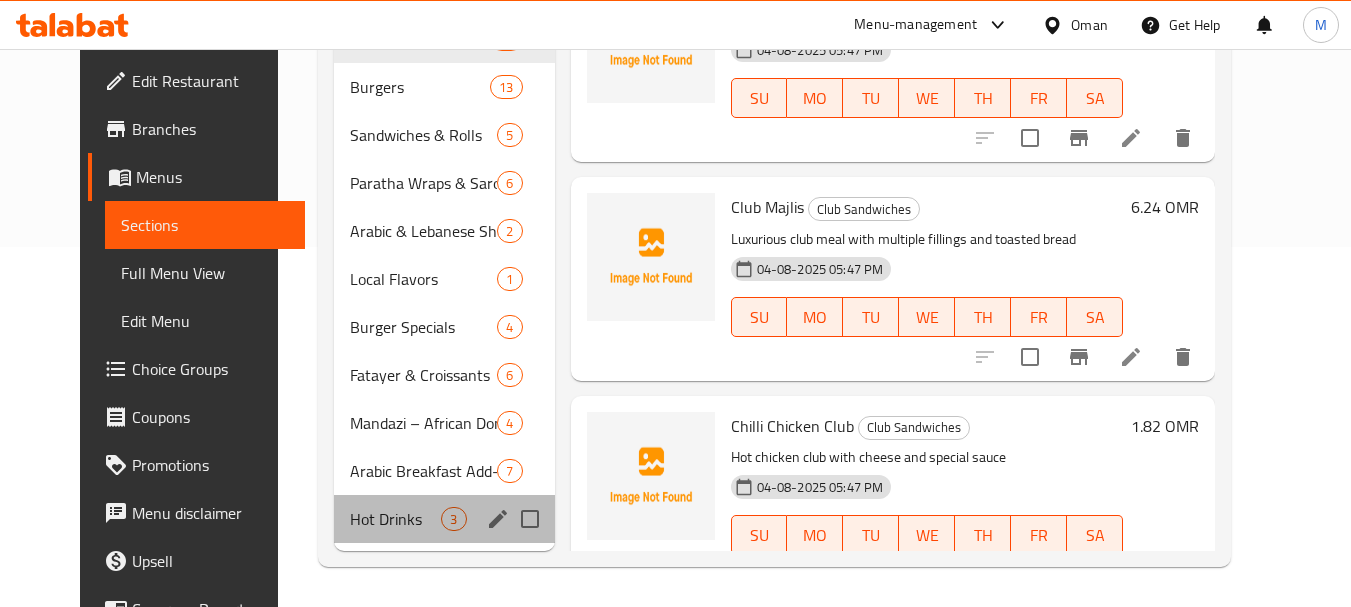 click on "Hot Drinks 3" at bounding box center (444, 519) 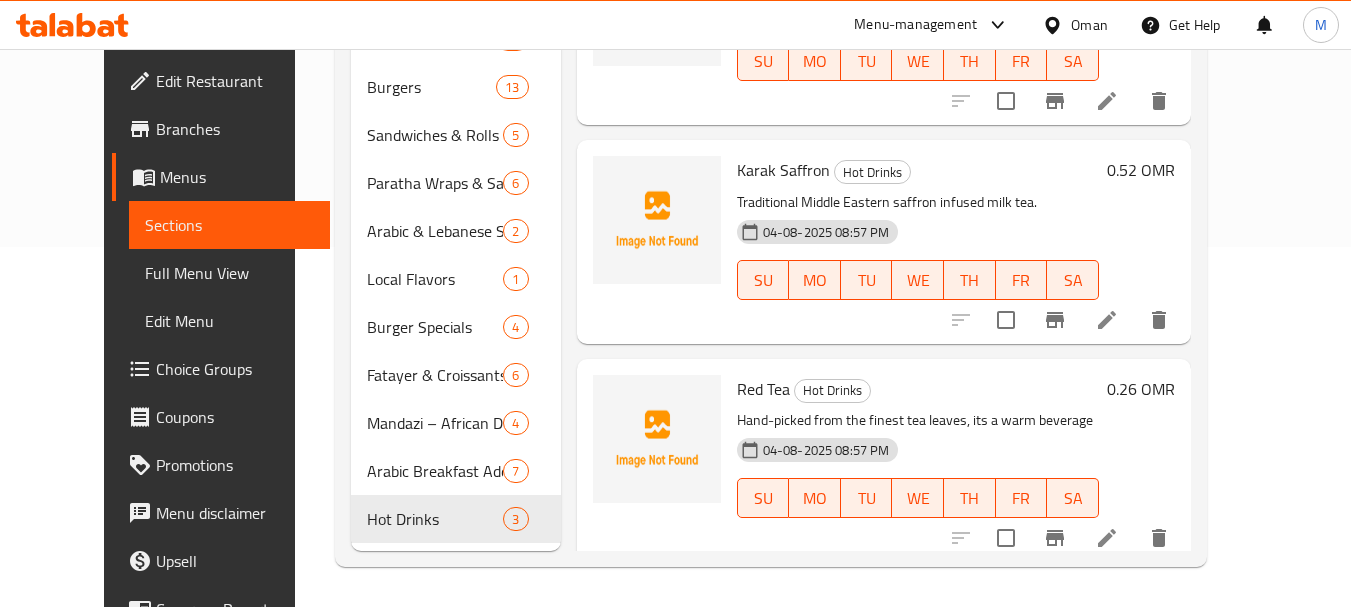 scroll, scrollTop: 48, scrollLeft: 0, axis: vertical 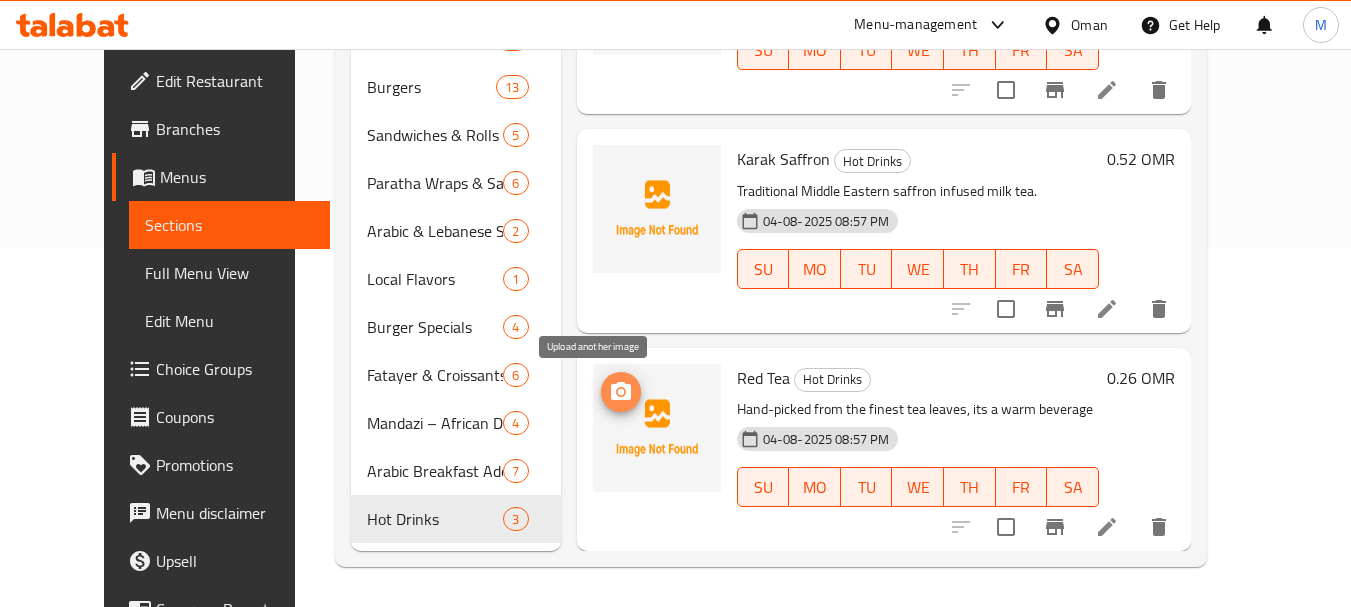 click 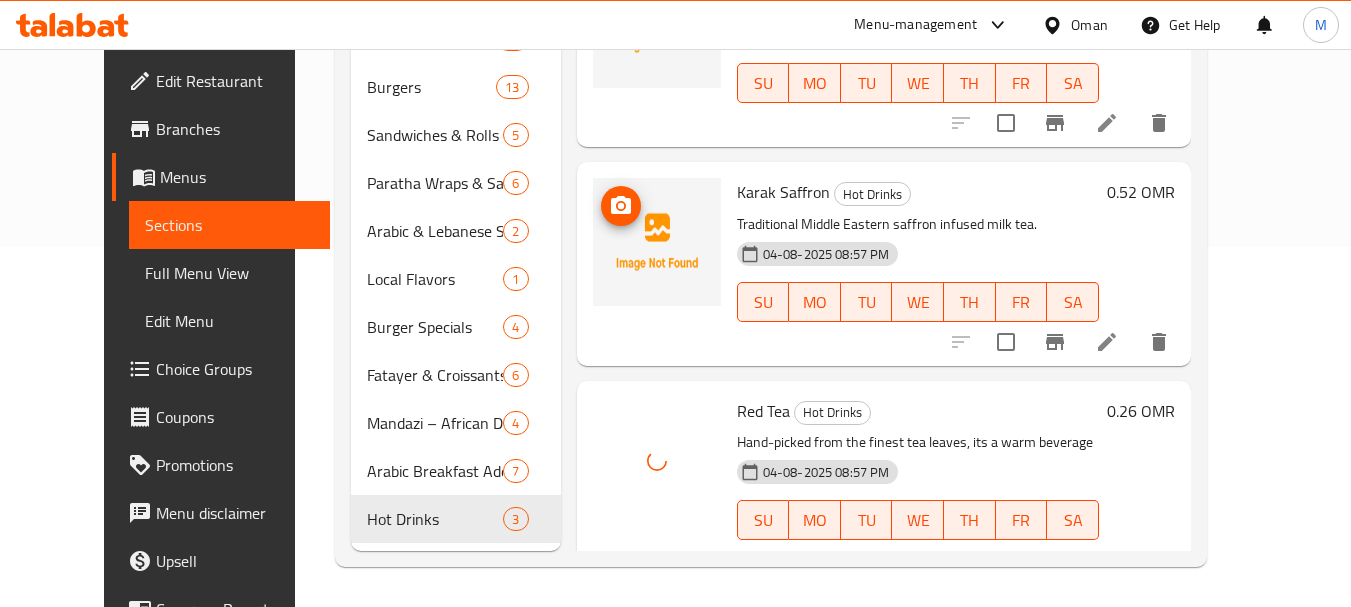 scroll, scrollTop: 0, scrollLeft: 0, axis: both 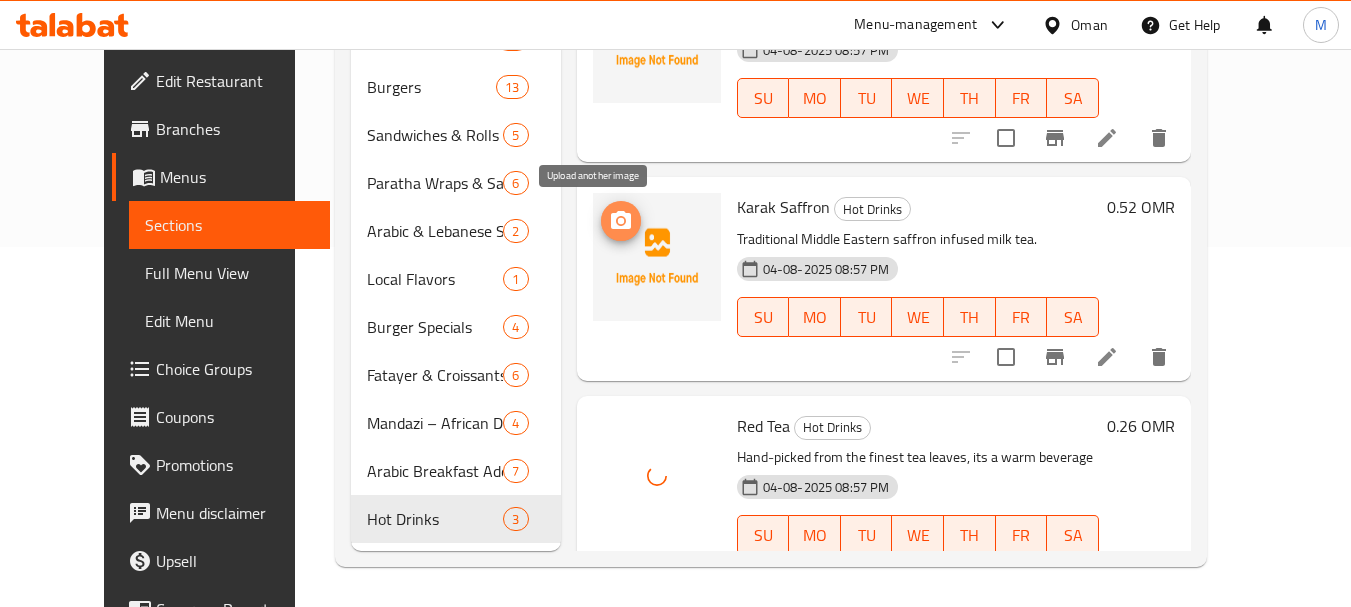click 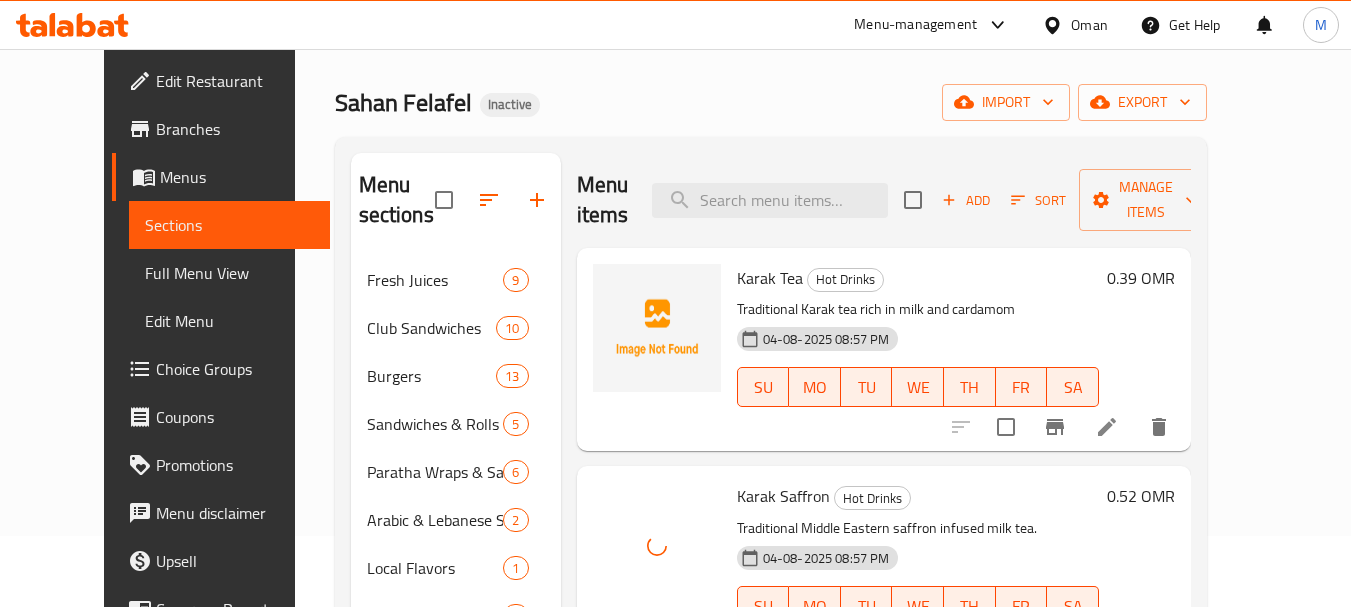 scroll, scrollTop: 60, scrollLeft: 0, axis: vertical 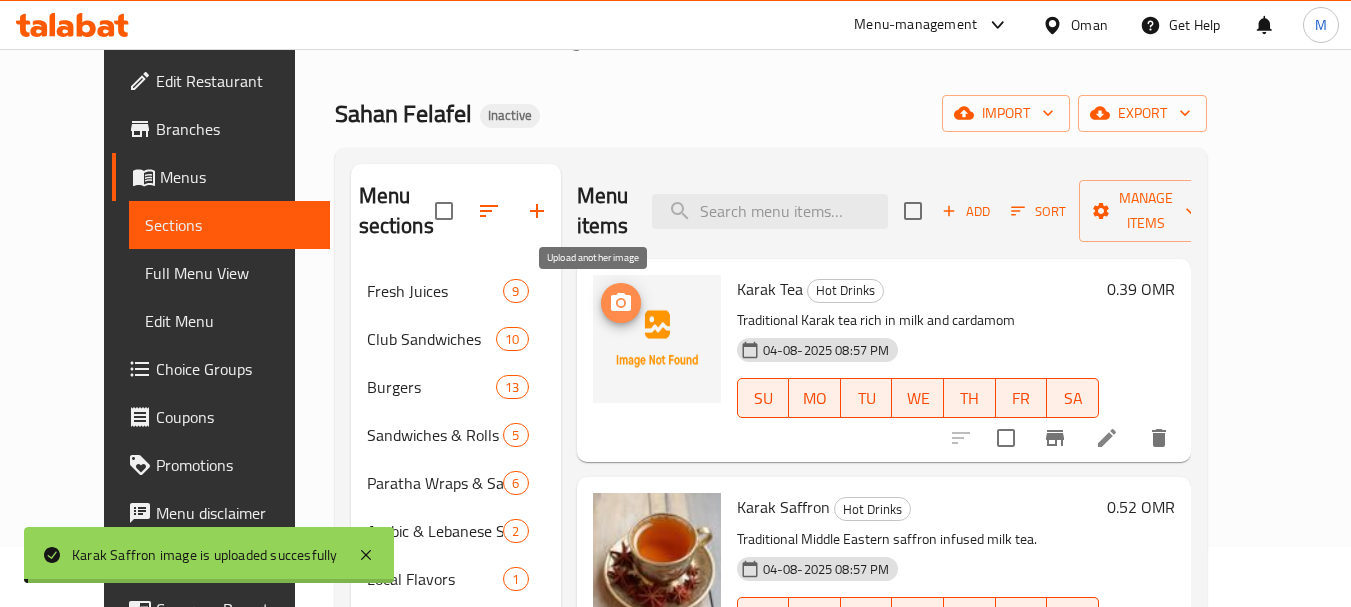 click 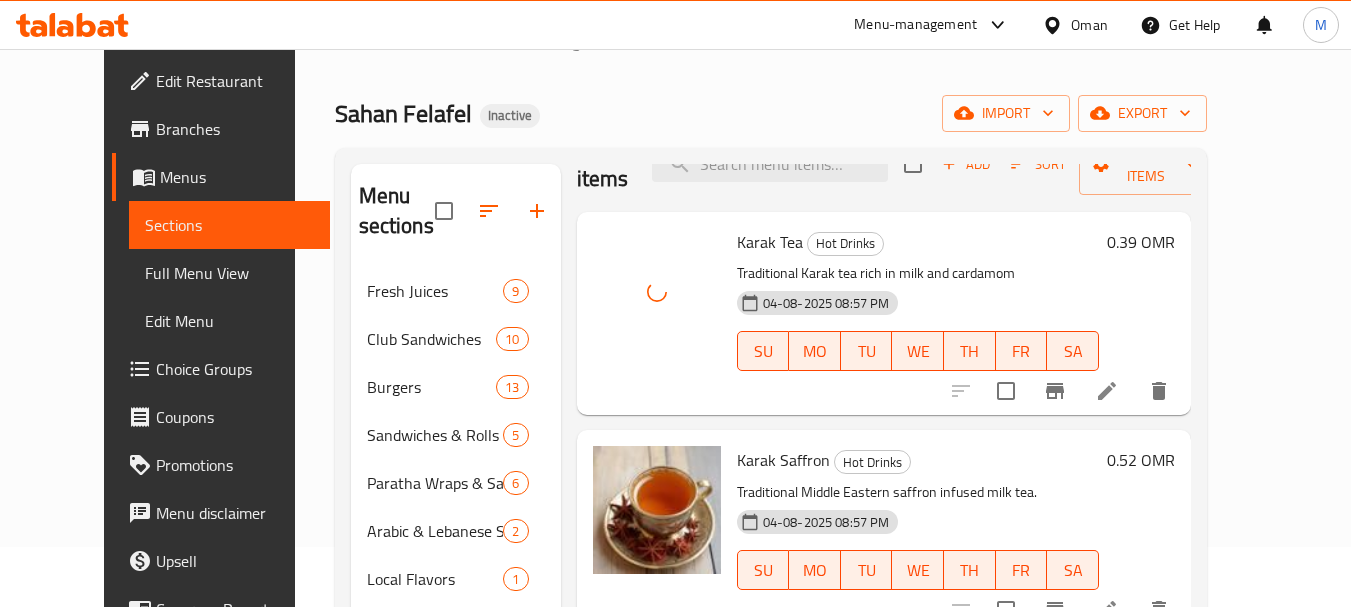 scroll, scrollTop: 48, scrollLeft: 0, axis: vertical 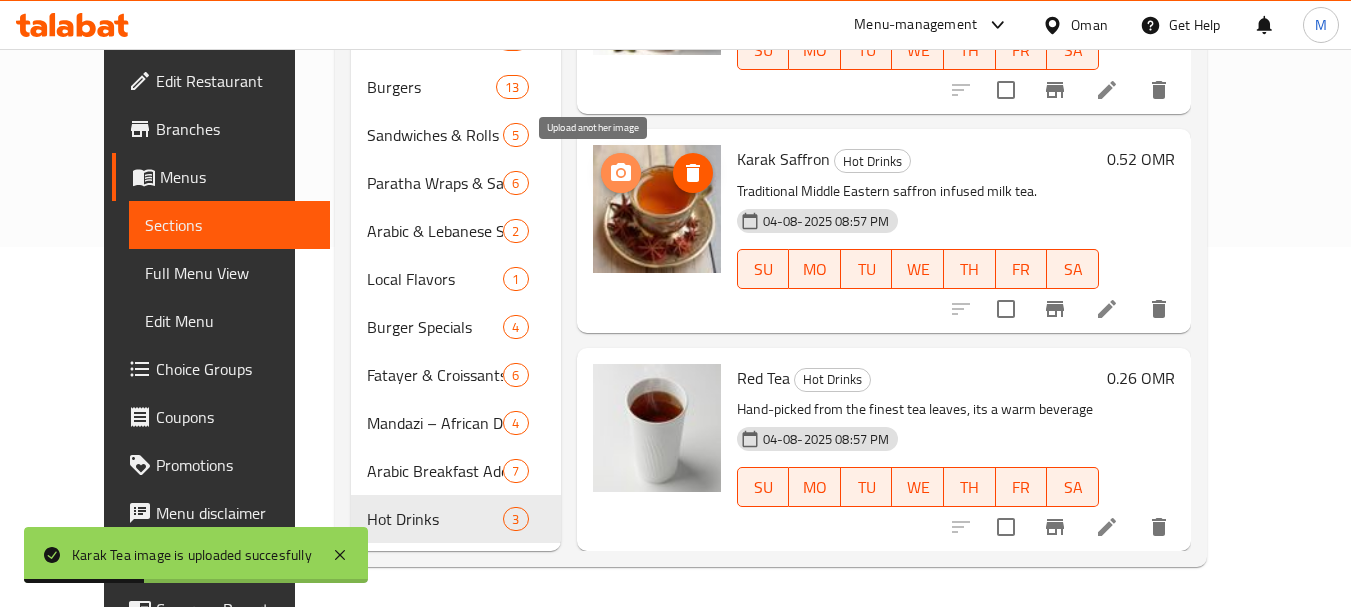 click 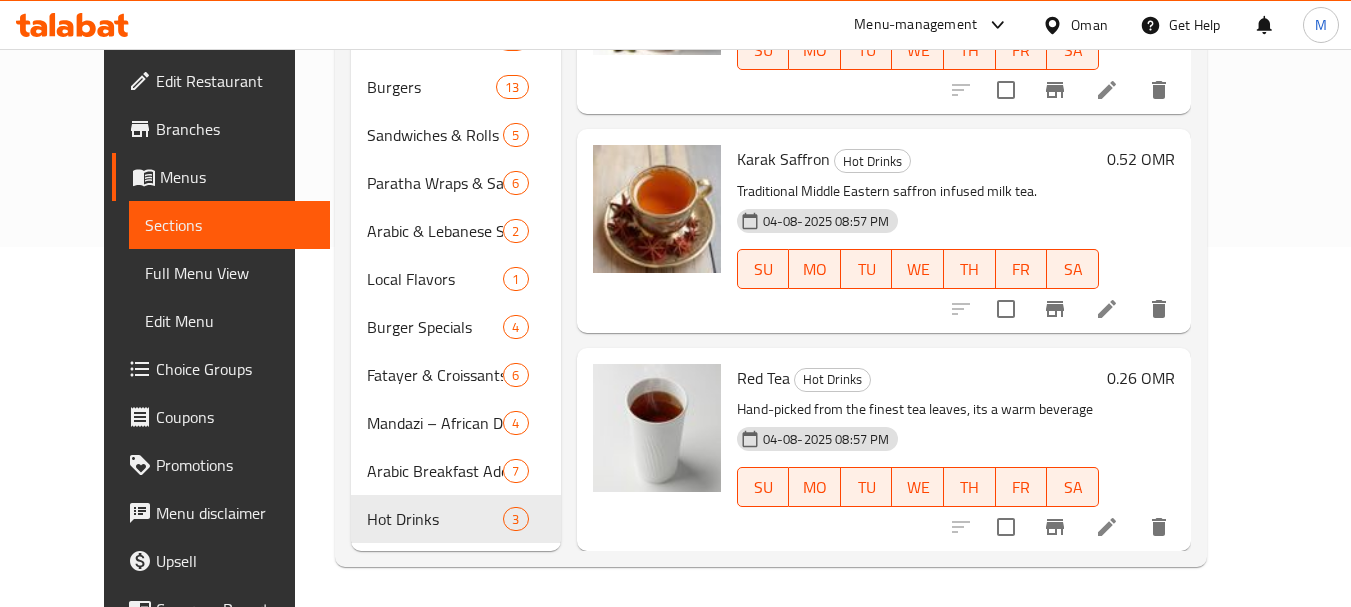 click on "Karak Saffron" at bounding box center (783, 159) 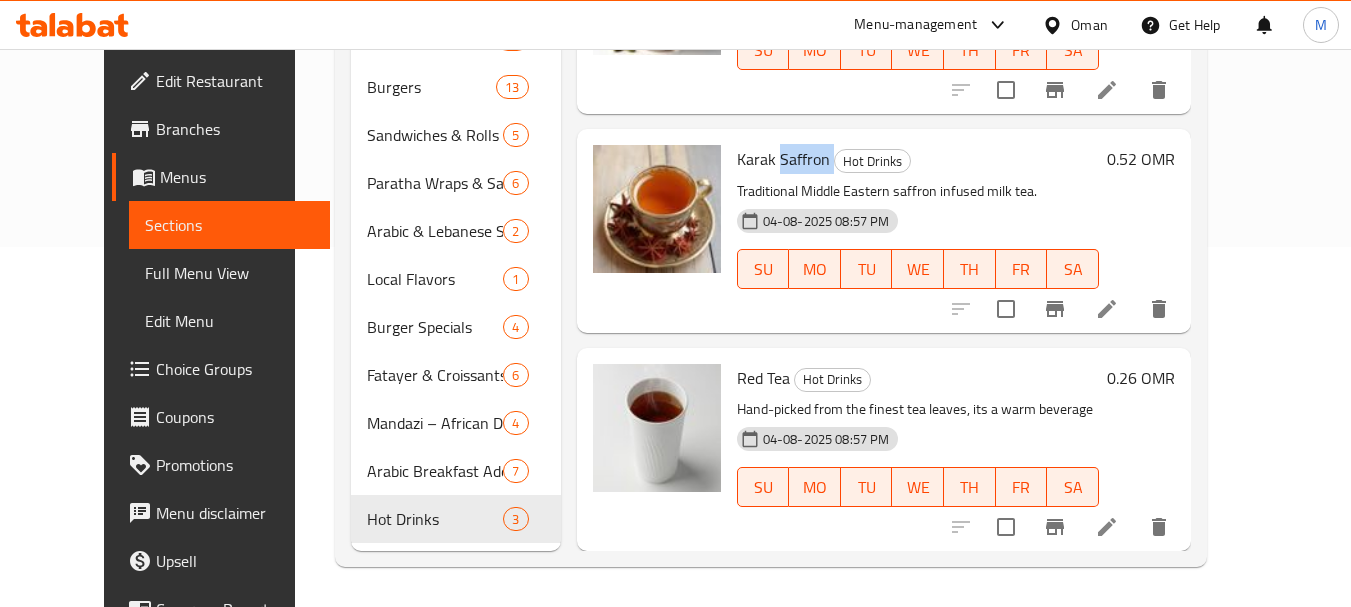 click on "Karak Saffron" at bounding box center [783, 159] 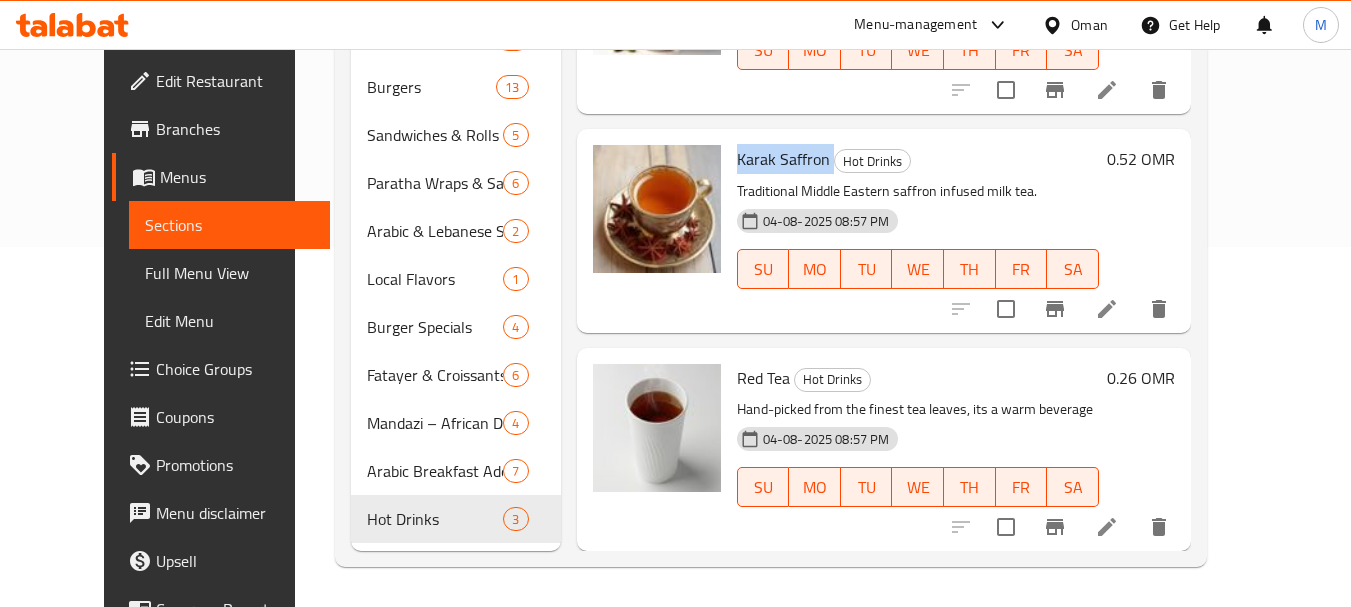 click on "Karak Saffron" at bounding box center (783, 159) 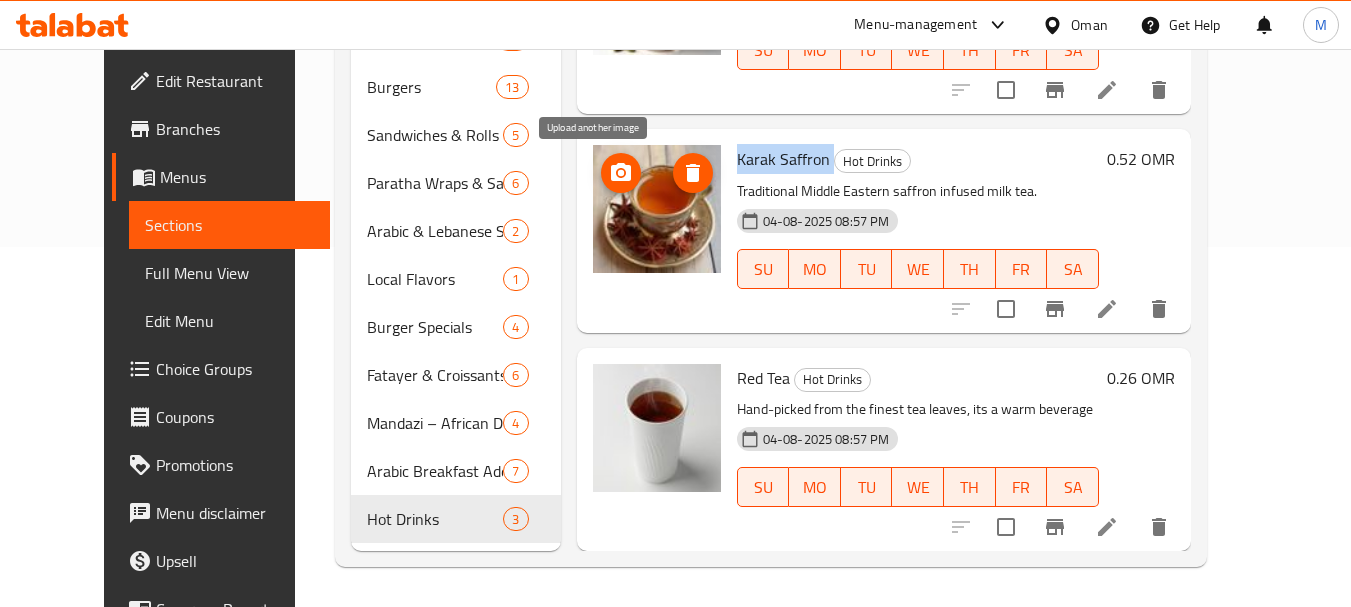 click 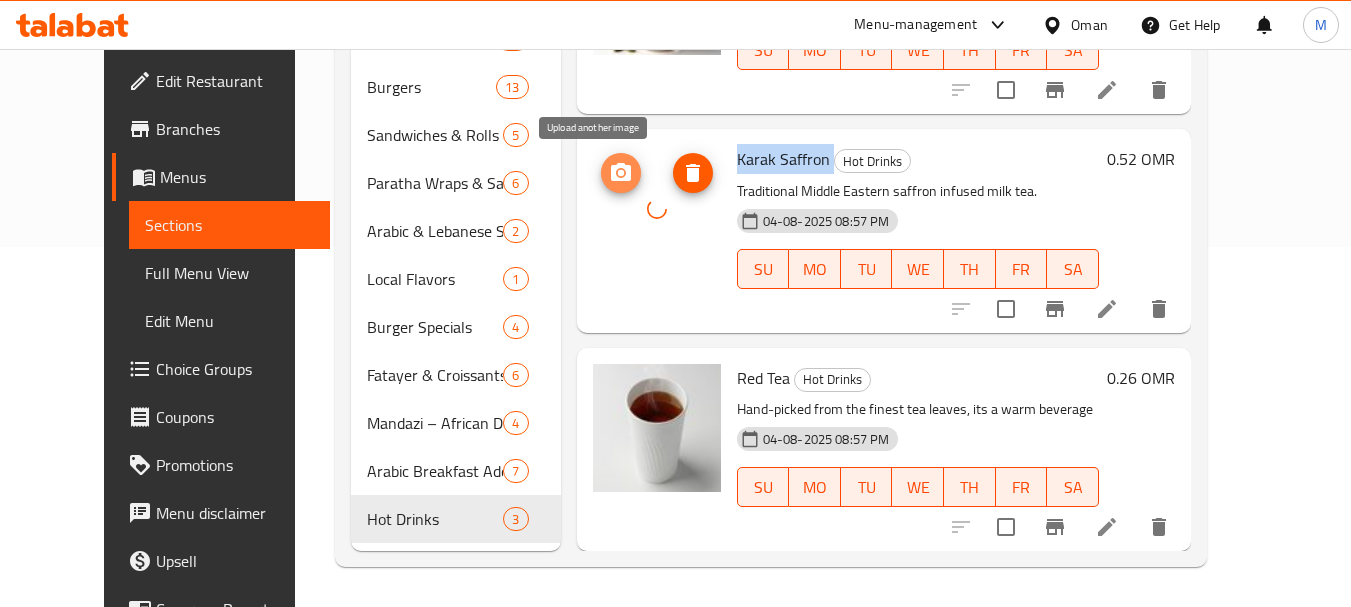 click 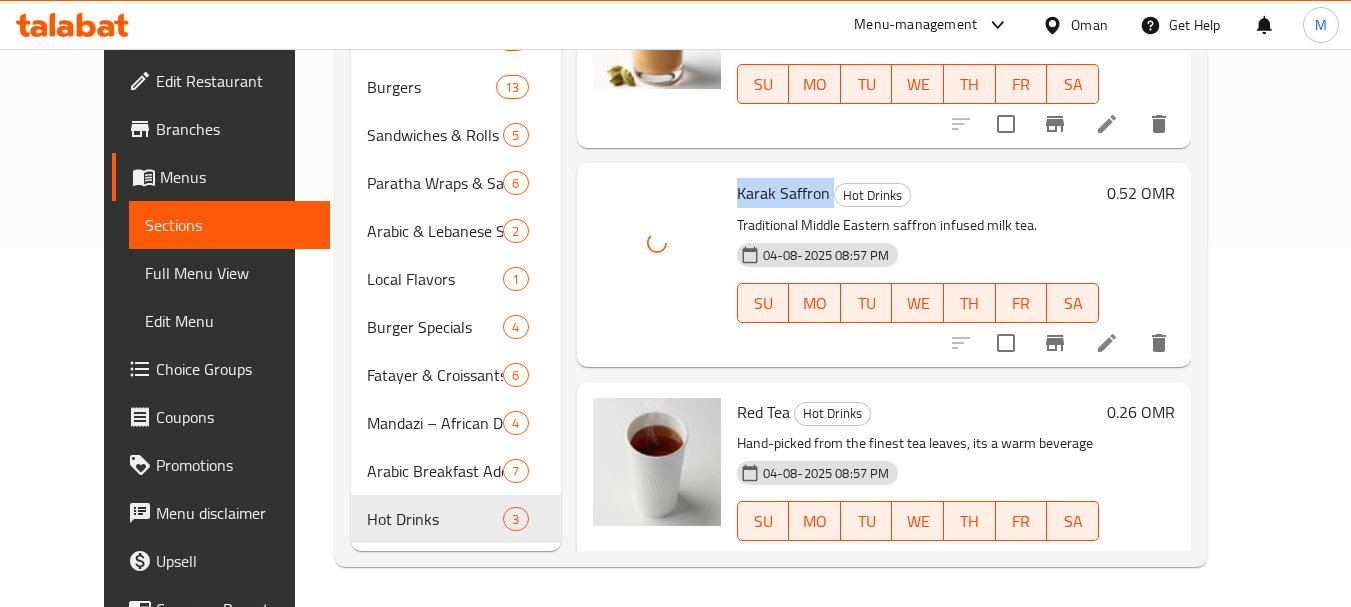 scroll, scrollTop: 0, scrollLeft: 0, axis: both 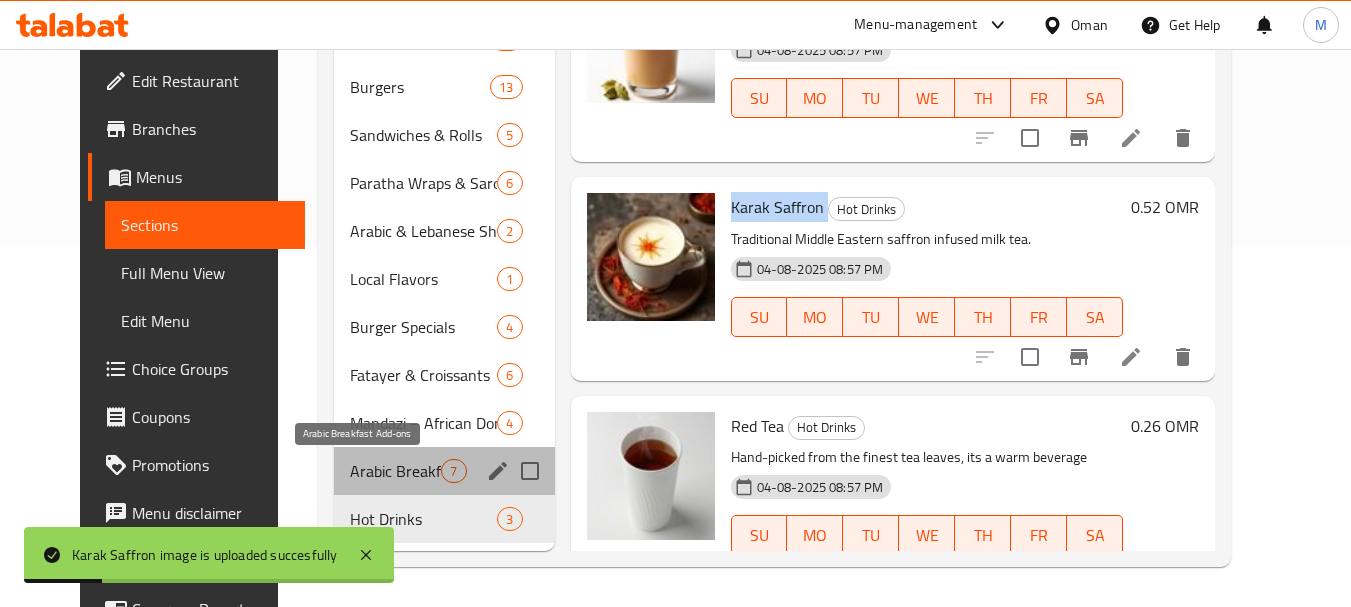 click on "Arabic Breakfast Add-ons" at bounding box center (395, 471) 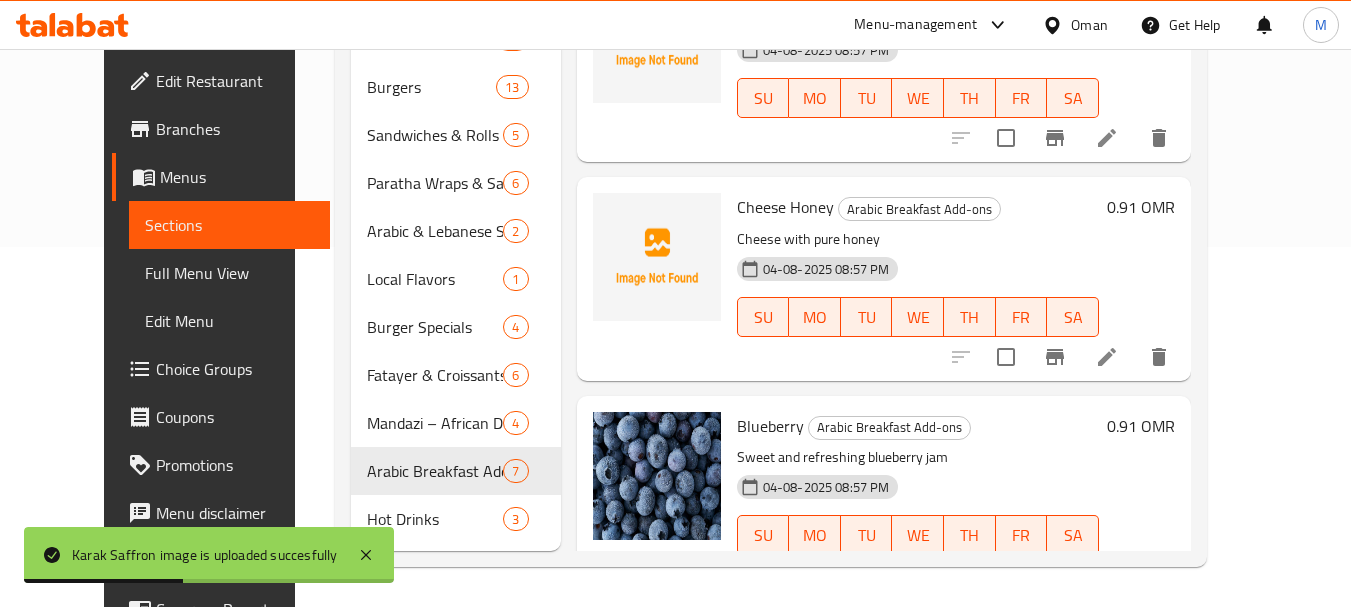 scroll, scrollTop: 60, scrollLeft: 0, axis: vertical 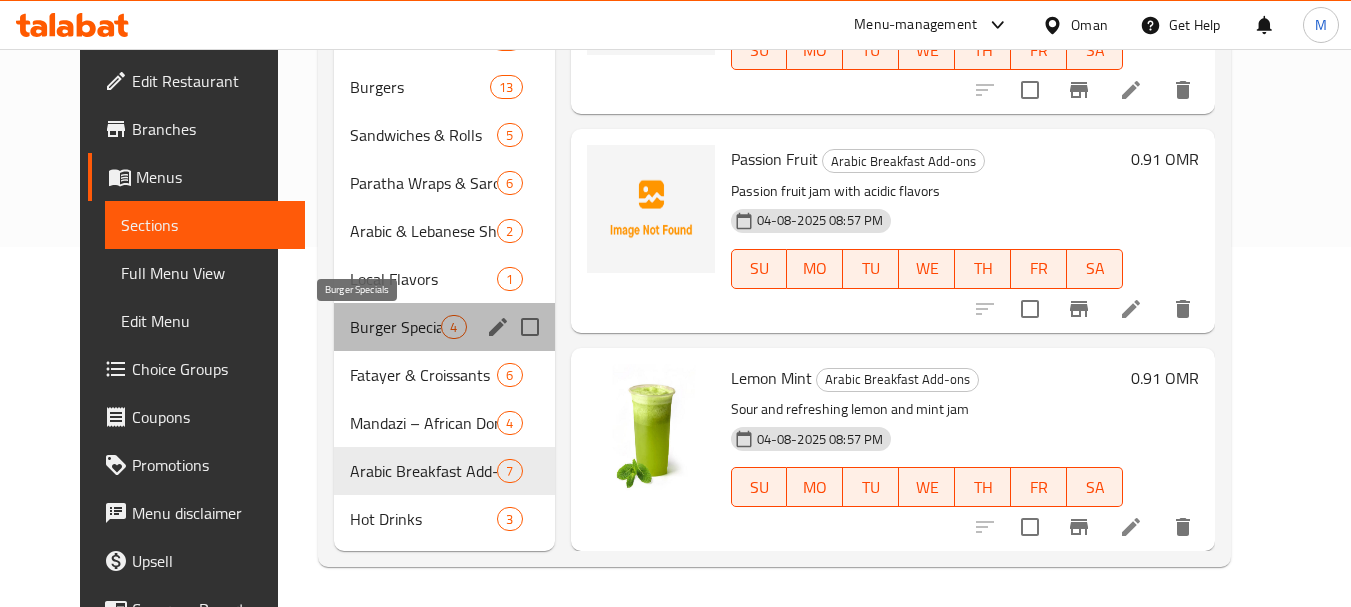 click on "Burger Specials" at bounding box center (395, 327) 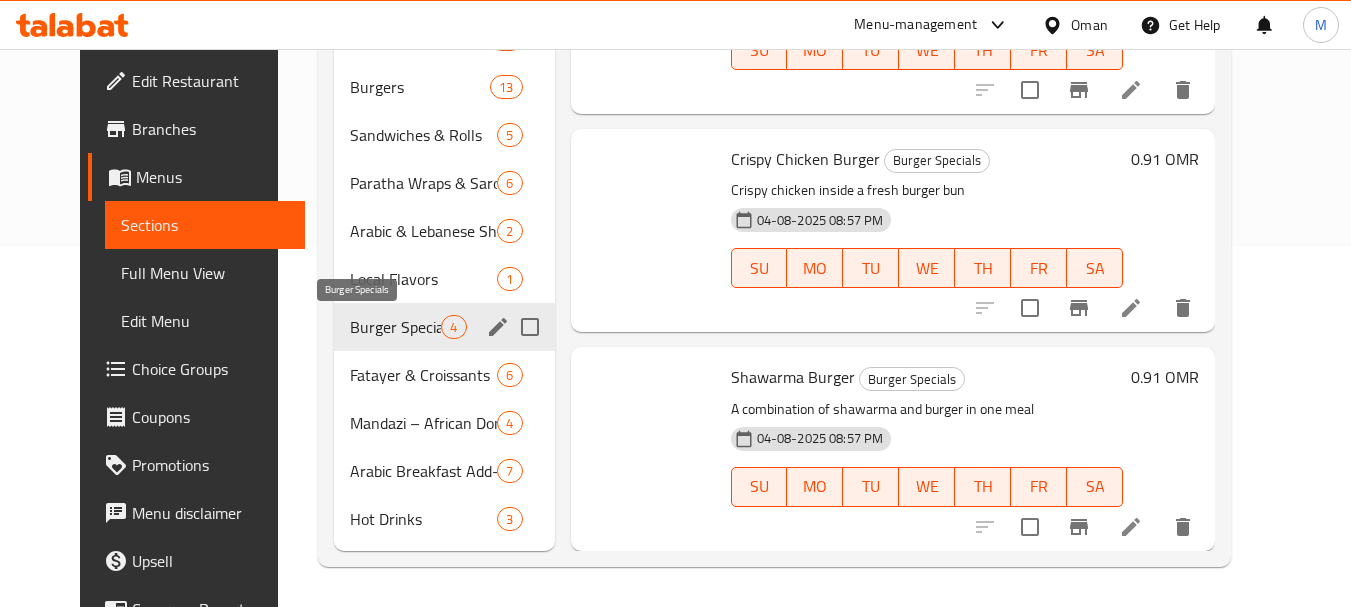 scroll, scrollTop: 267, scrollLeft: 0, axis: vertical 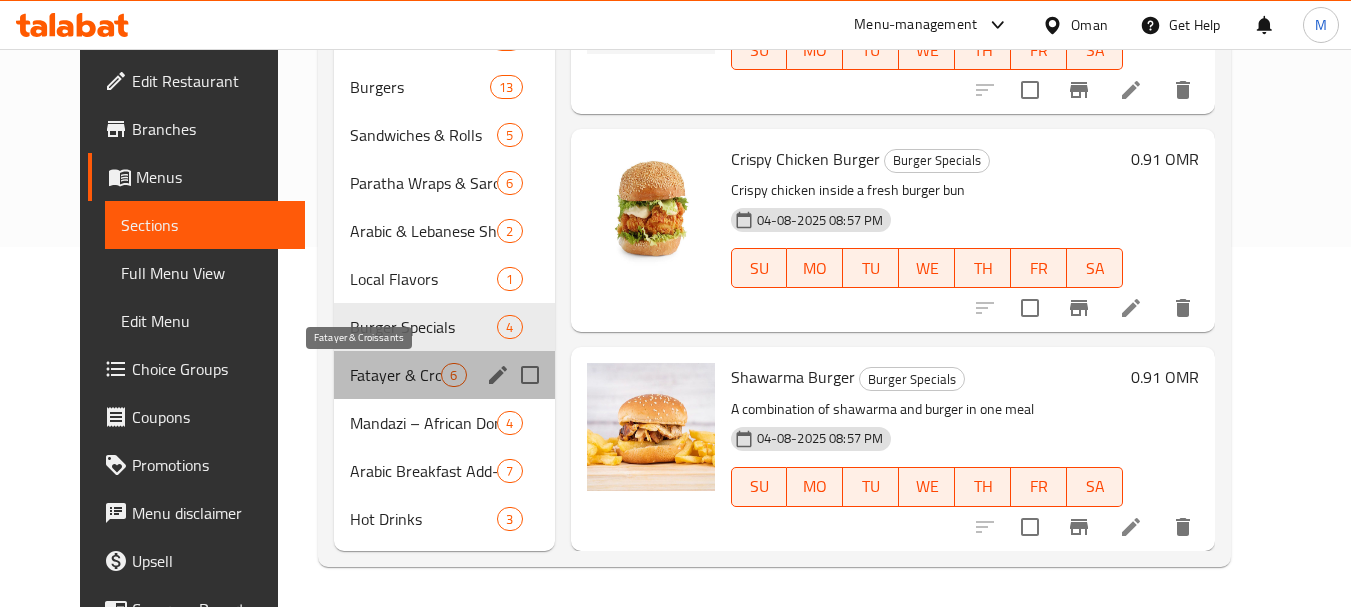 click on "Fatayer & Croissants" at bounding box center (395, 375) 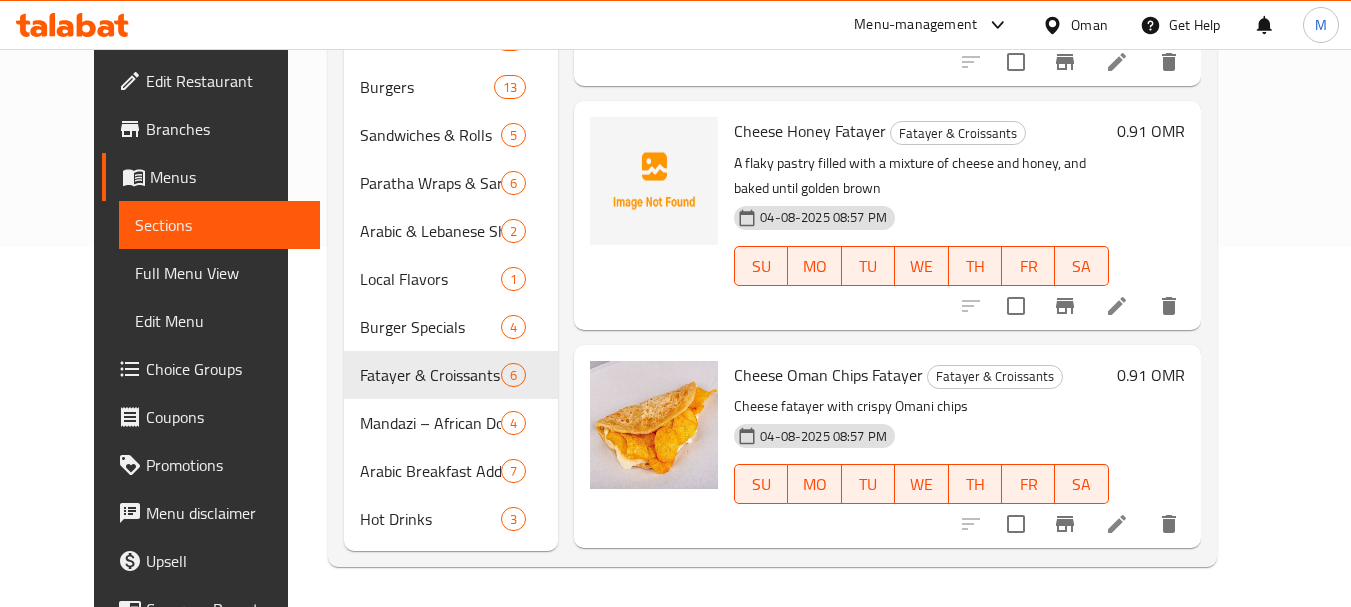 scroll, scrollTop: 0, scrollLeft: 0, axis: both 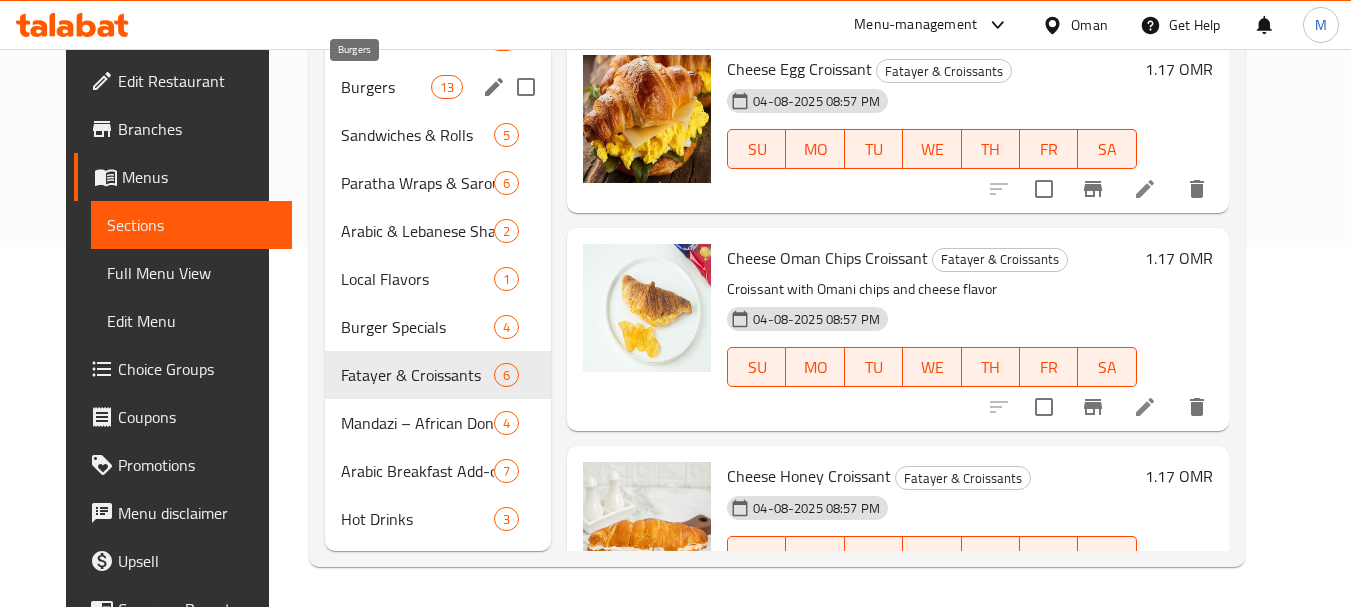 click on "Burgers" at bounding box center (386, 87) 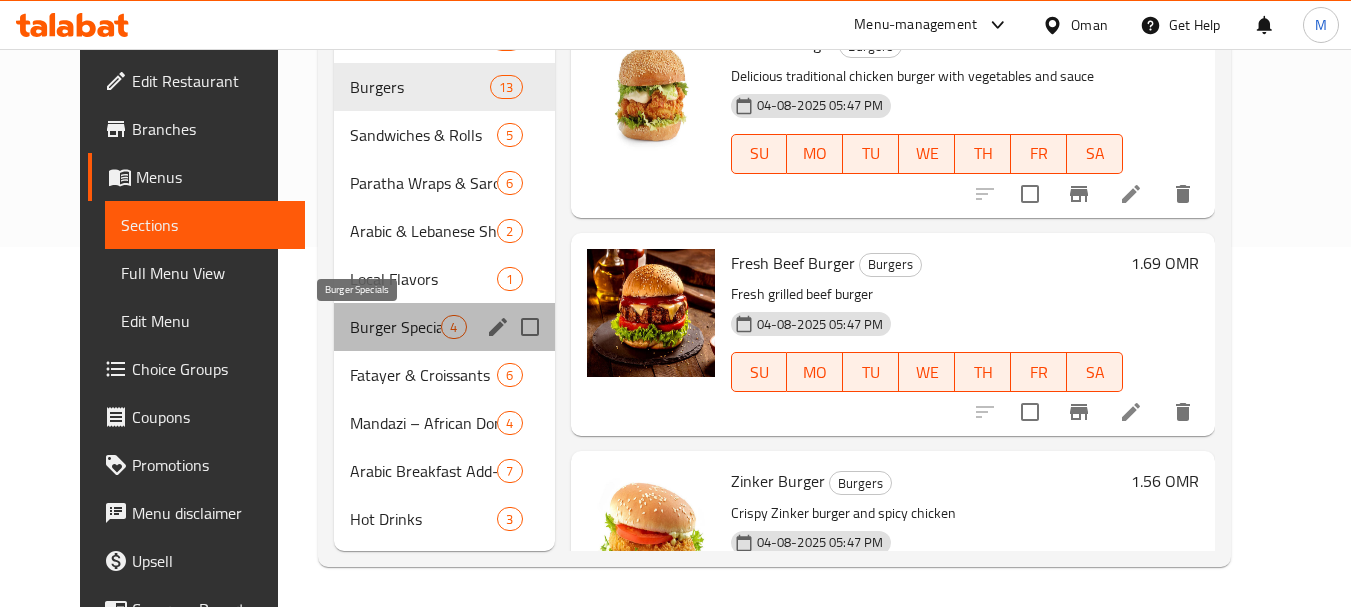 click on "Burger Specials" at bounding box center (395, 327) 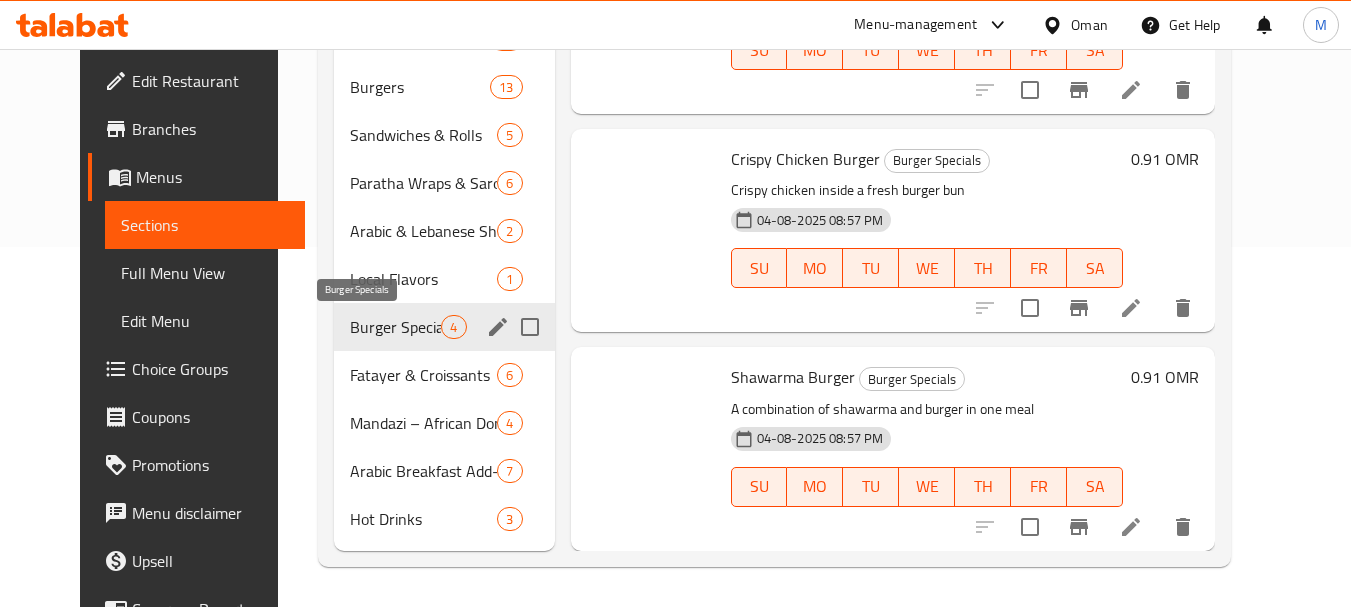 scroll, scrollTop: 0, scrollLeft: 0, axis: both 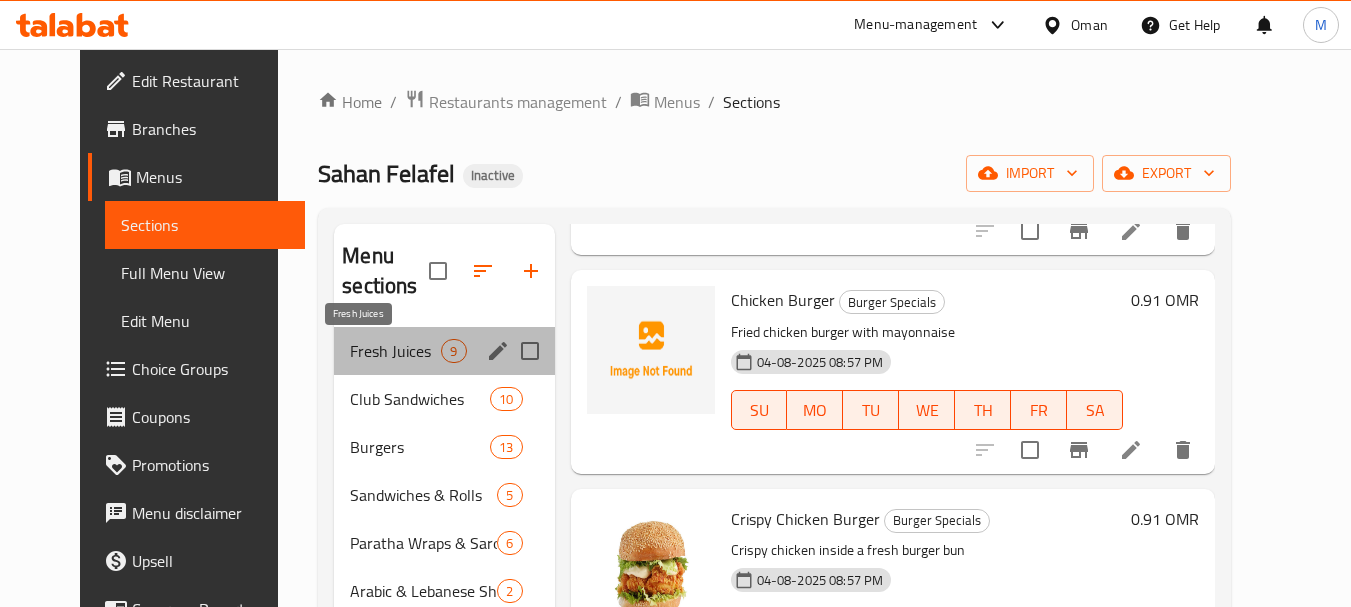 click on "Fresh Juices" at bounding box center (395, 351) 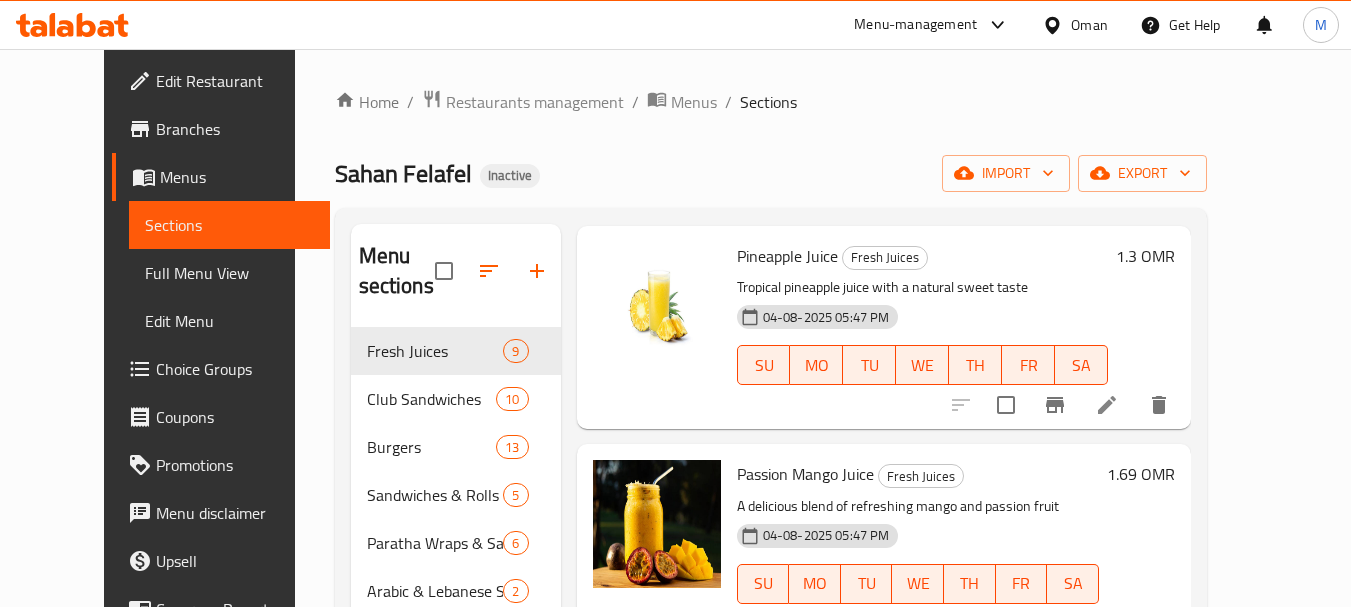 scroll, scrollTop: 1359, scrollLeft: 0, axis: vertical 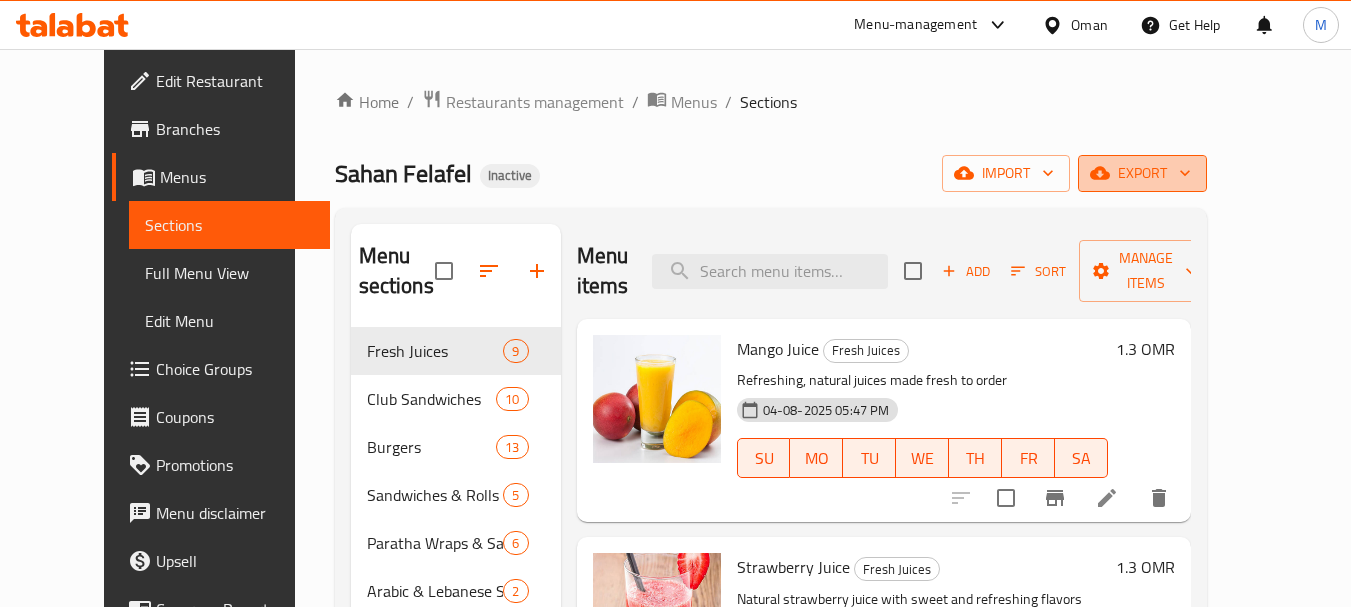 click on "export" at bounding box center (1142, 173) 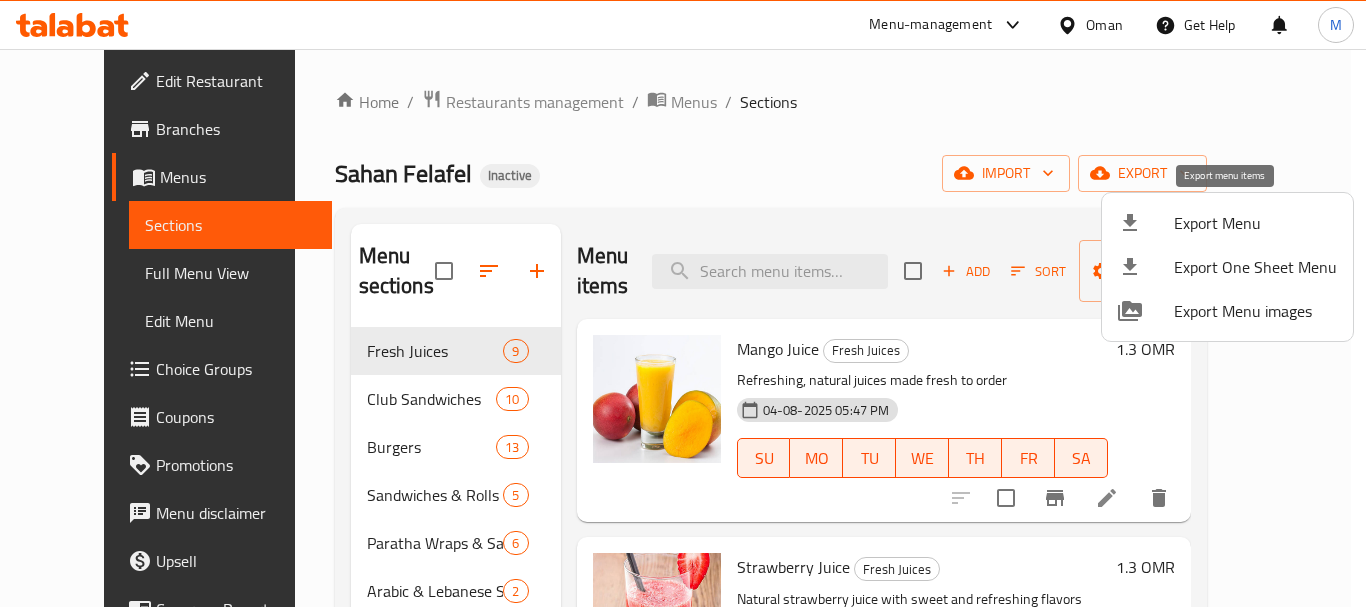 click on "Export Menu" at bounding box center (1255, 223) 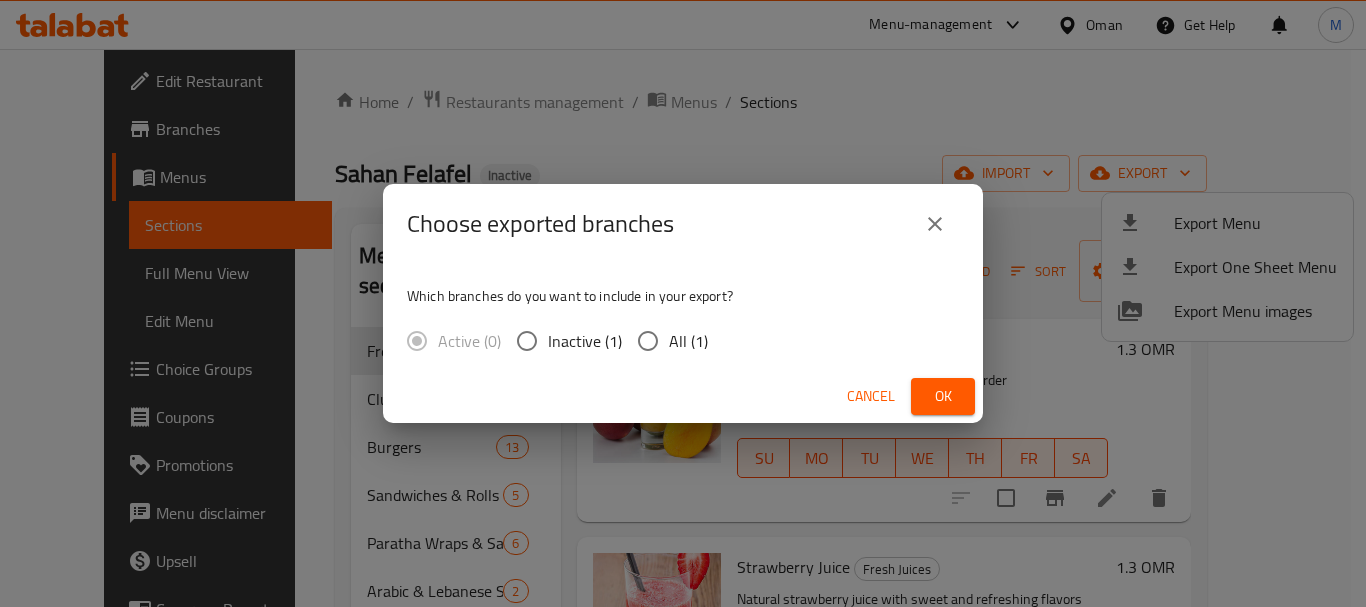 click on "All (1)" at bounding box center (688, 341) 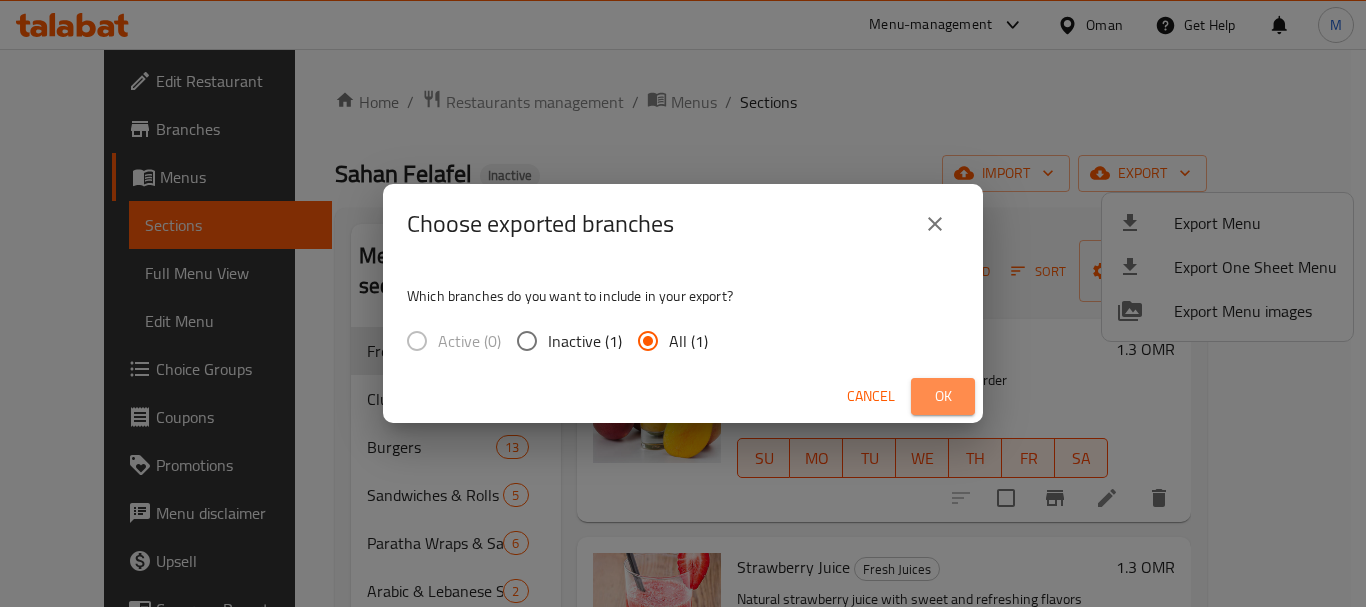 click on "Ok" at bounding box center (943, 396) 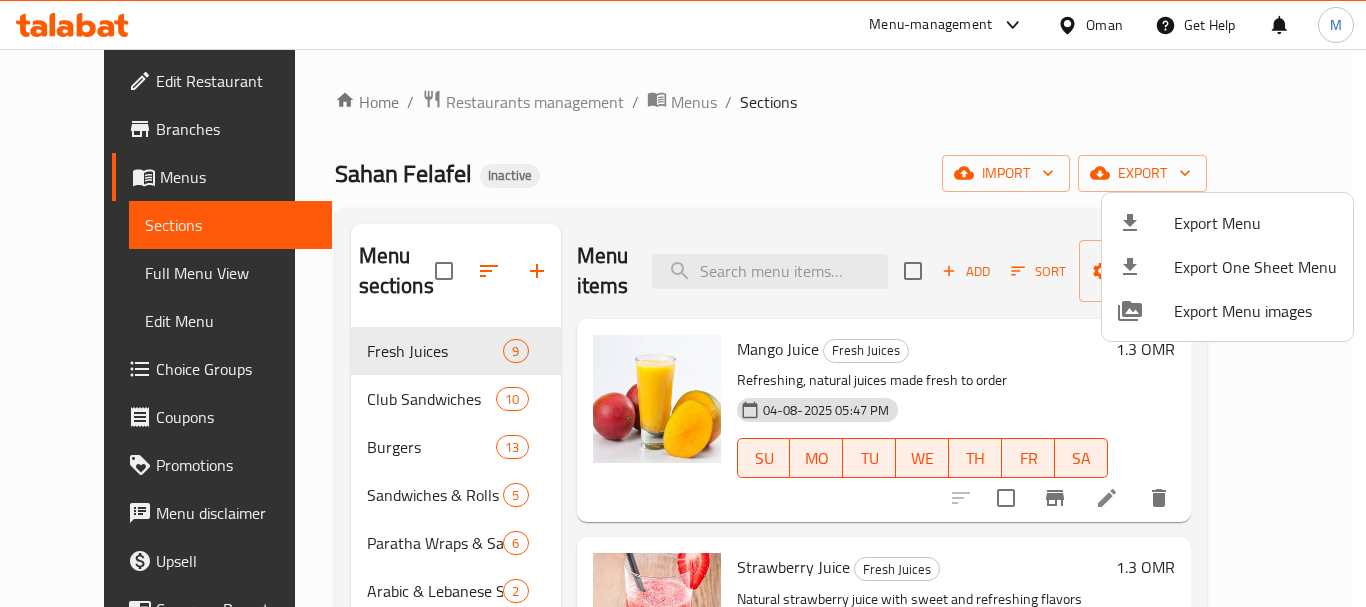 click at bounding box center [683, 303] 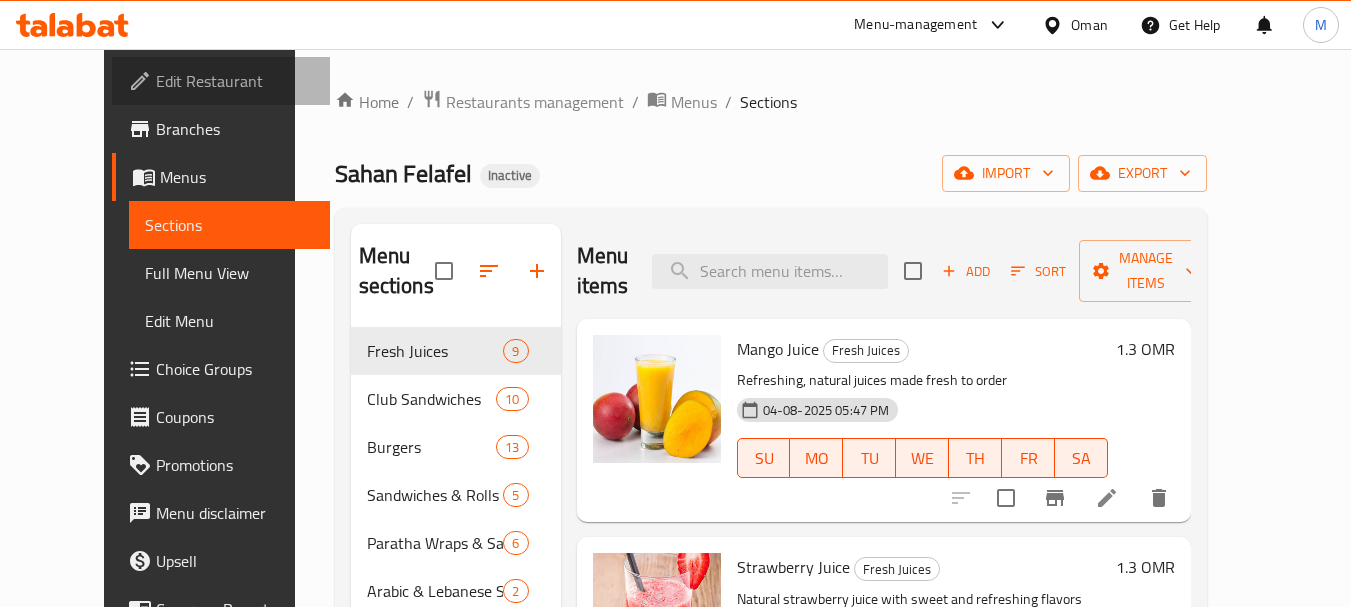 click on "Edit Restaurant" at bounding box center [235, 81] 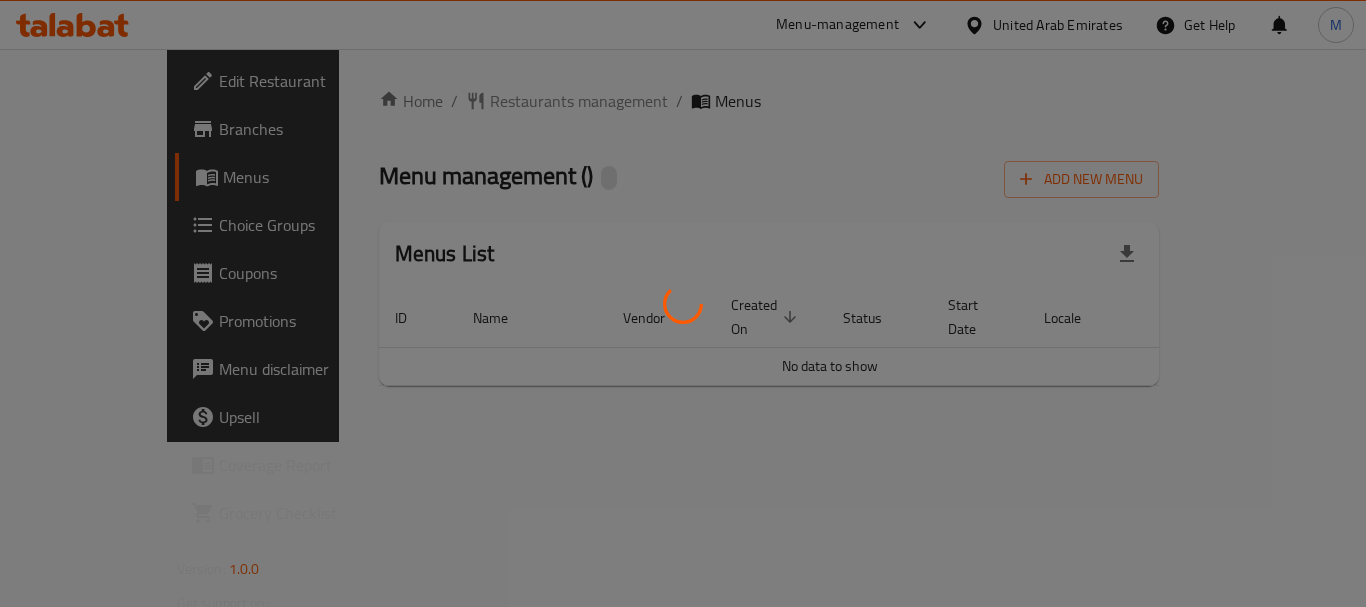scroll, scrollTop: 0, scrollLeft: 0, axis: both 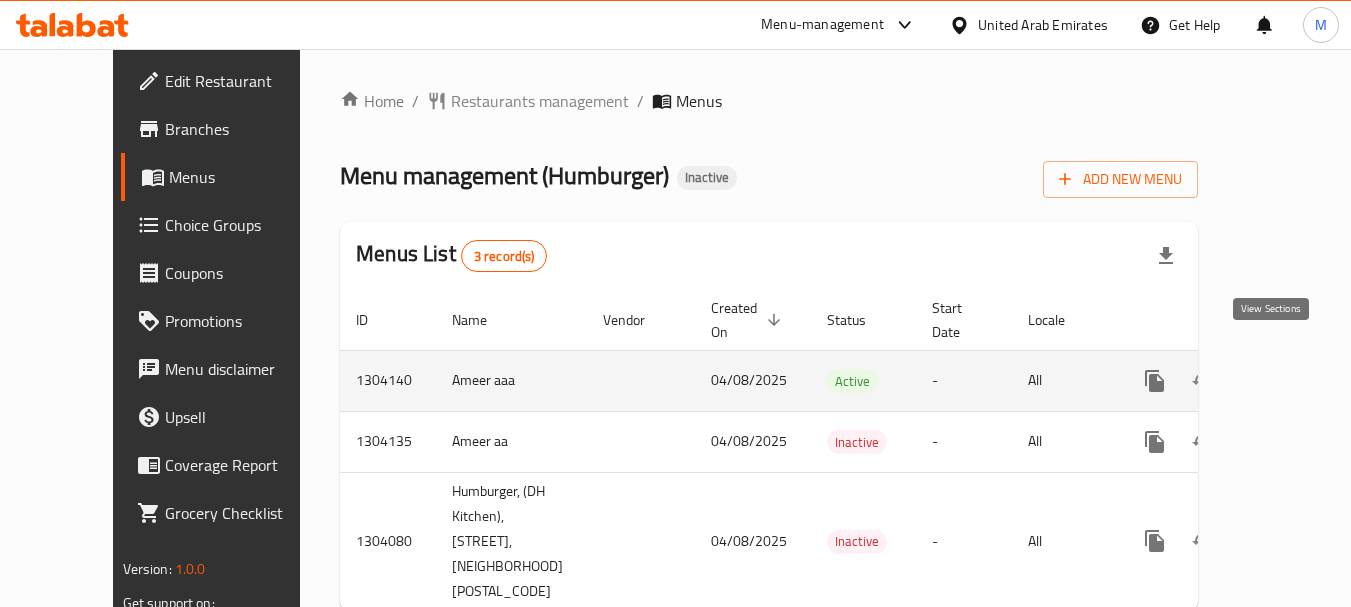 click 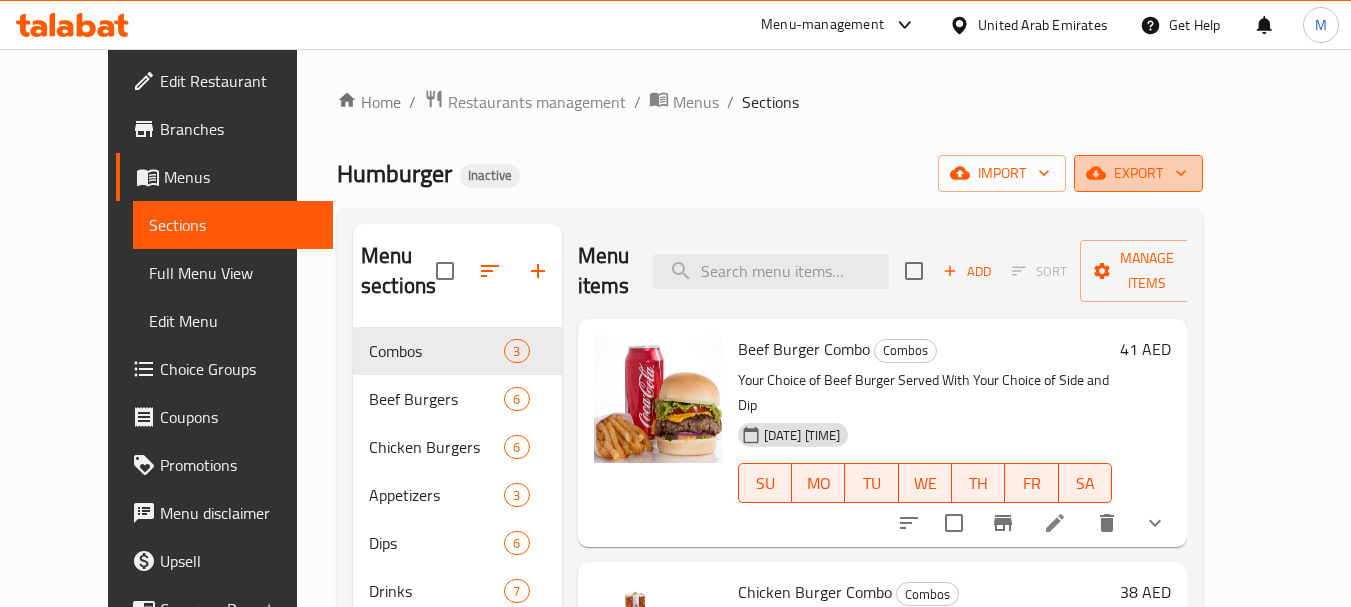 click on "export" at bounding box center (1138, 173) 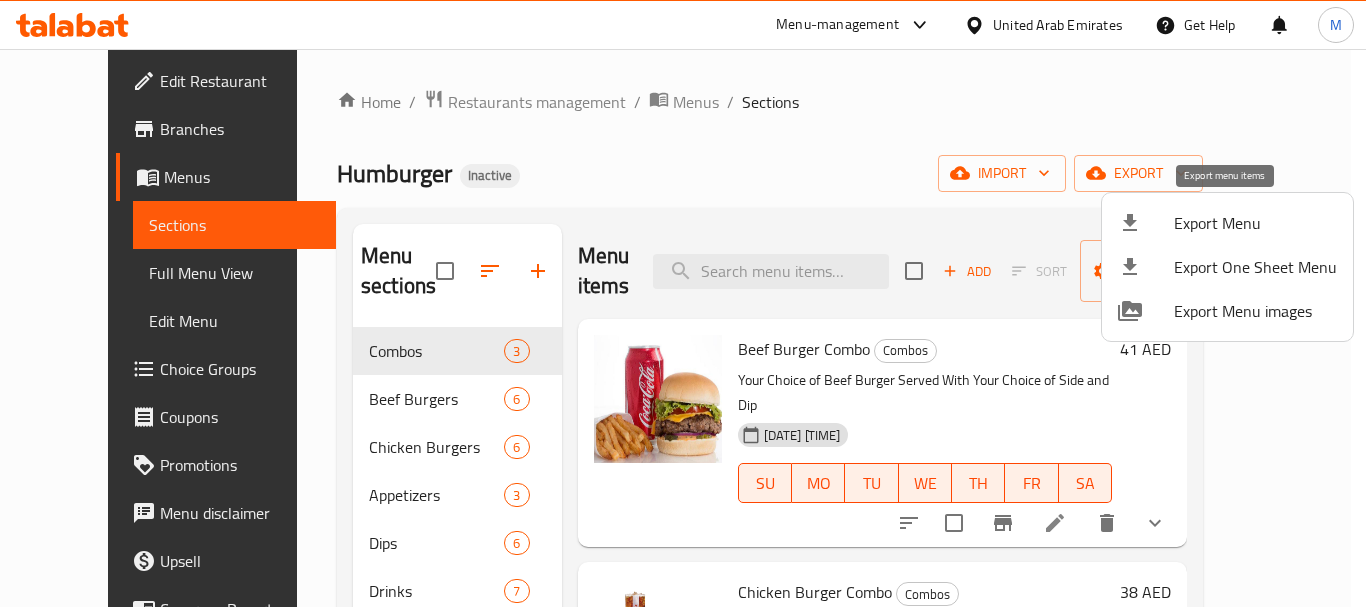 click on "Export Menu" at bounding box center (1255, 223) 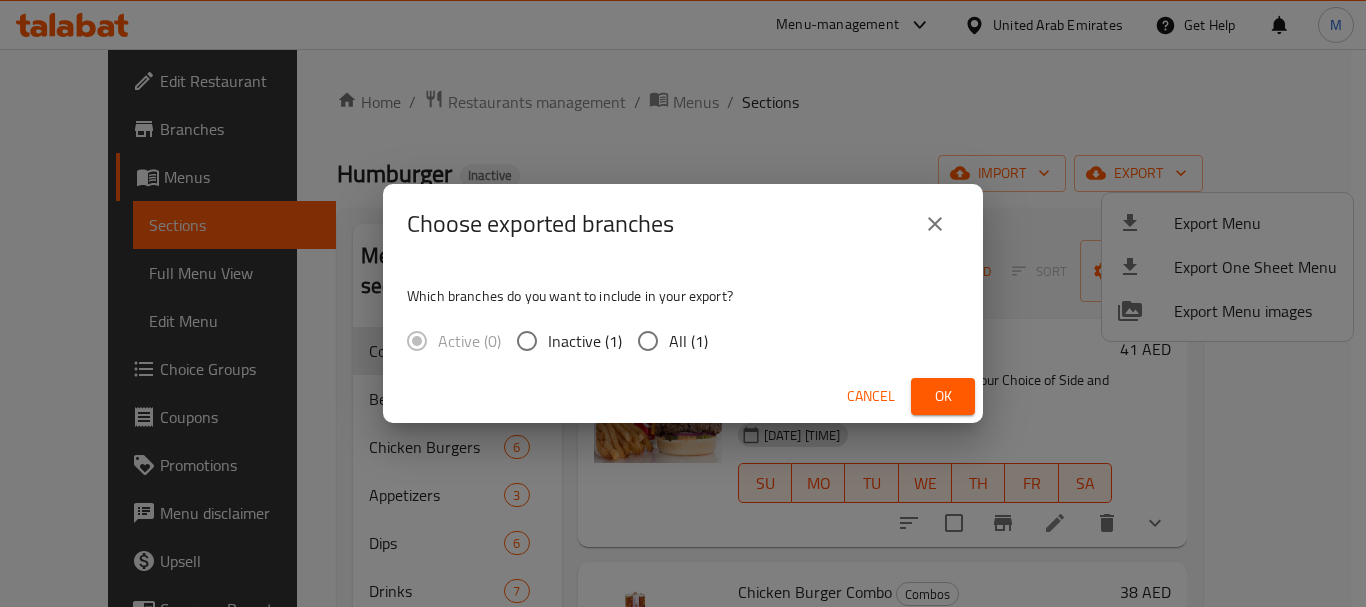 click on "All (1)" at bounding box center (688, 341) 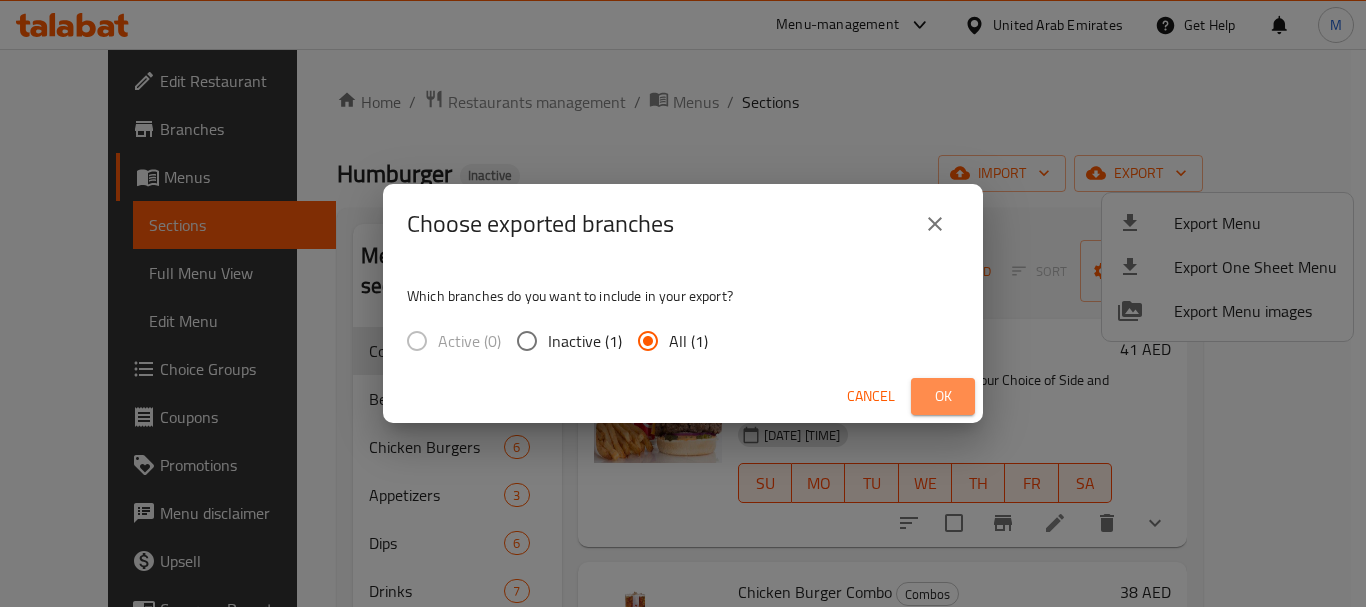 drag, startPoint x: 928, startPoint y: 398, endPoint x: 300, endPoint y: 13, distance: 736.62 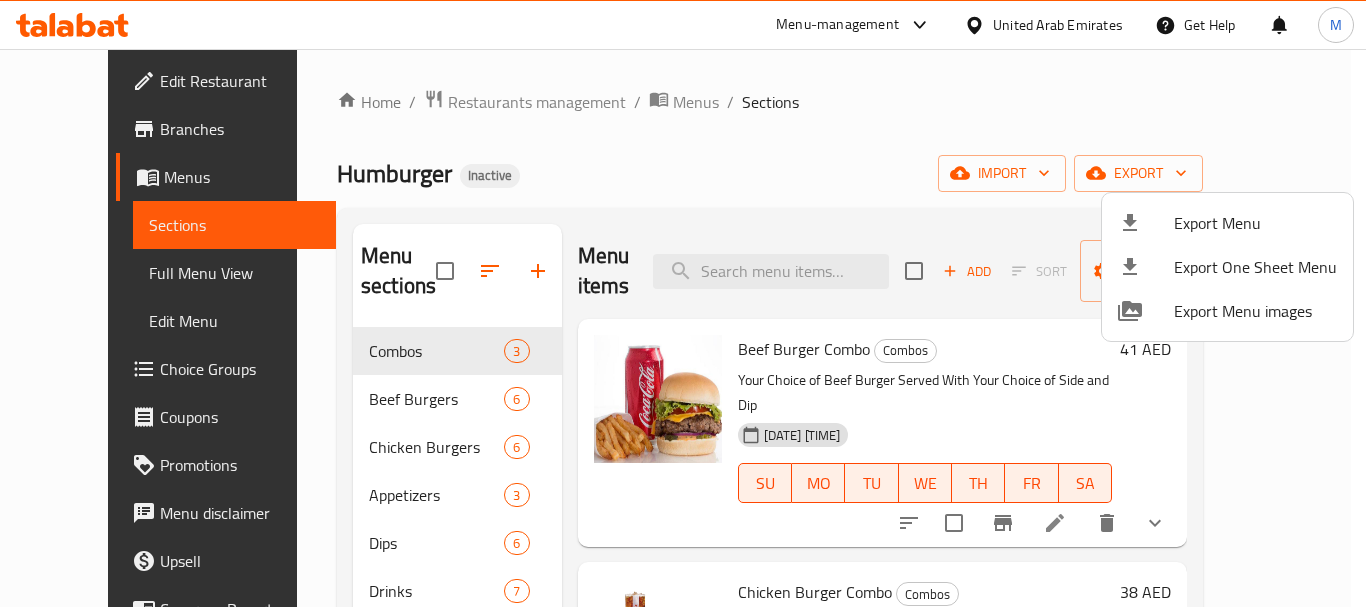 click at bounding box center (683, 303) 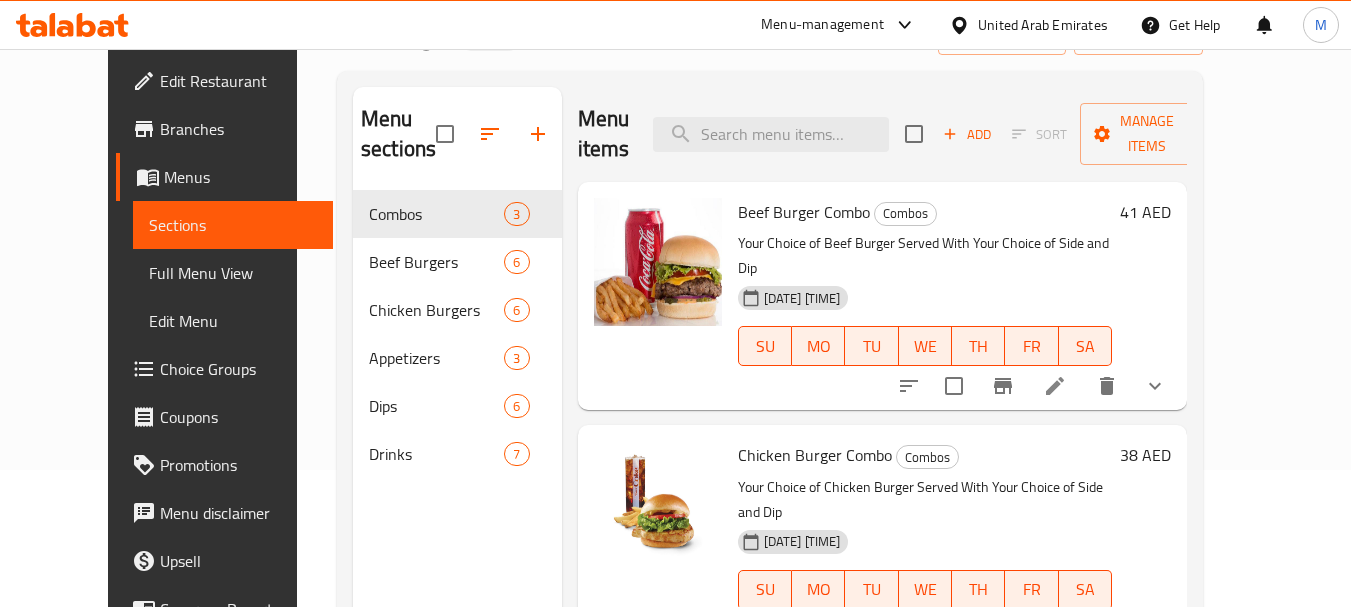 scroll, scrollTop: 280, scrollLeft: 0, axis: vertical 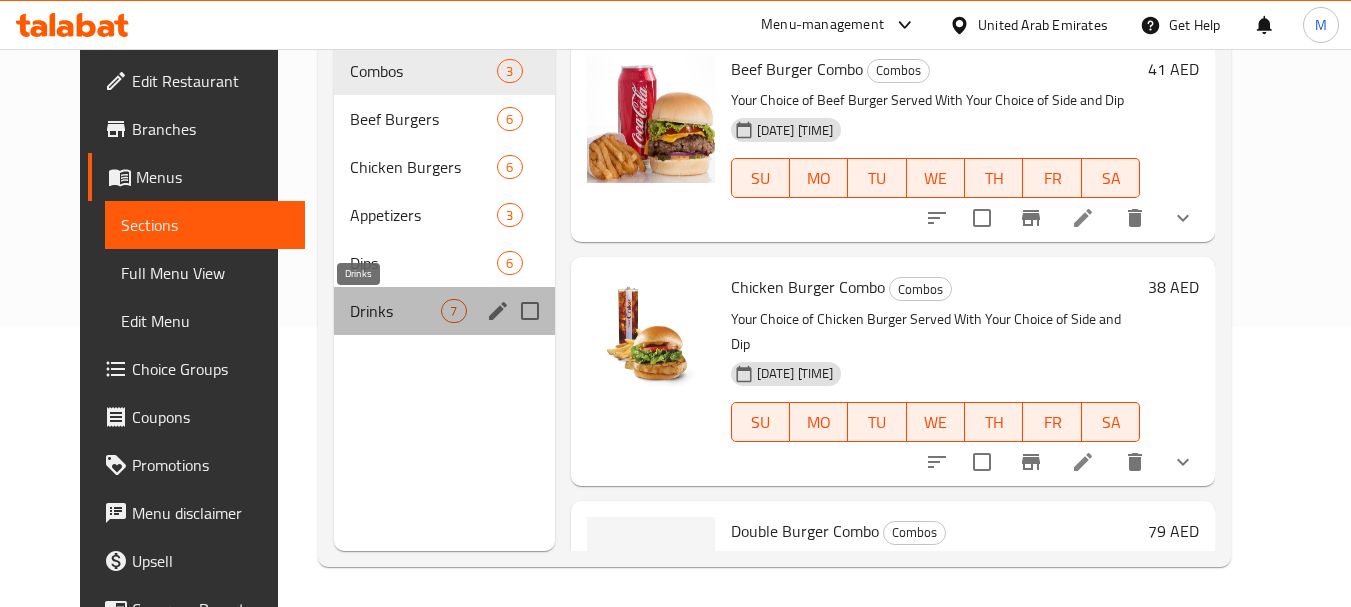 click on "Drinks" at bounding box center [395, 311] 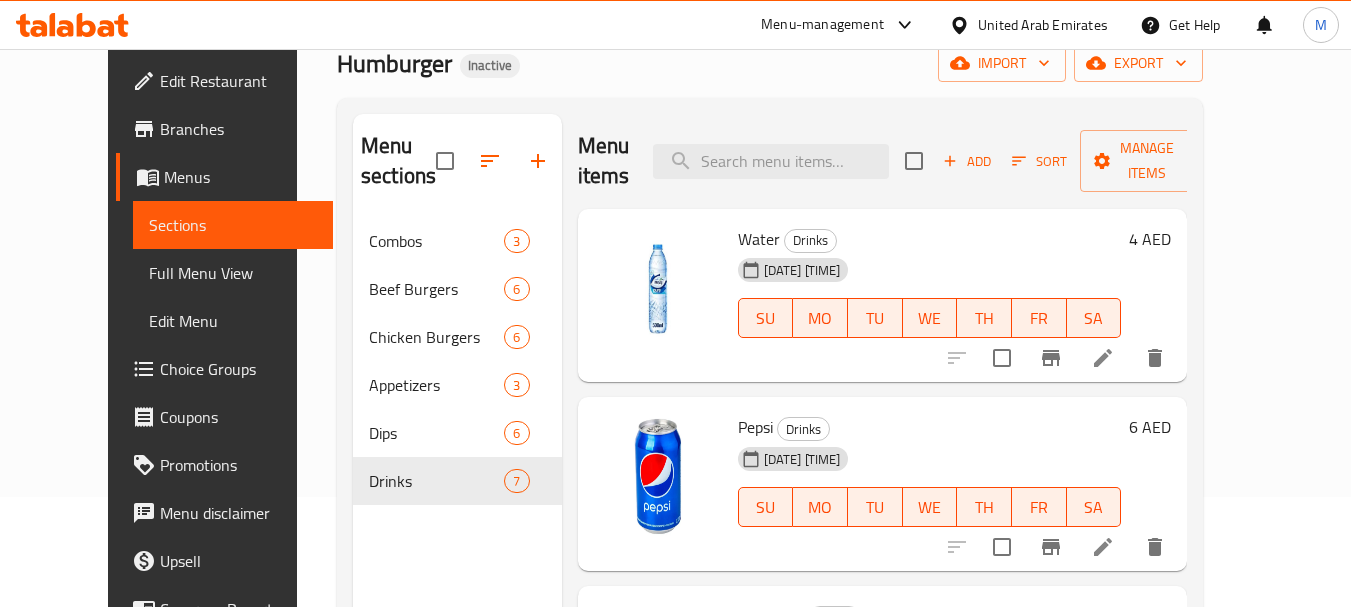 scroll, scrollTop: 80, scrollLeft: 0, axis: vertical 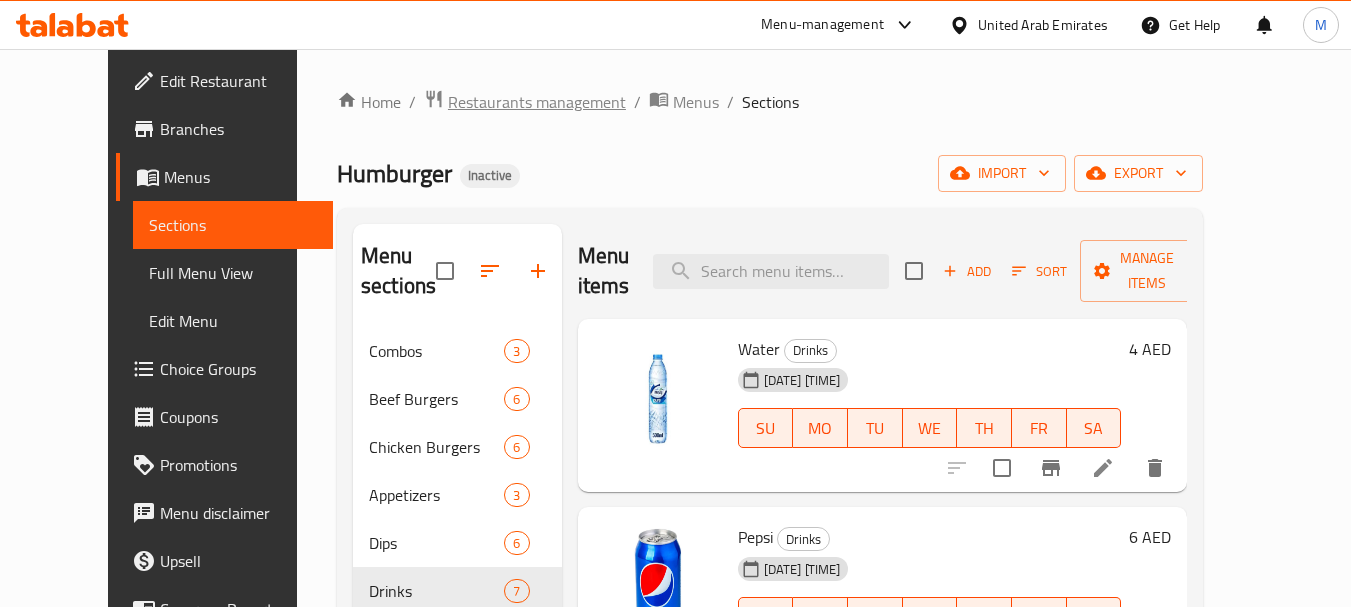 click on "Restaurants management" at bounding box center (537, 102) 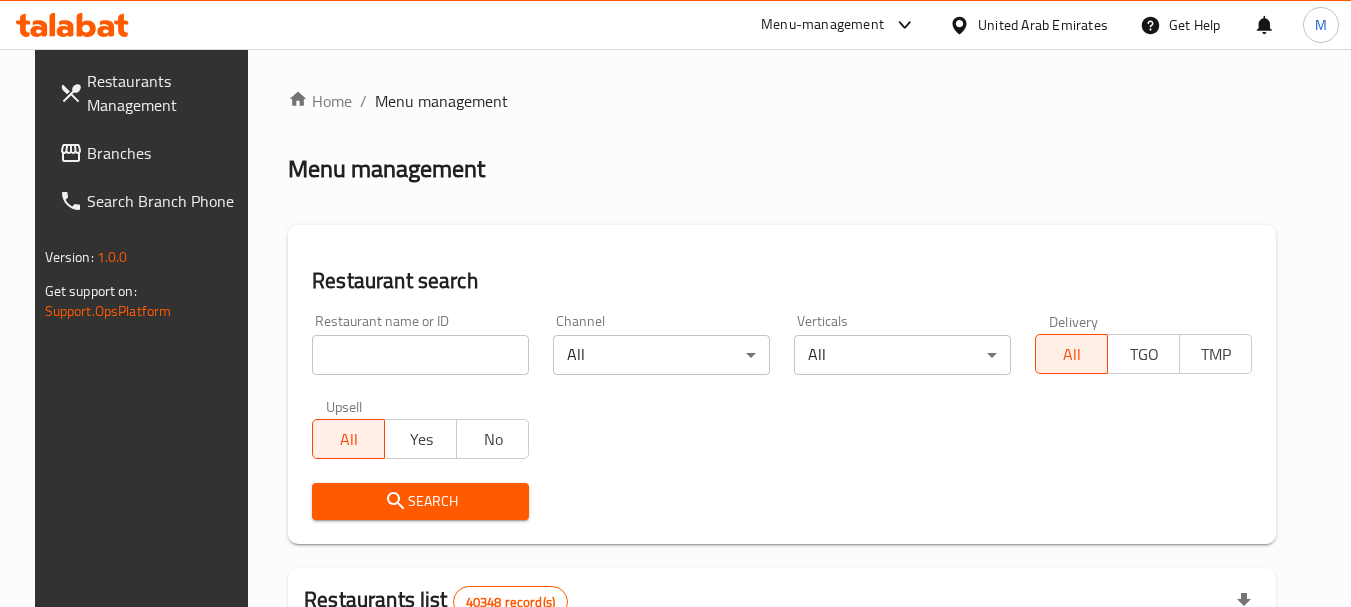 click on "United Arab Emirates" at bounding box center [1043, 25] 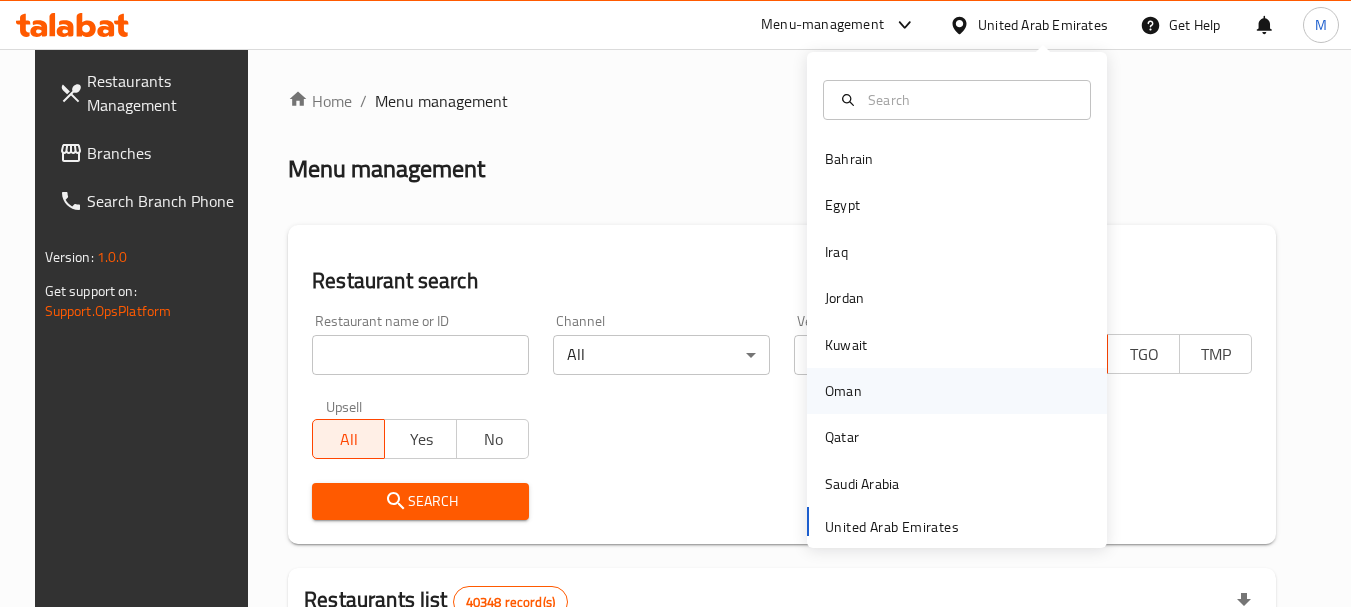 click on "Oman" at bounding box center [843, 391] 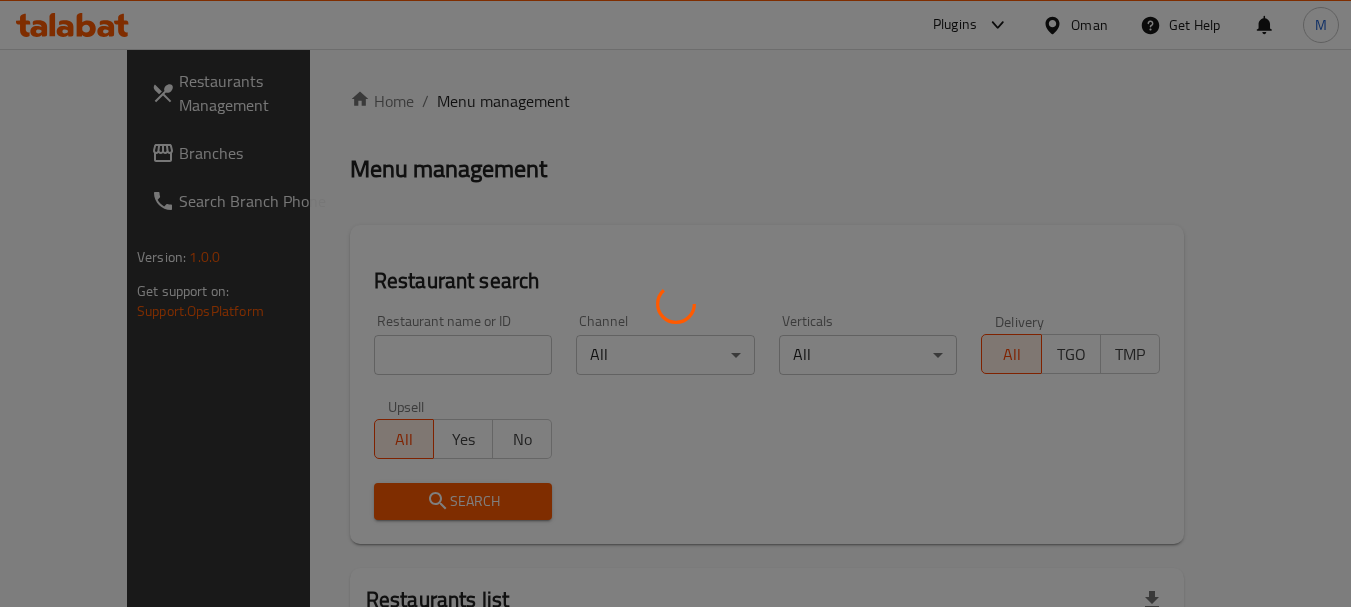 click at bounding box center [675, 303] 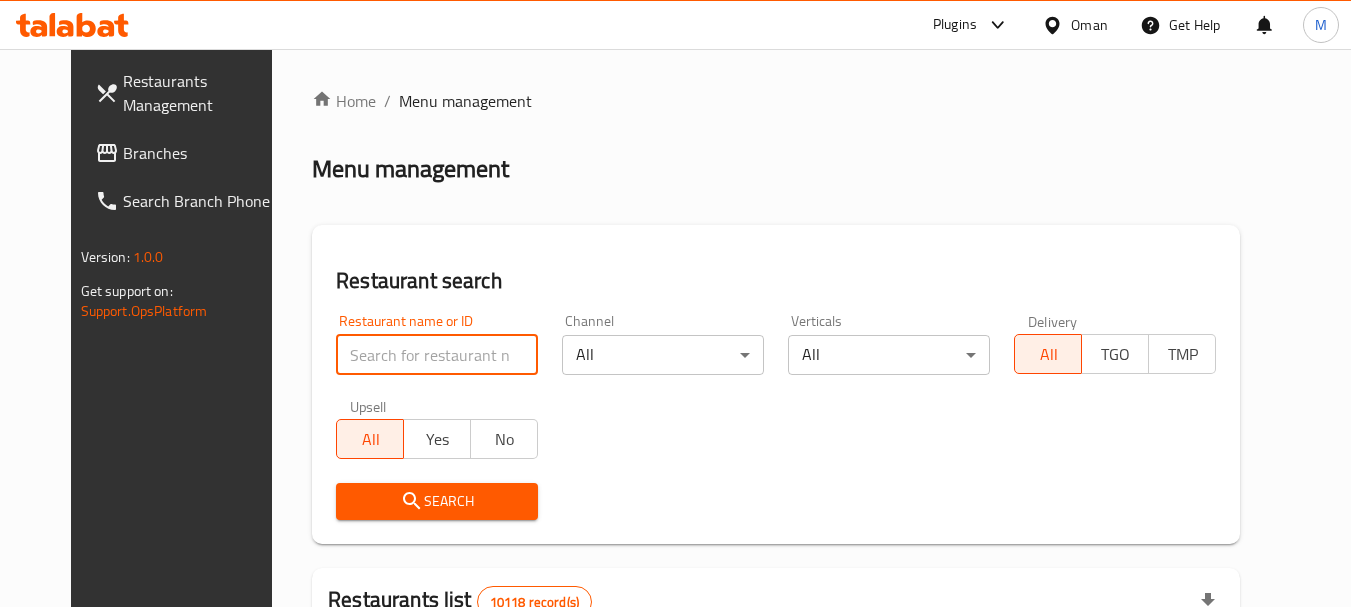 click at bounding box center [437, 355] 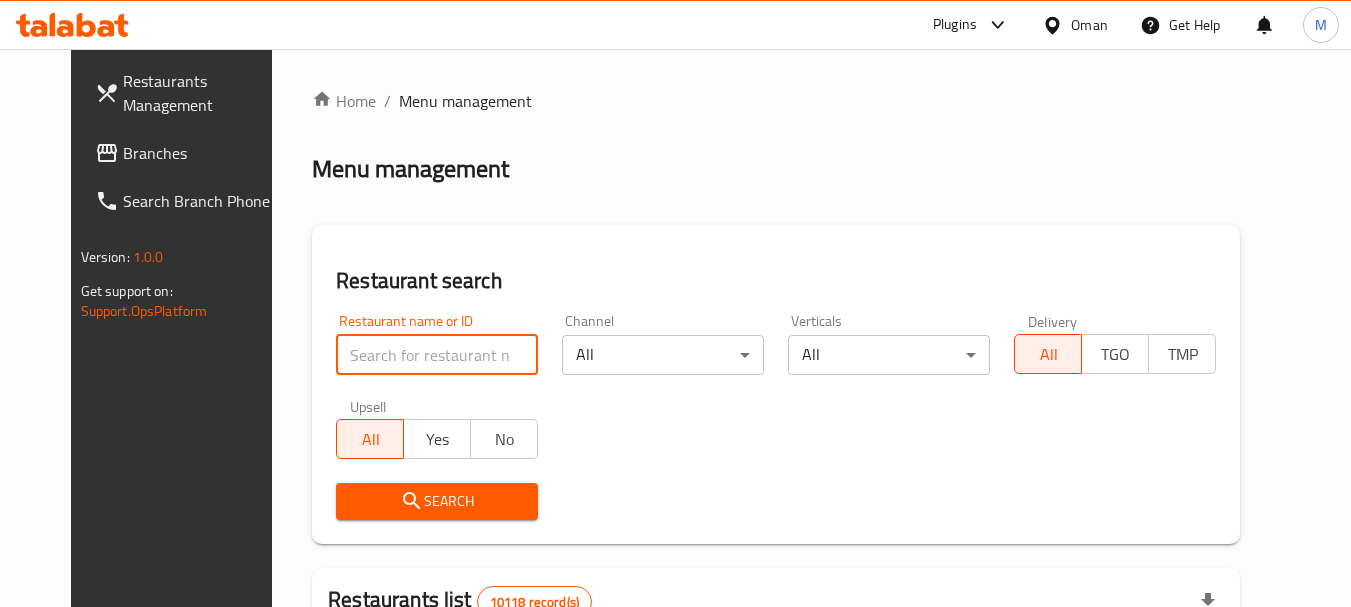 paste on "MOHAMMADI KITCHEN" 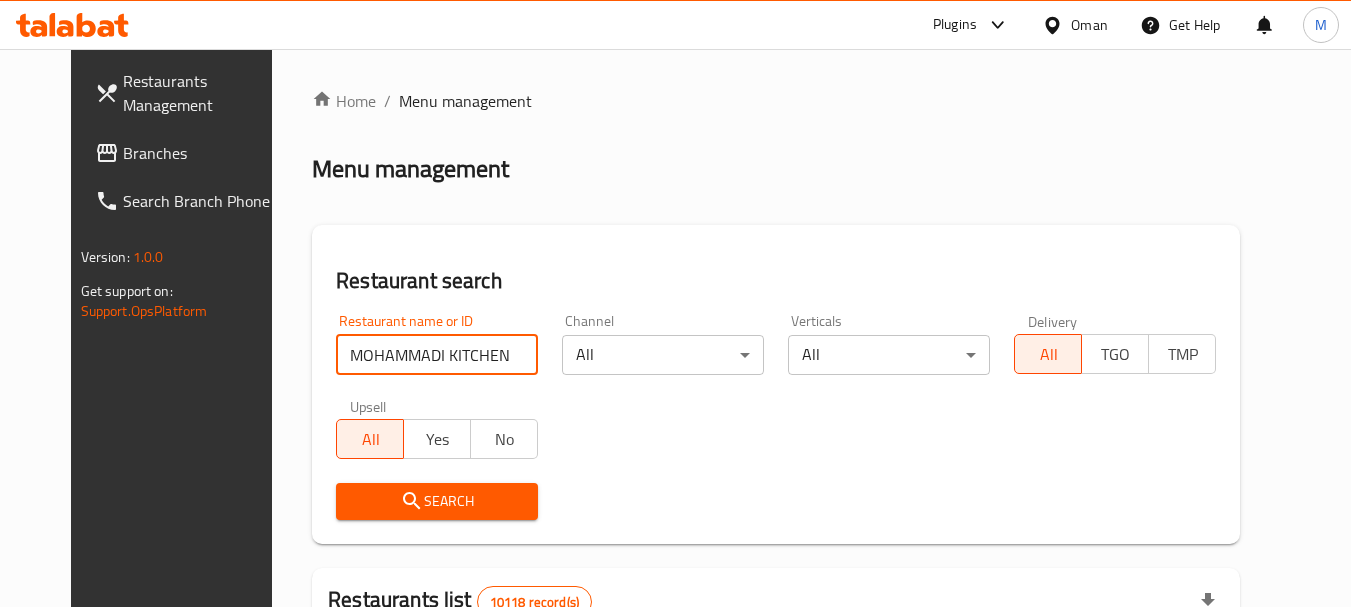 type on "MOHAMMADI KITCHEN" 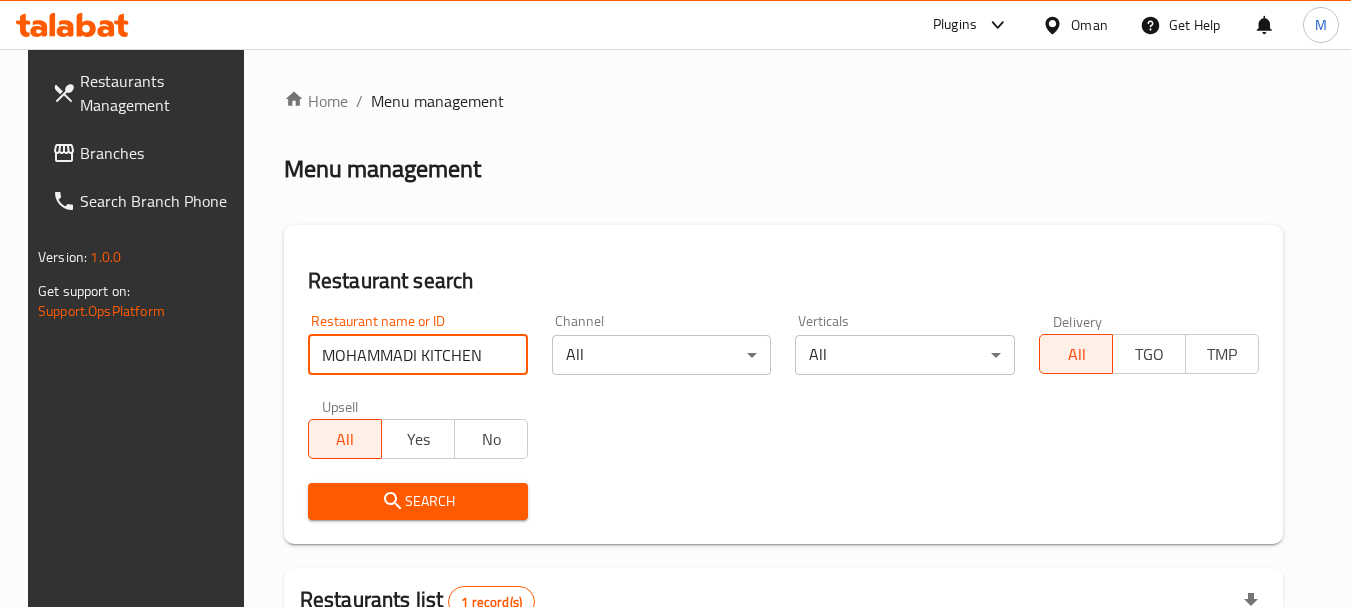 click on "Search" at bounding box center [418, 501] 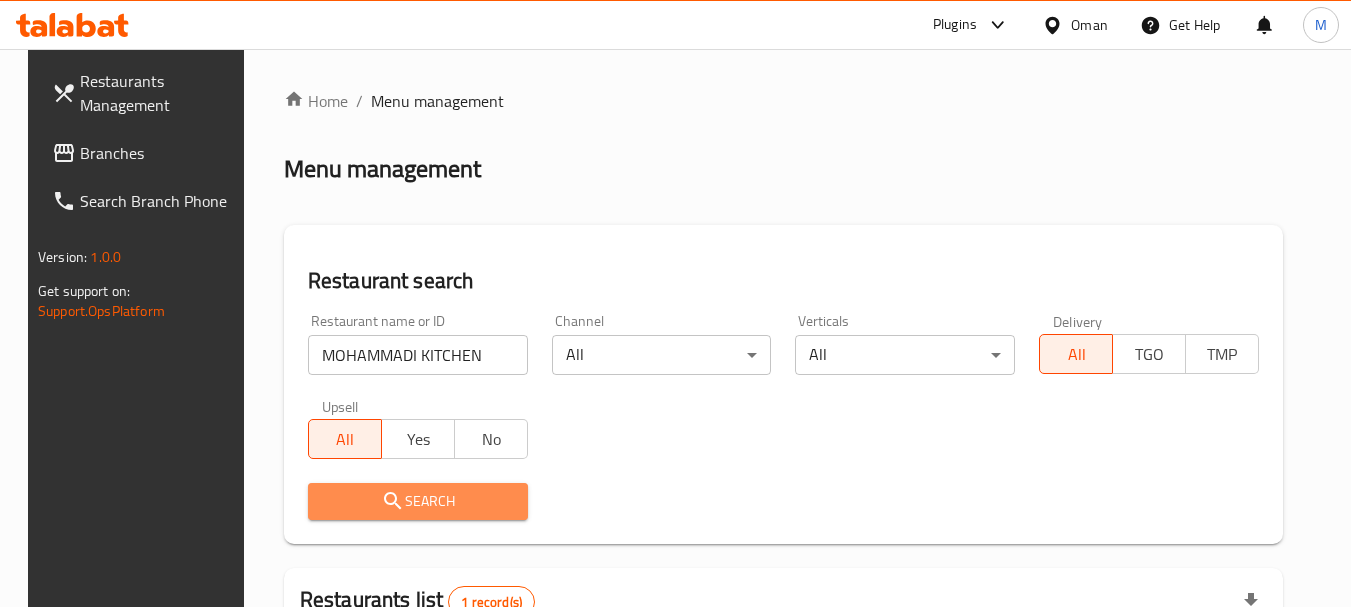 click on "Search" at bounding box center (418, 501) 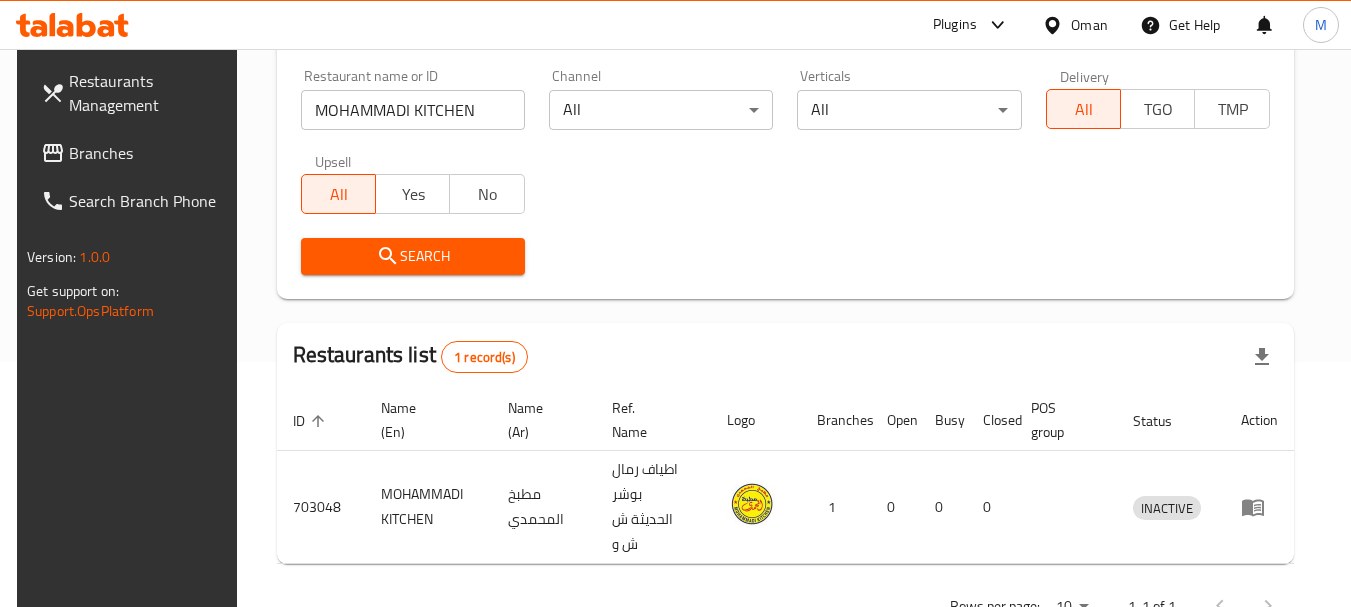 scroll, scrollTop: 285, scrollLeft: 0, axis: vertical 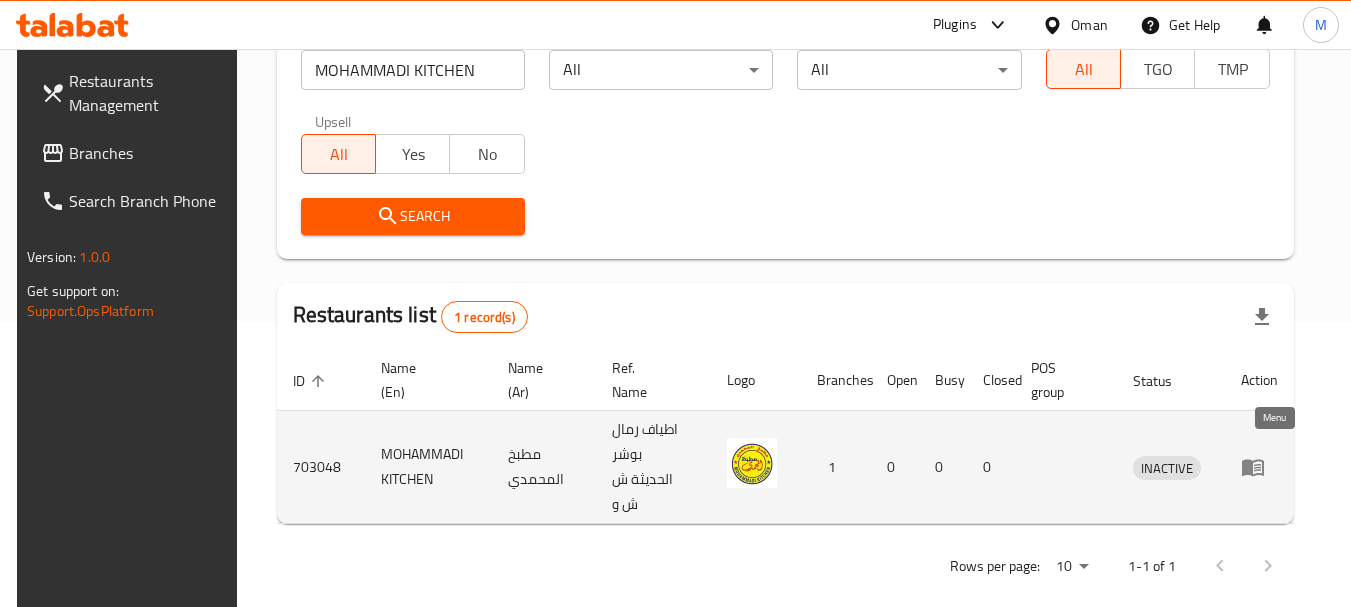 click 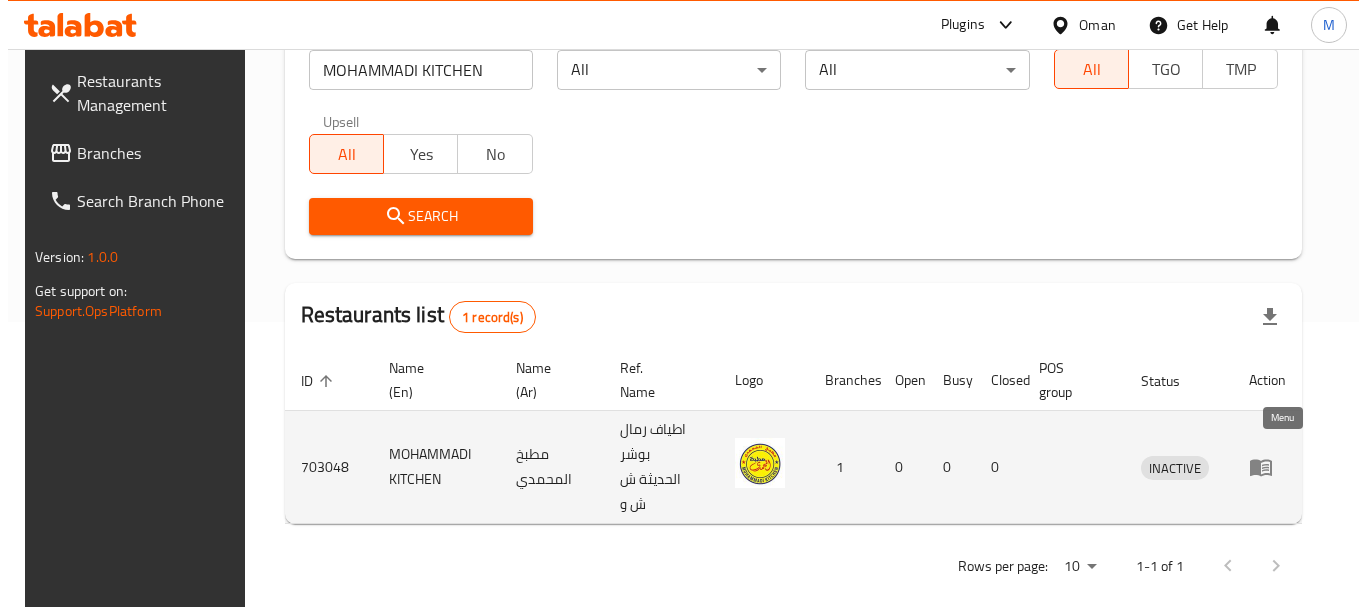 scroll, scrollTop: 0, scrollLeft: 0, axis: both 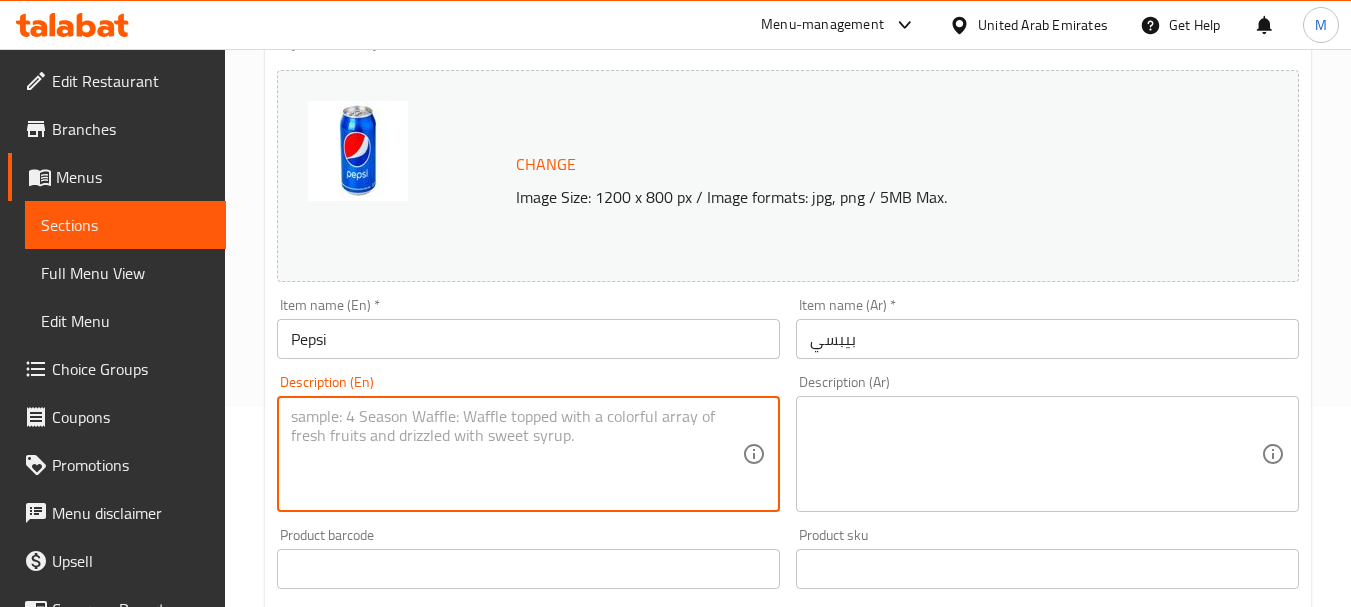 click at bounding box center [516, 454] 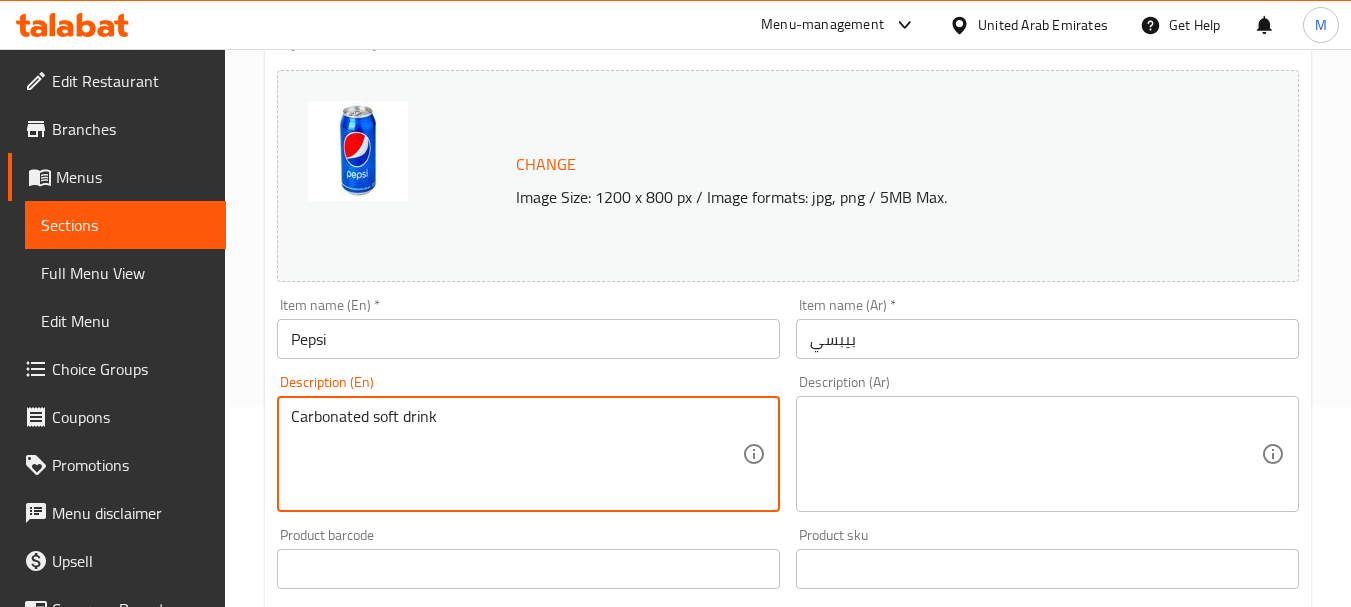 type on "Carbonated soft drink" 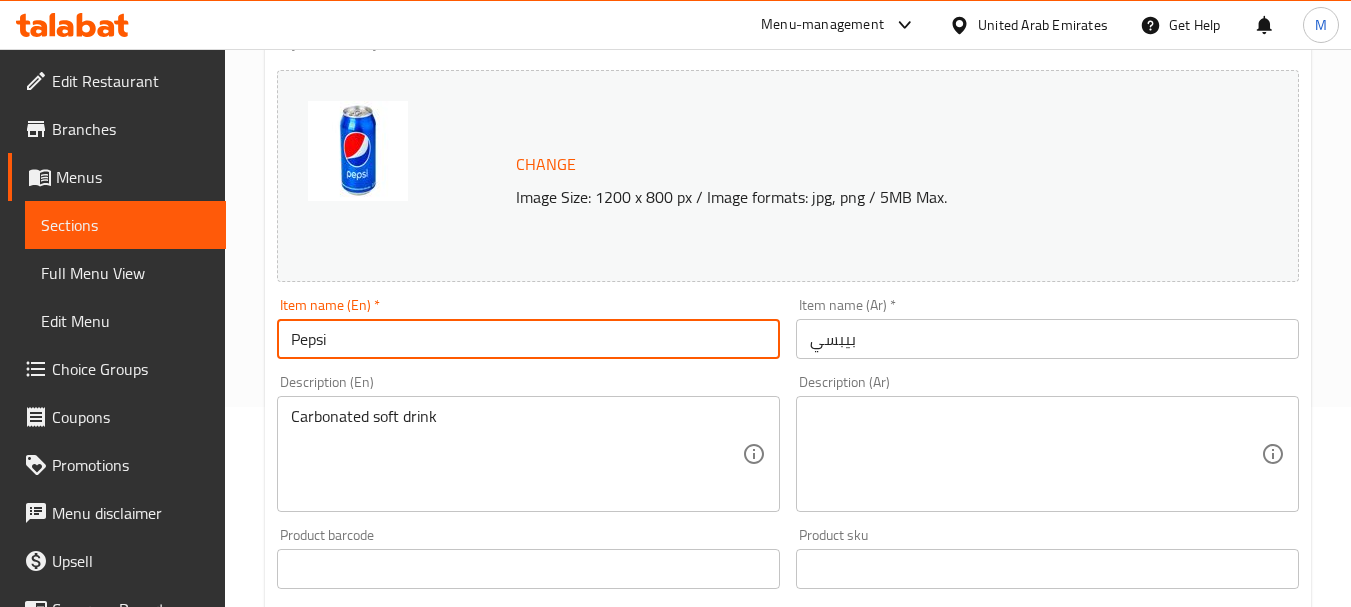 click on "Update" at bounding box center [398, 1155] 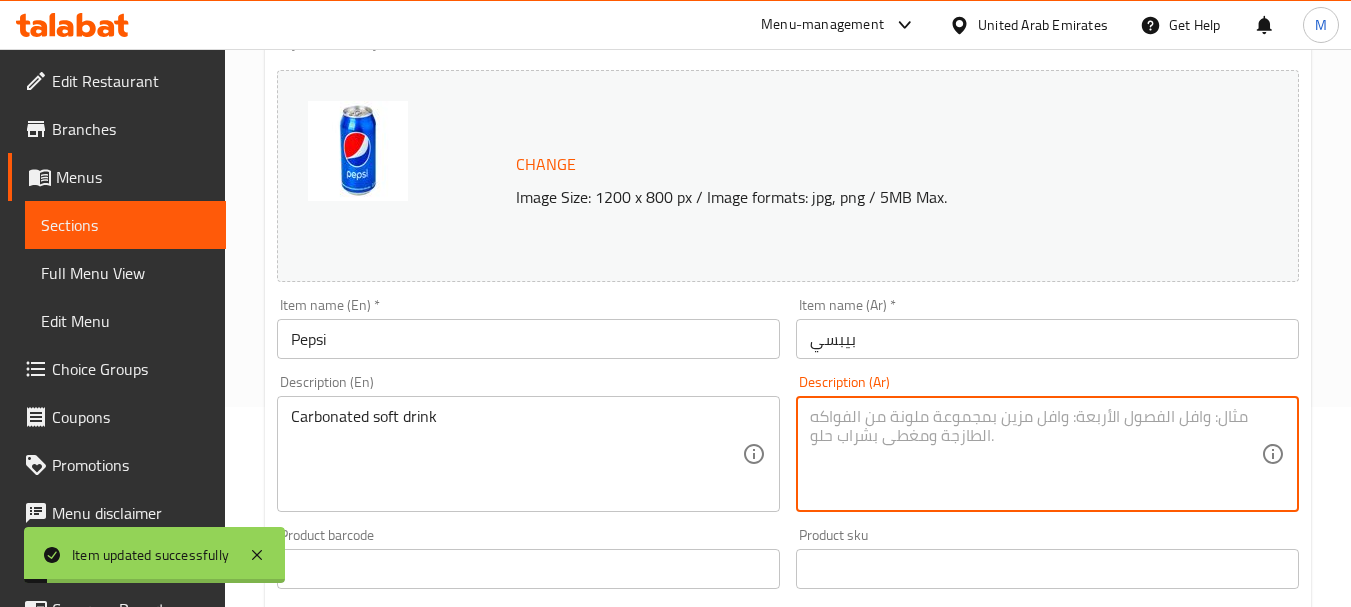 click at bounding box center (1035, 454) 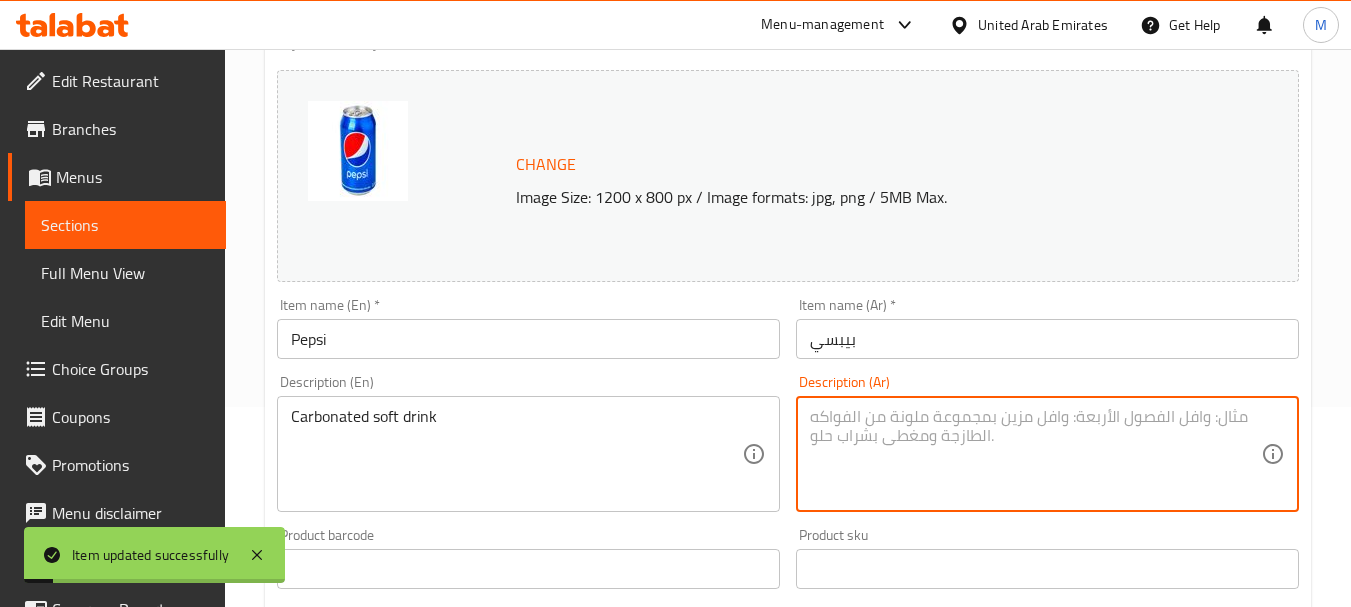 paste on "مشروب غازي مكربن" 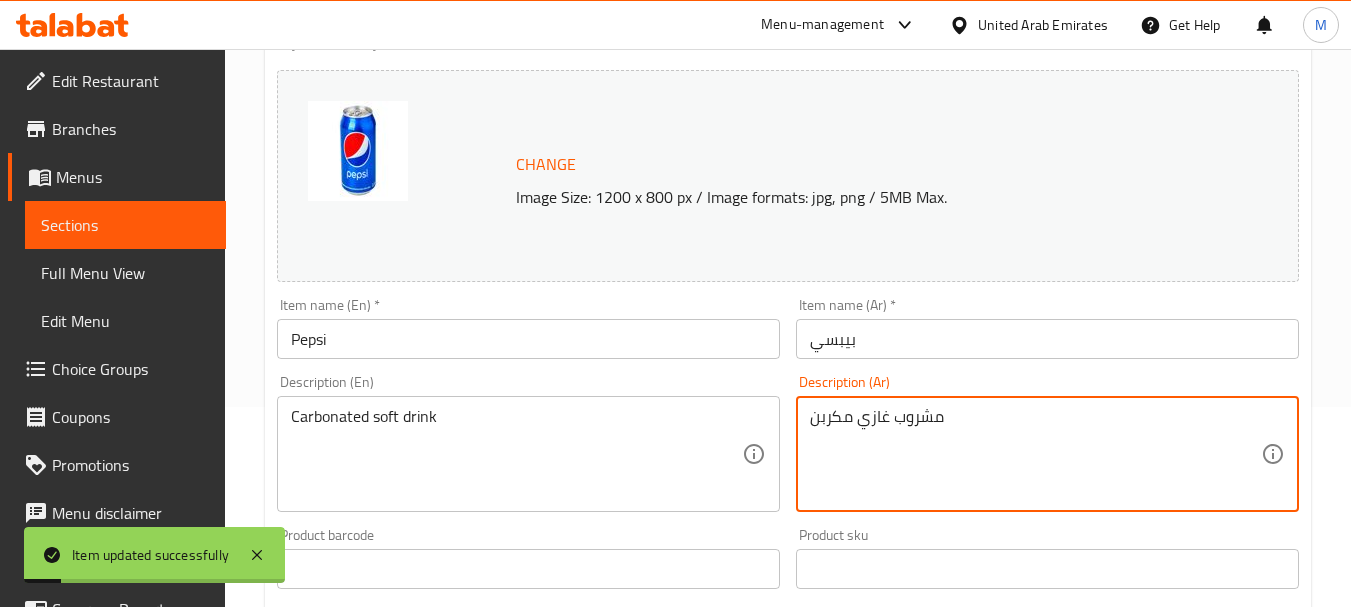 type on "مشروب غازي مكربن" 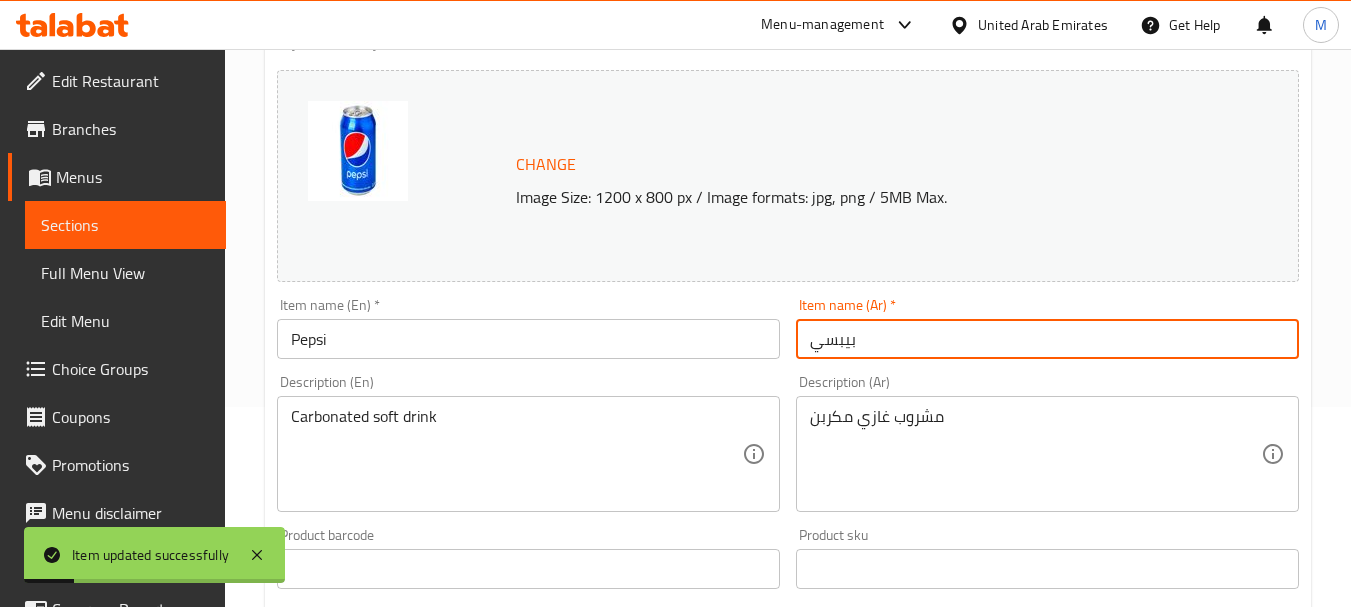 click on "Update" at bounding box center [398, 1155] 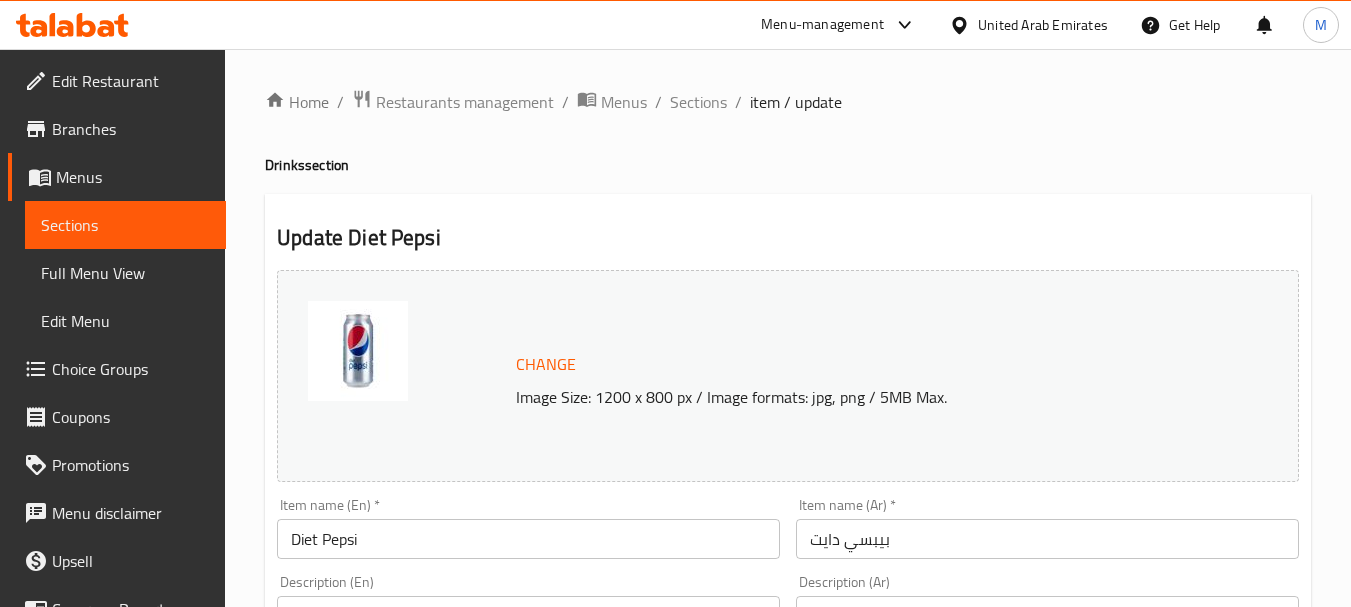 scroll, scrollTop: 200, scrollLeft: 0, axis: vertical 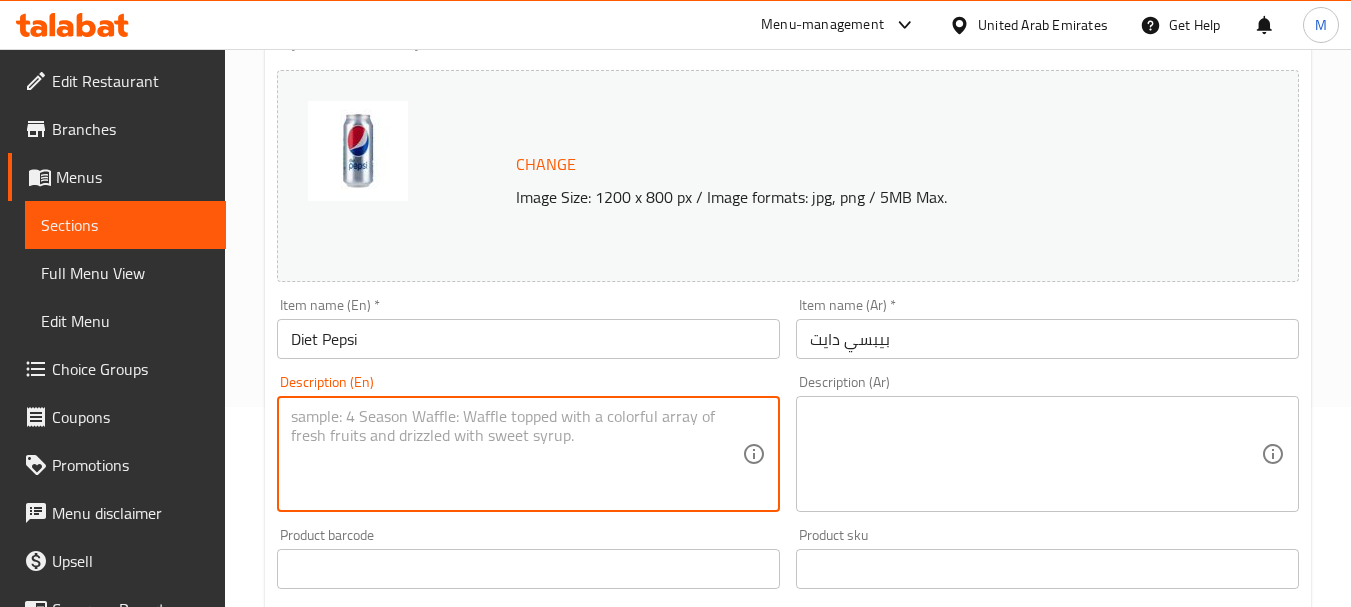 click at bounding box center (516, 454) 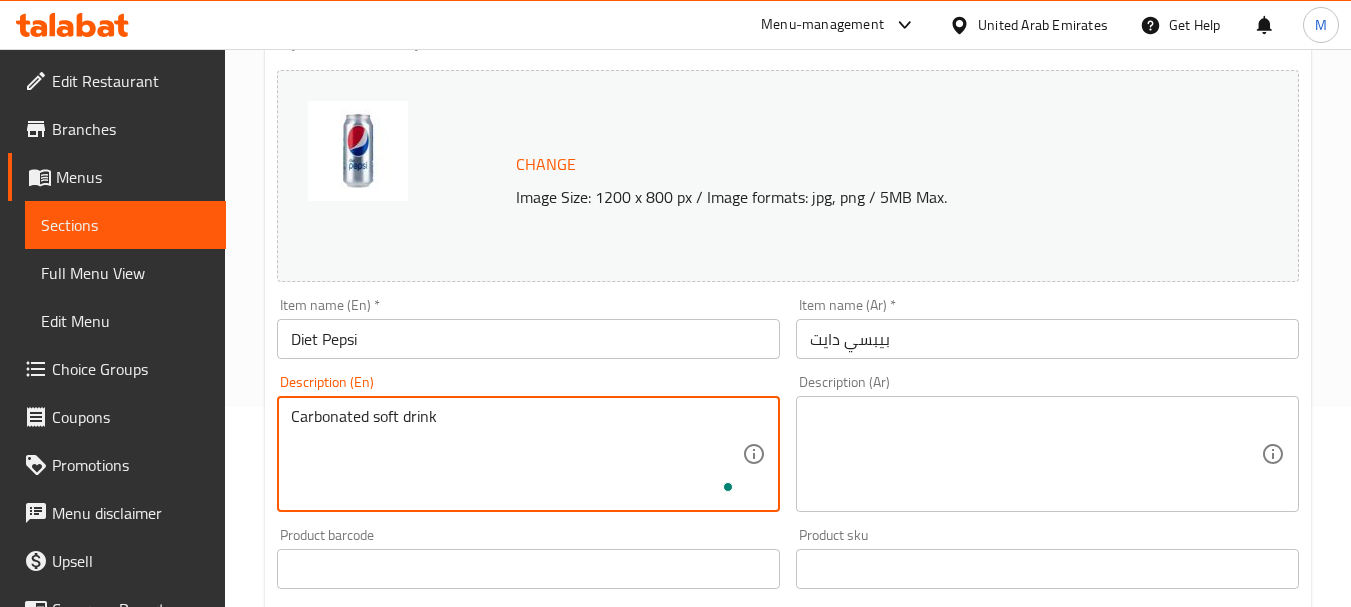 type on "Carbonated soft drink" 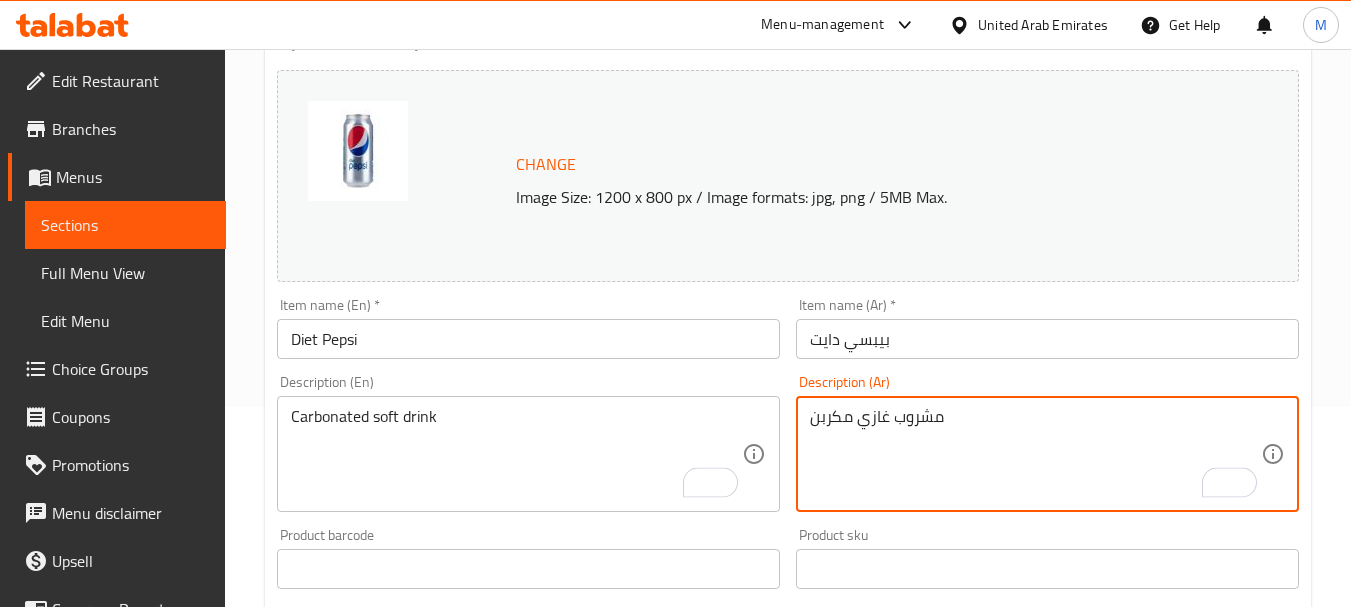 type on "مشروب غازي مكربن" 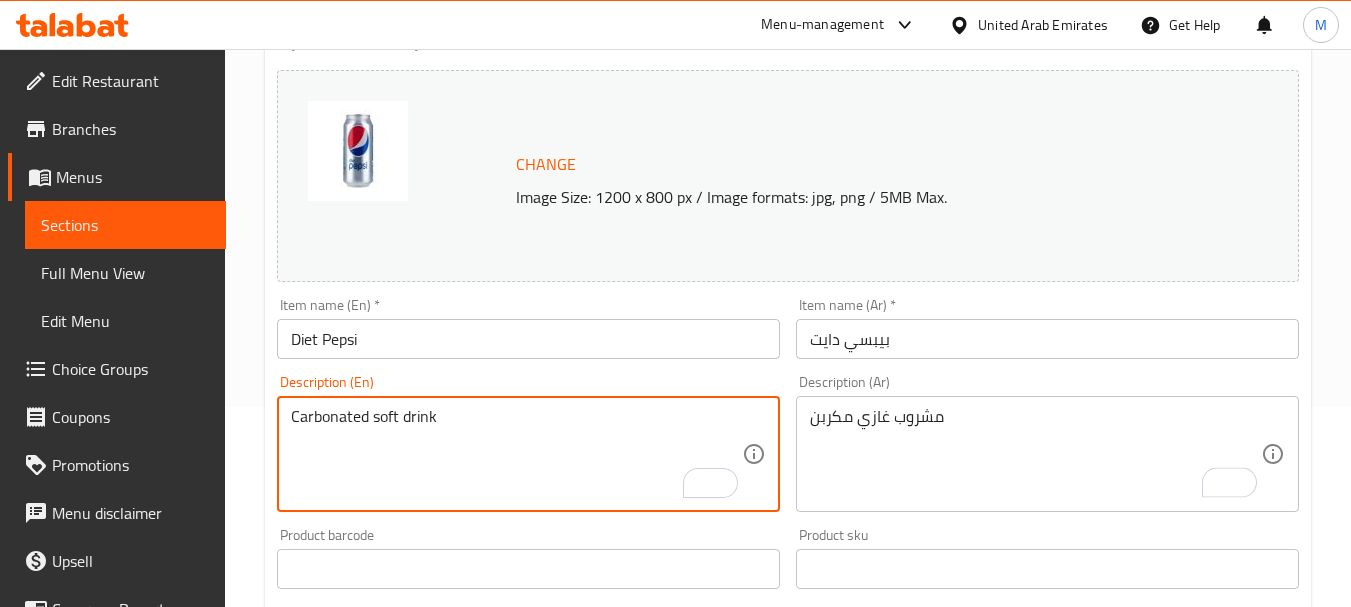 click on "Carbonated soft drink" at bounding box center (516, 454) 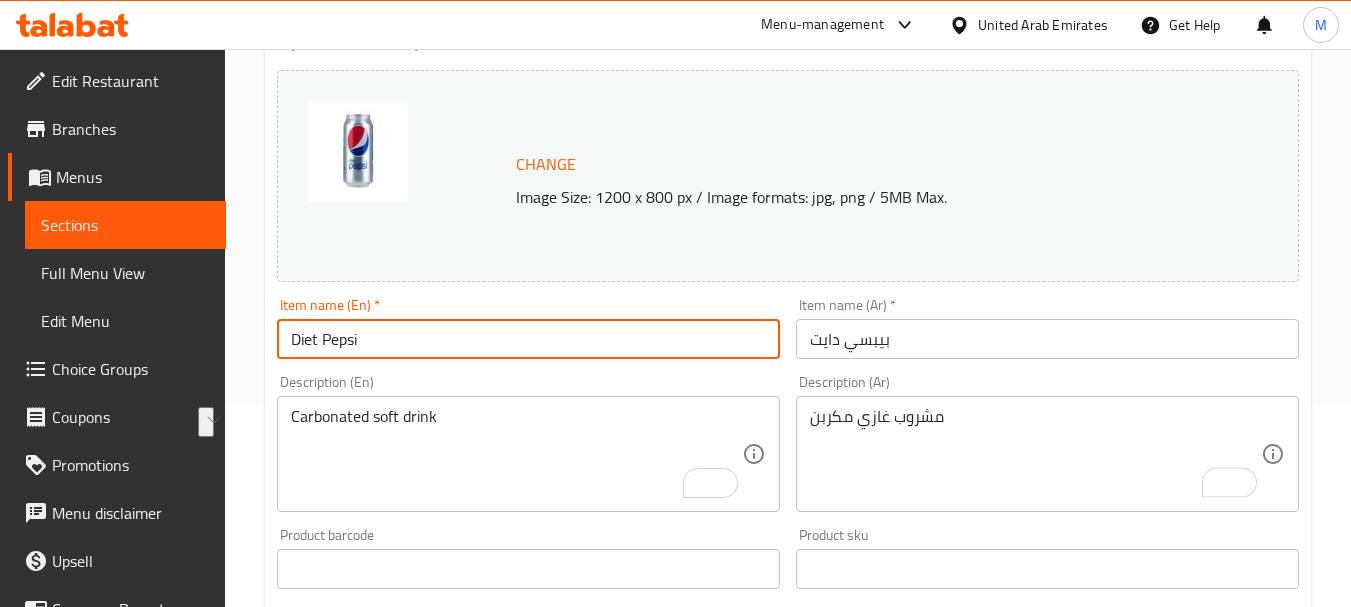 click on "Diet Pepsi" at bounding box center [528, 339] 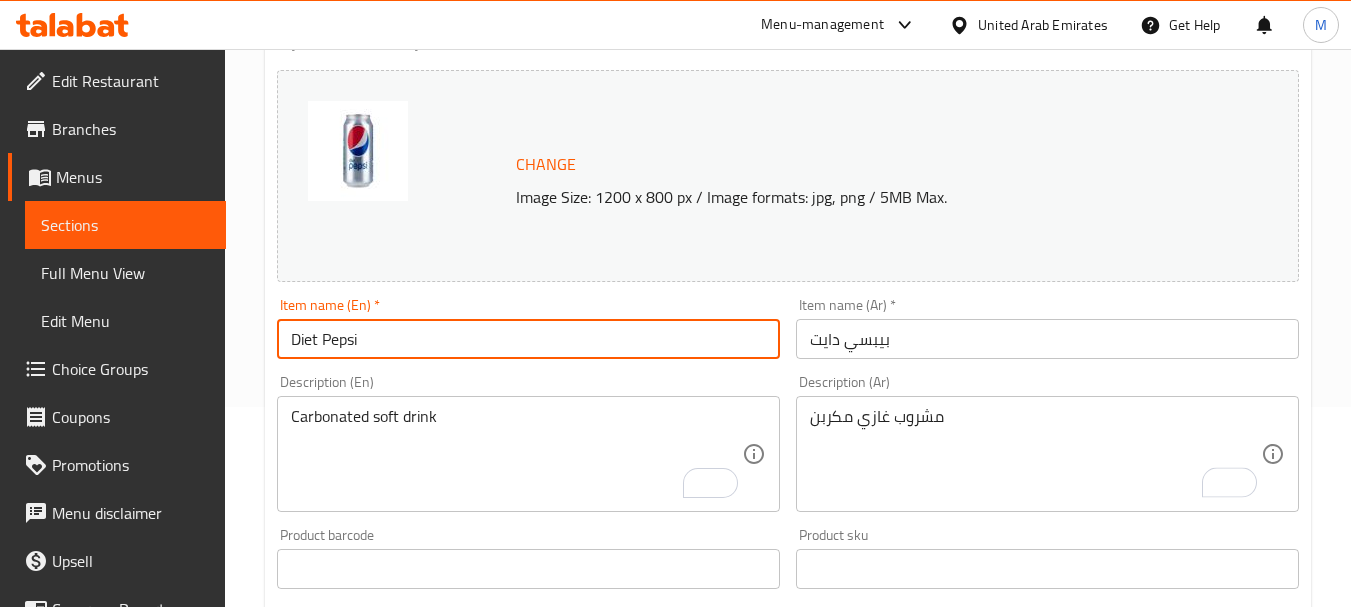 click on "Update" at bounding box center (398, 1155) 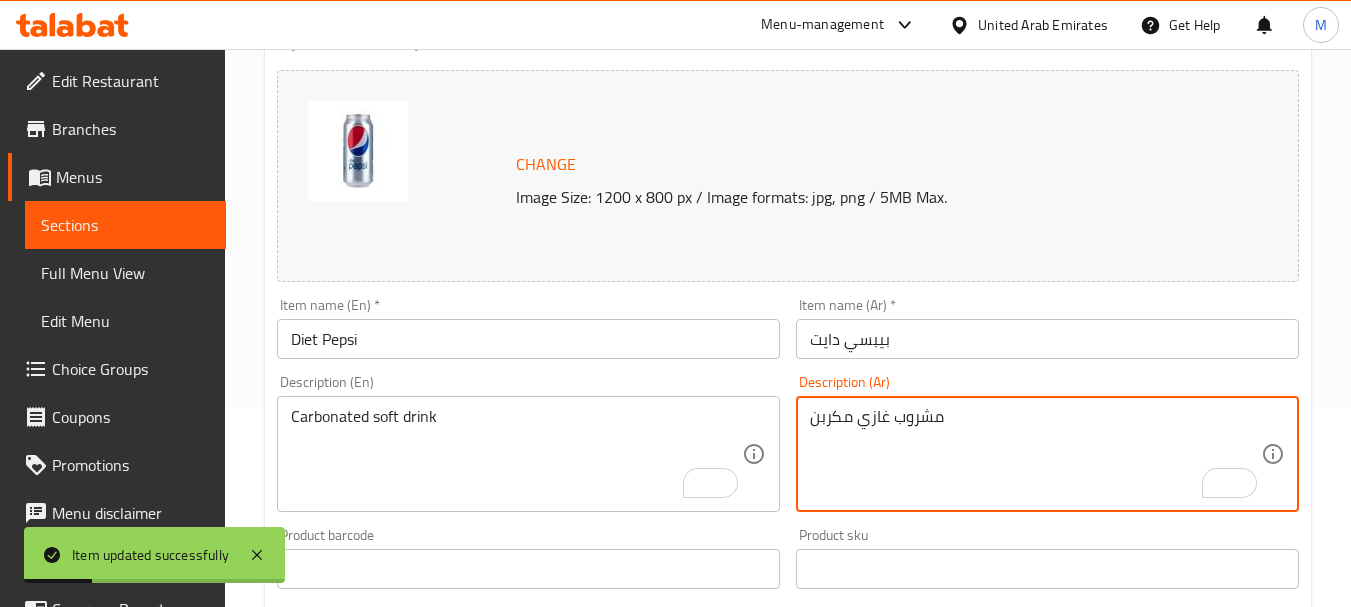 click on "مشروب غازي مكربن" at bounding box center [1035, 454] 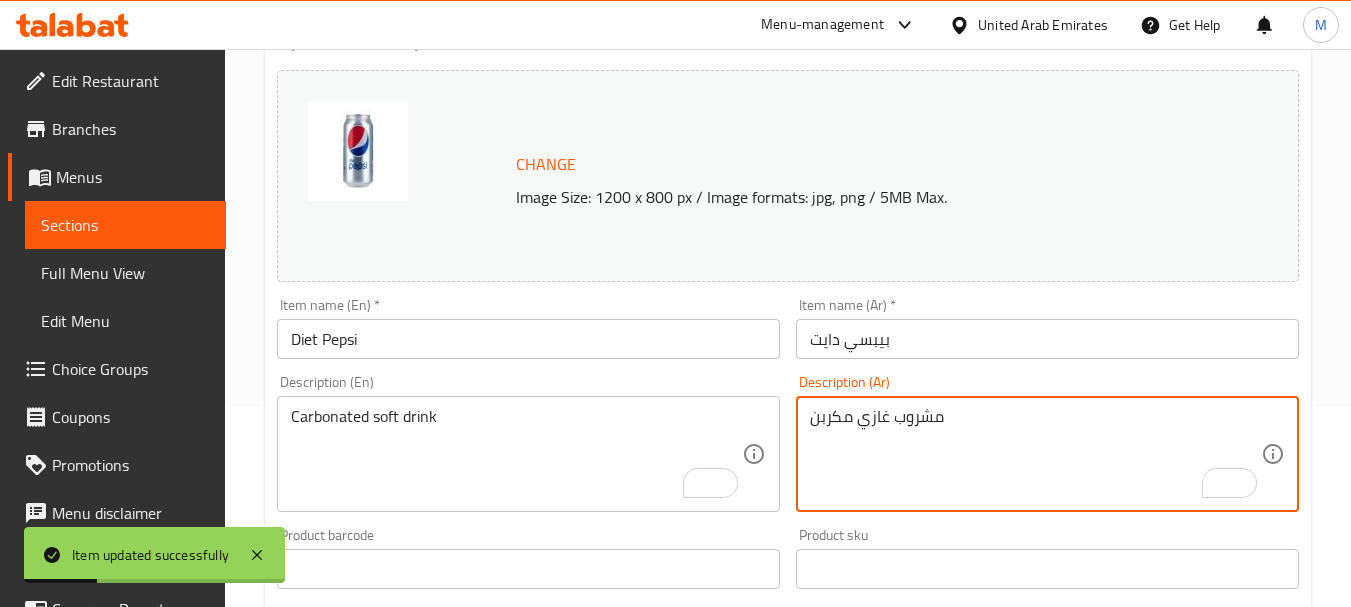 click on "مشروب غازي مكربن" at bounding box center [1035, 454] 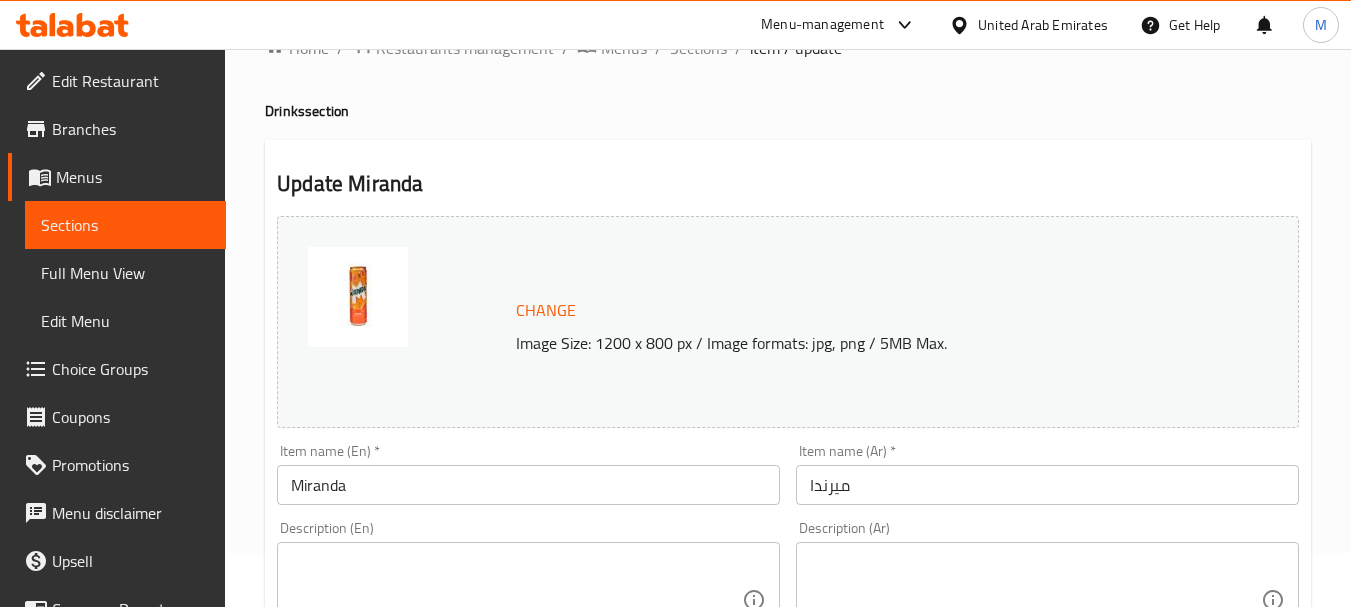 scroll, scrollTop: 200, scrollLeft: 0, axis: vertical 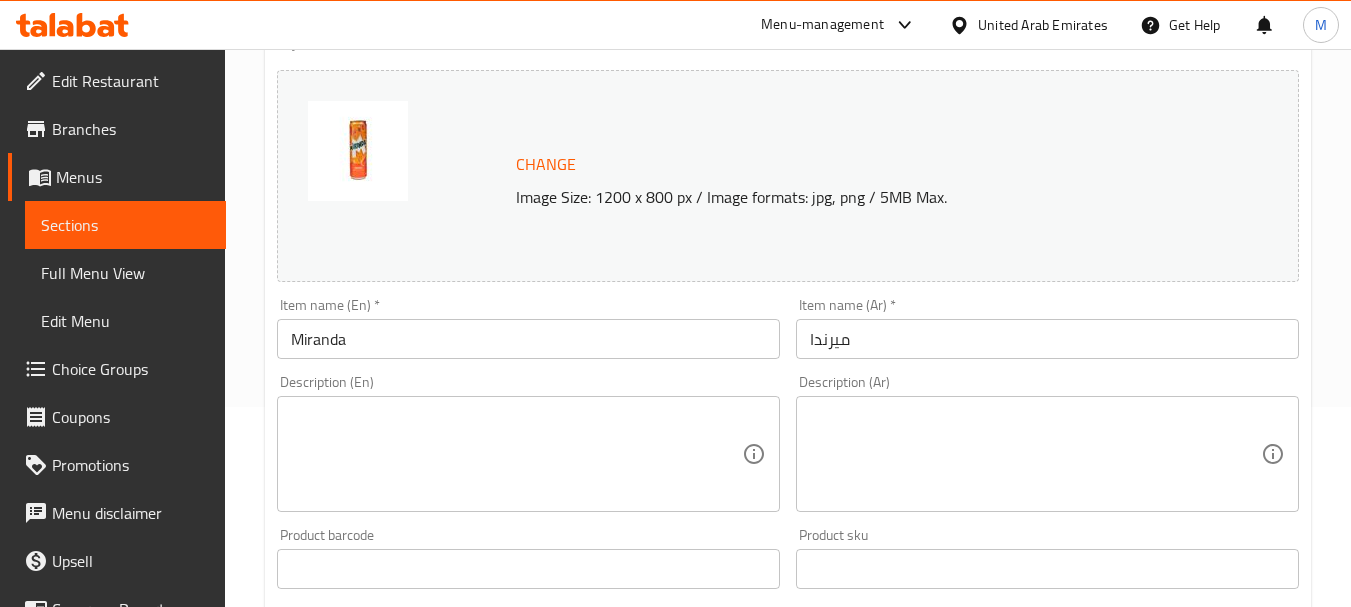 click at bounding box center [516, 454] 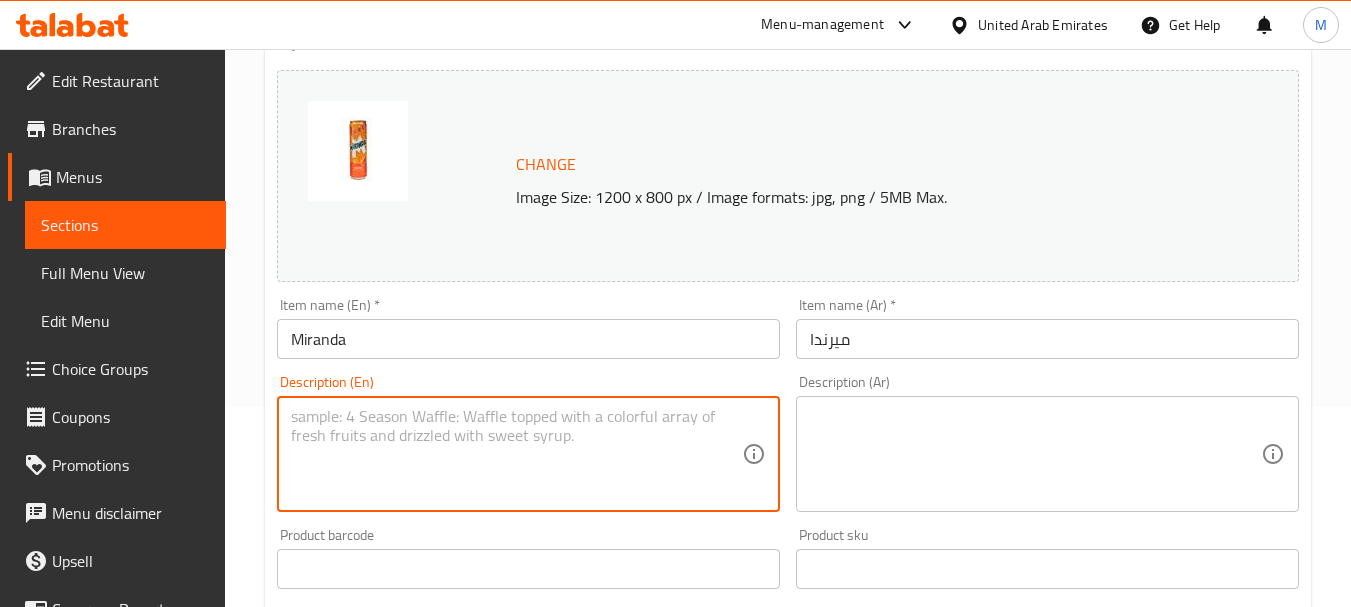 paste on "Carbonated soft drink" 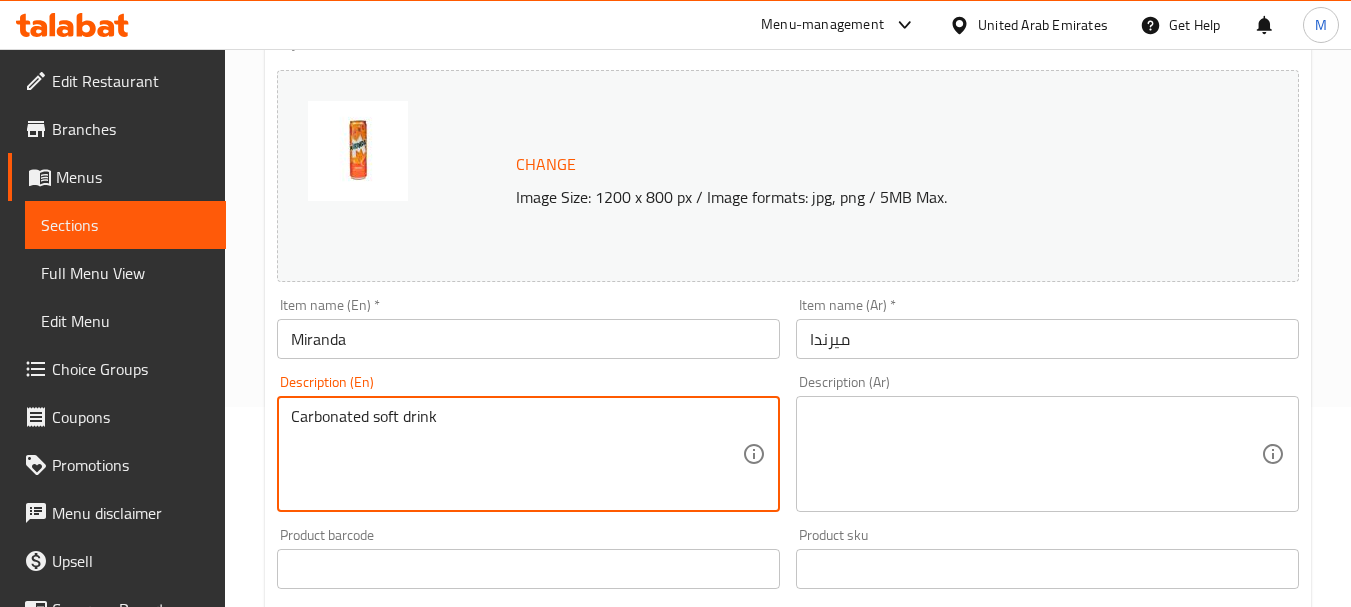 type on "Carbonated soft drink" 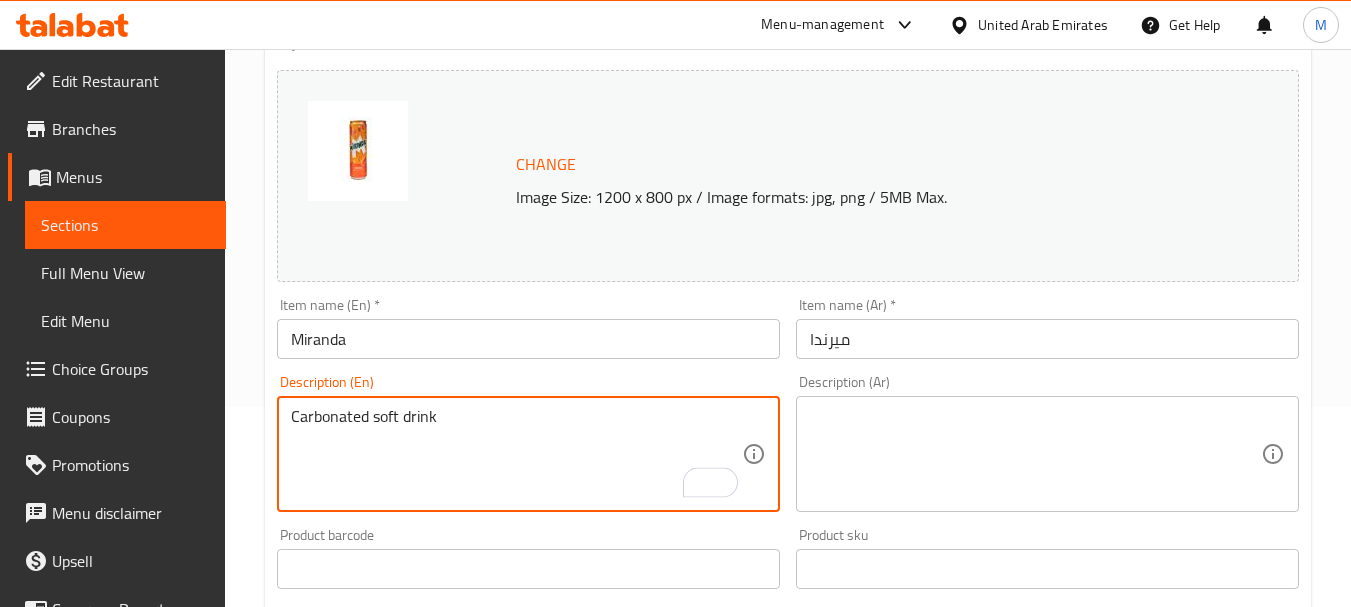 click at bounding box center (1035, 454) 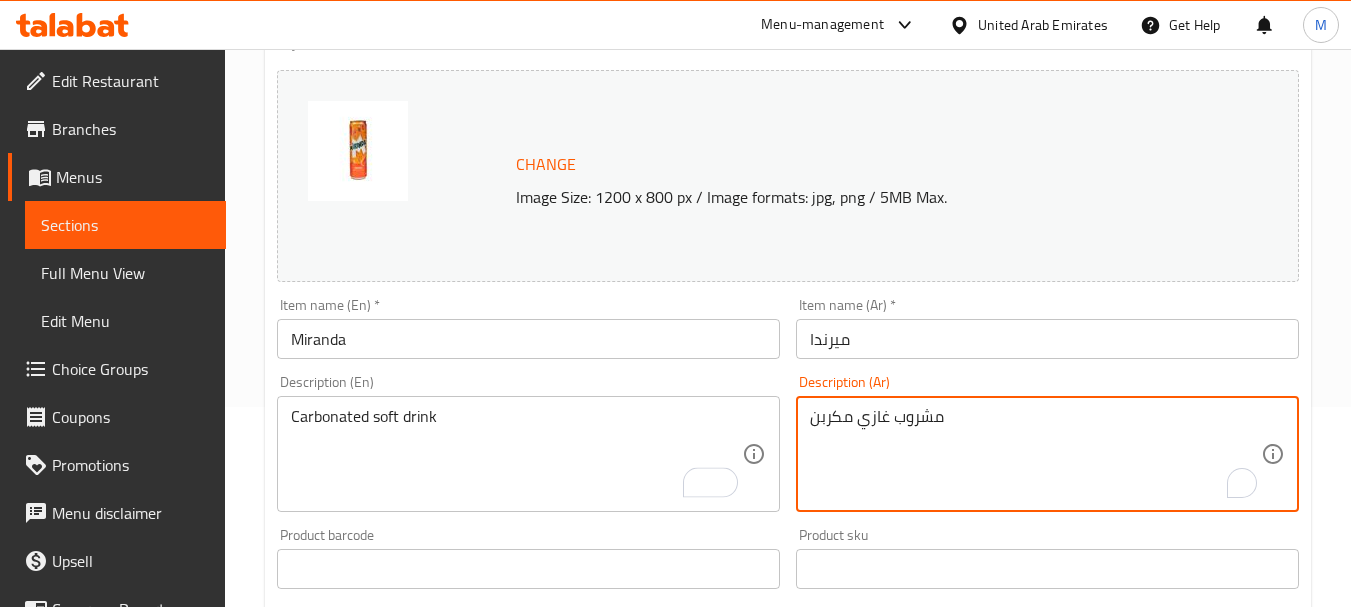 type on "مشروب غازي مكربن" 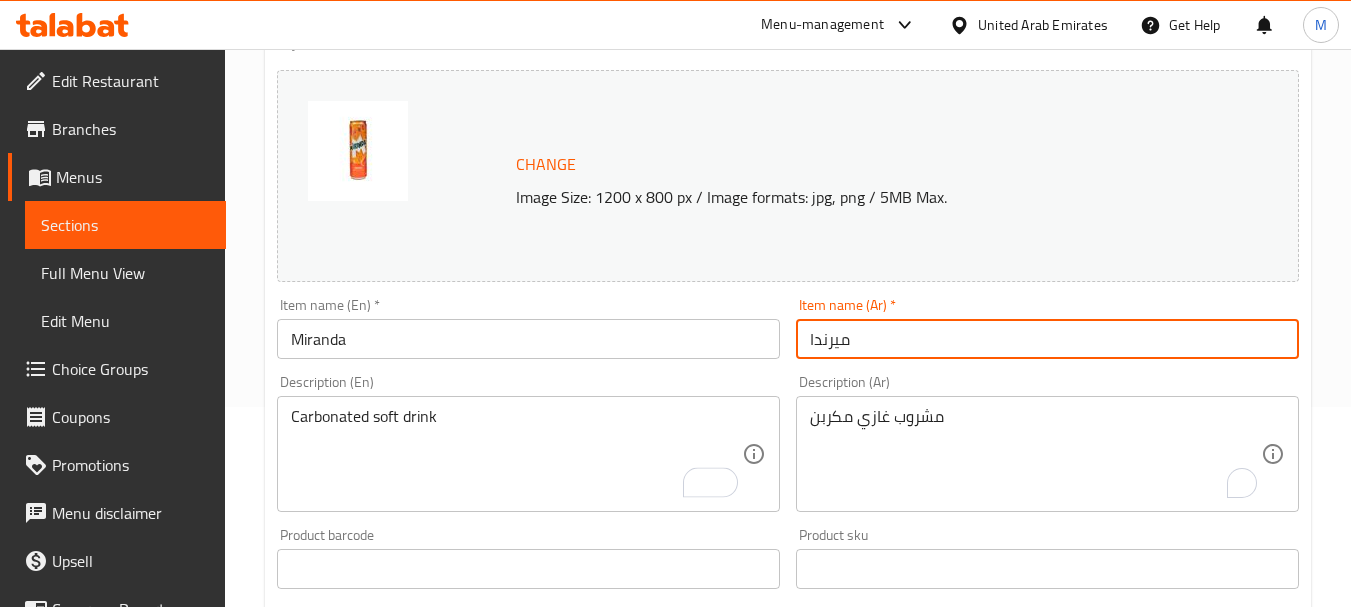 click on "Update" at bounding box center (398, 1155) 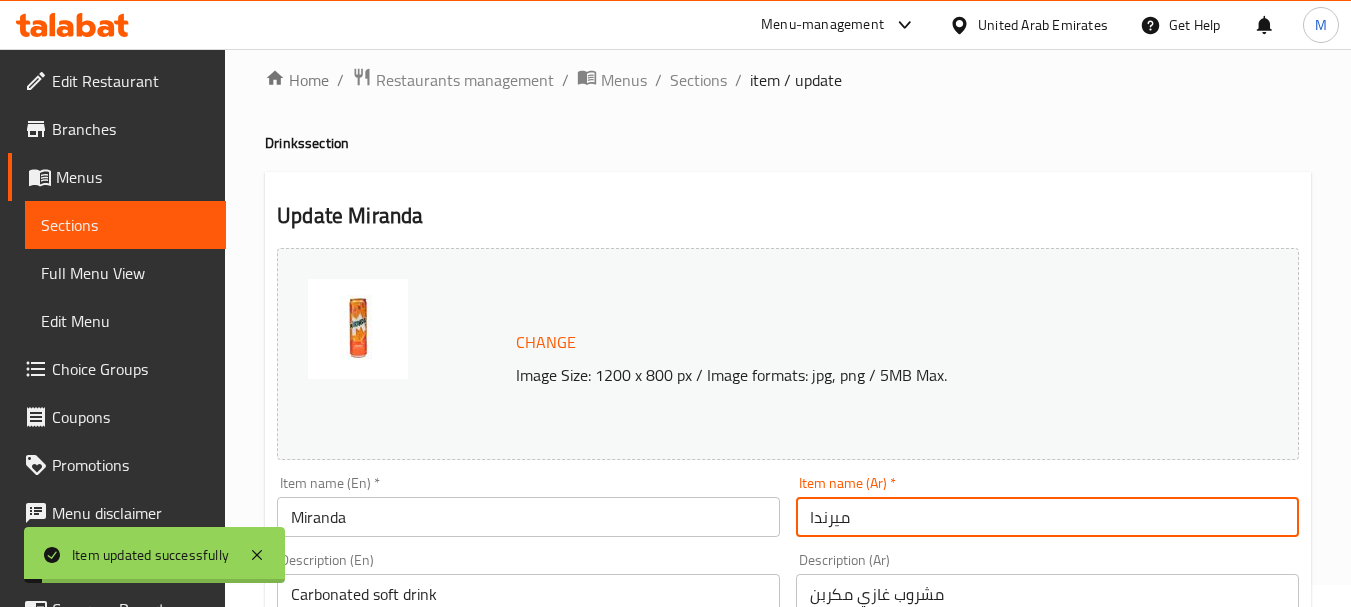 scroll, scrollTop: 0, scrollLeft: 0, axis: both 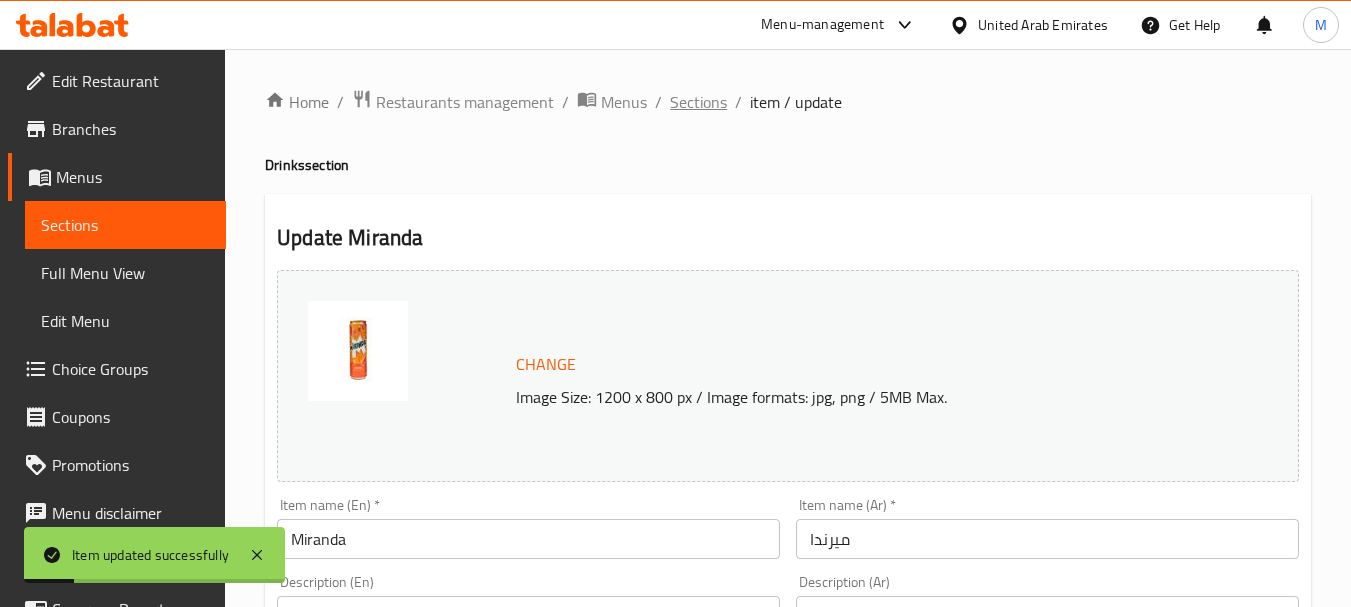 click on "Sections" at bounding box center [698, 102] 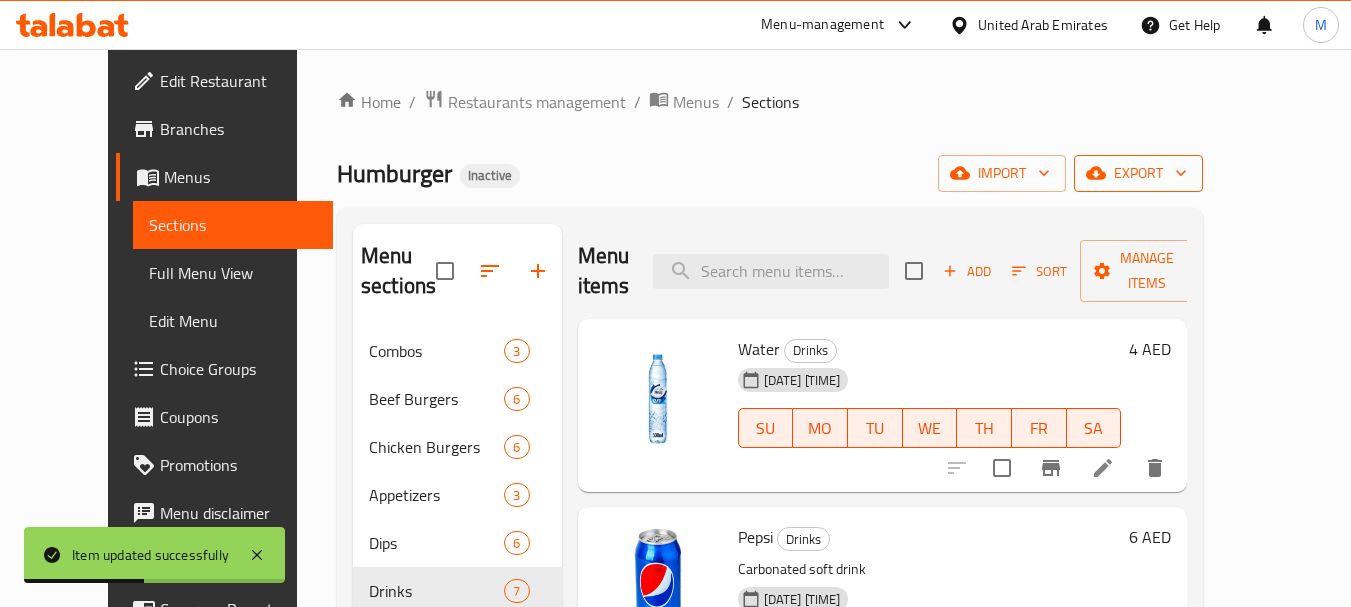 click 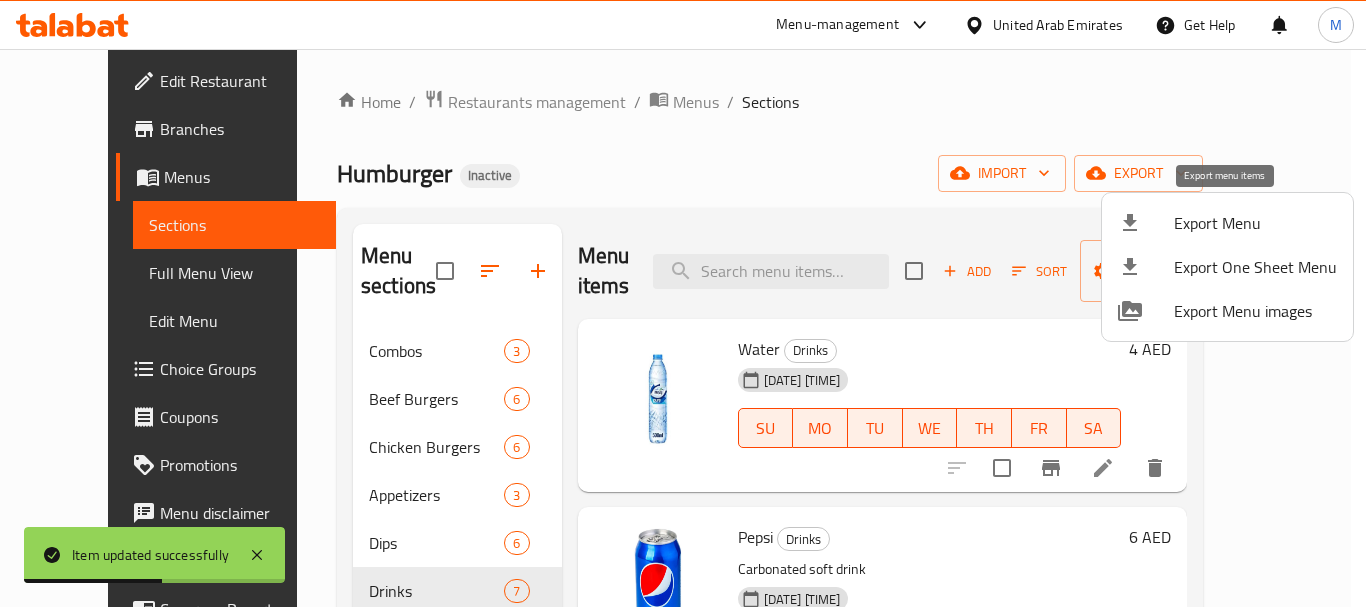 click at bounding box center (1146, 223) 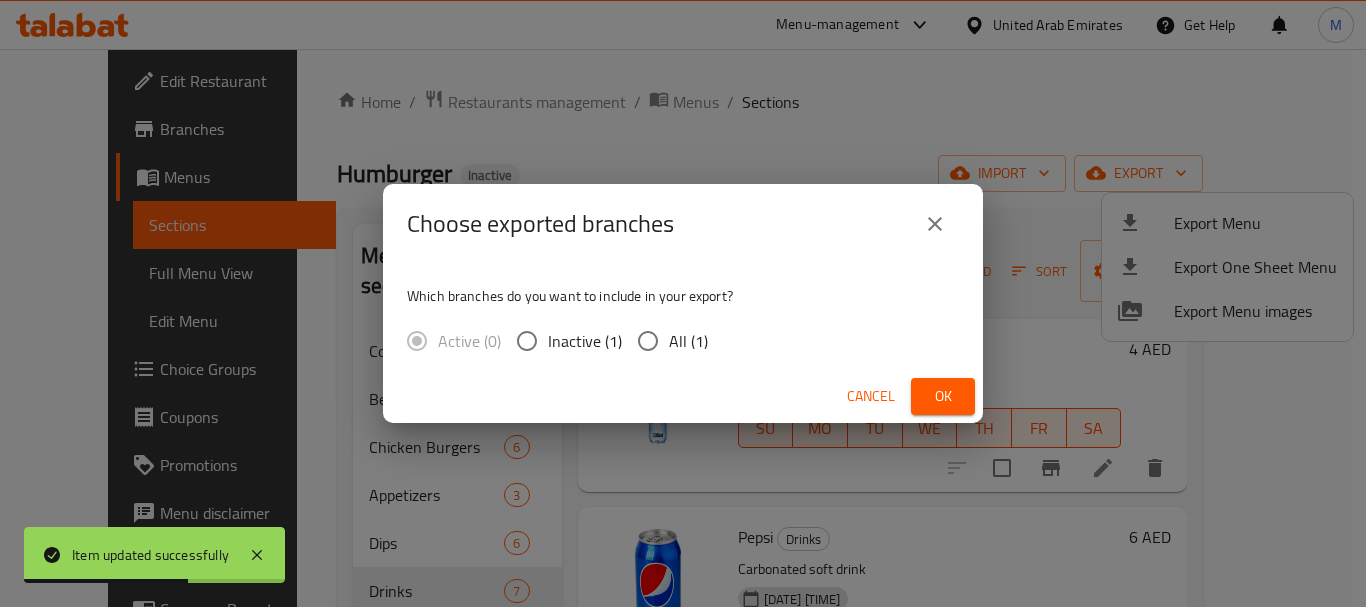 click on "All (1)" at bounding box center (688, 341) 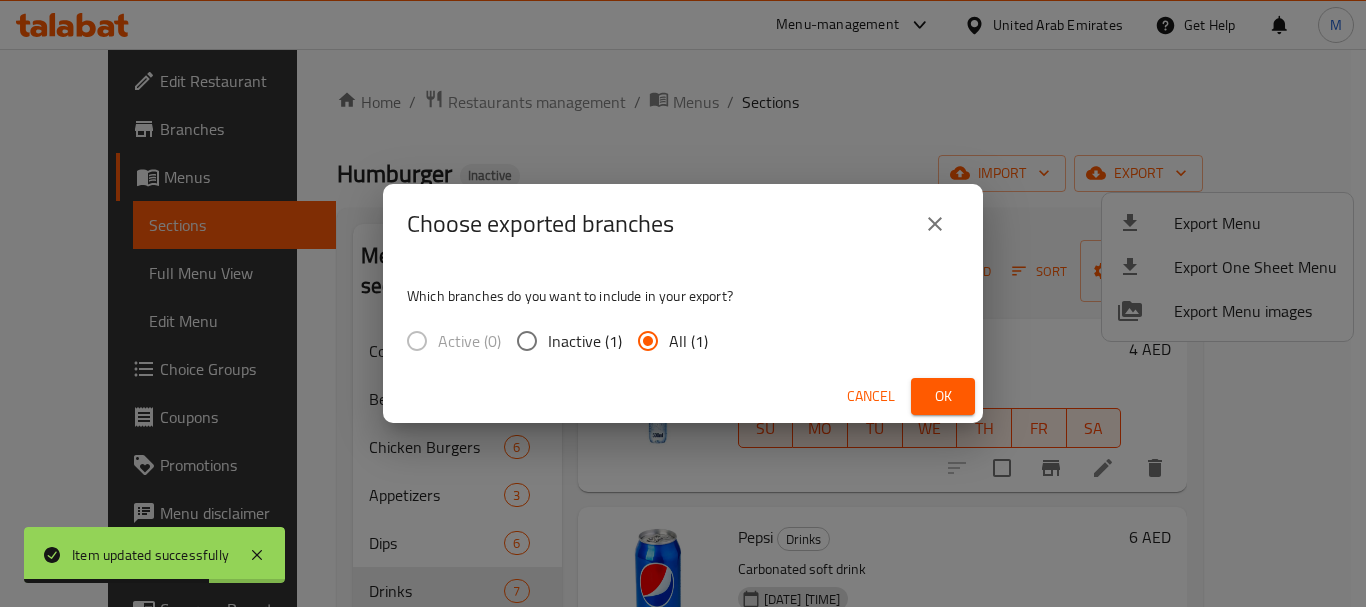 click on "Ok" at bounding box center (943, 396) 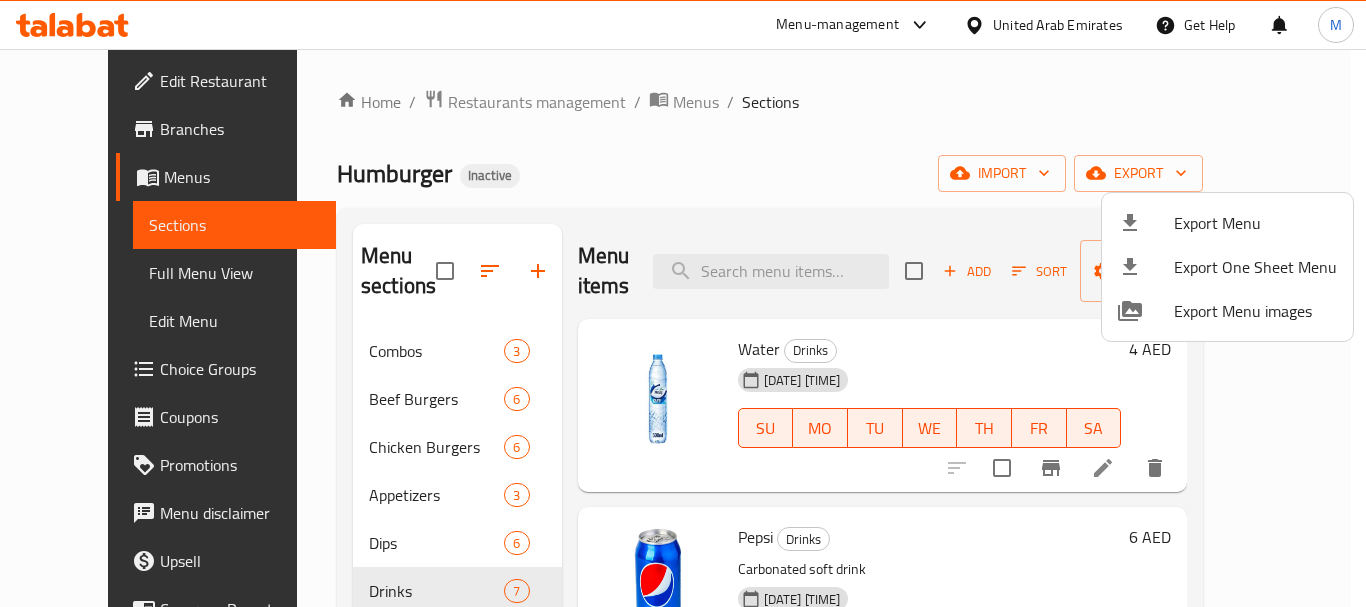 click at bounding box center [683, 303] 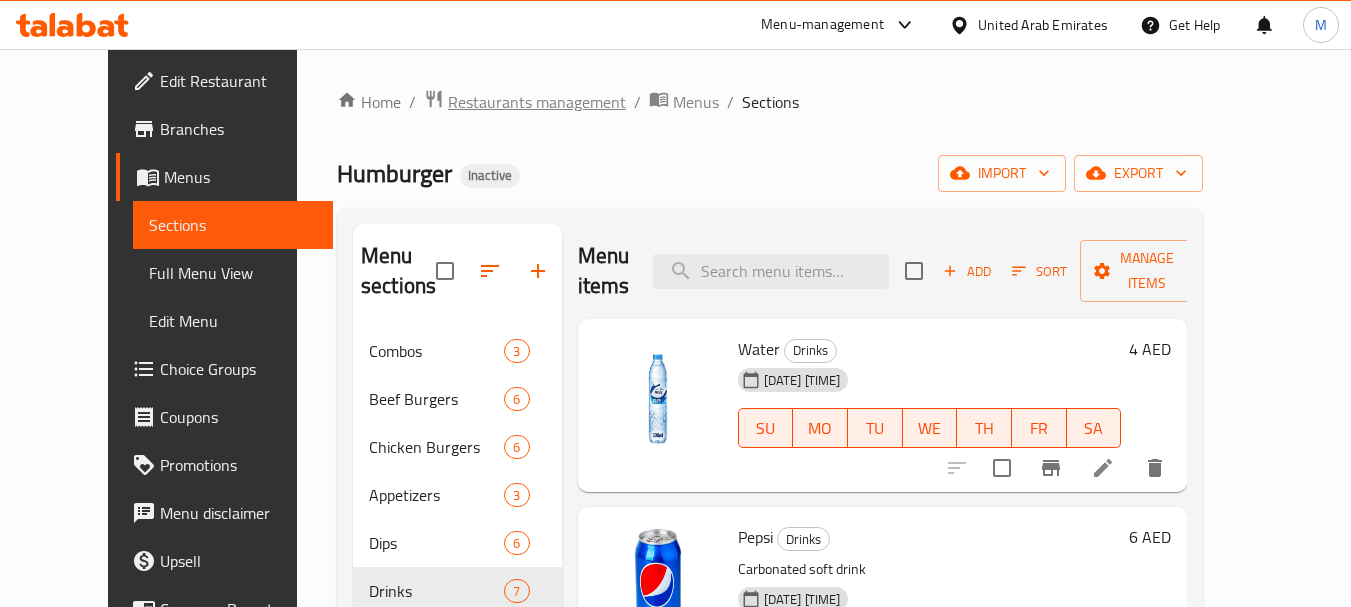 click on "Restaurants management" at bounding box center (537, 102) 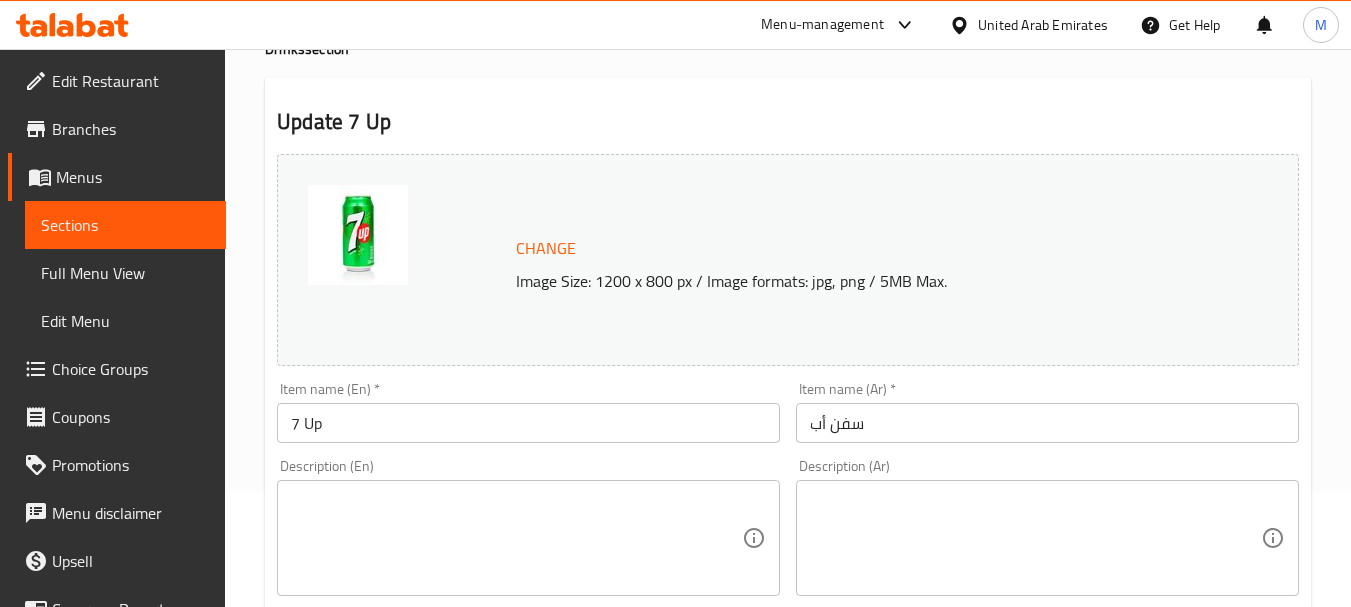 scroll, scrollTop: 300, scrollLeft: 0, axis: vertical 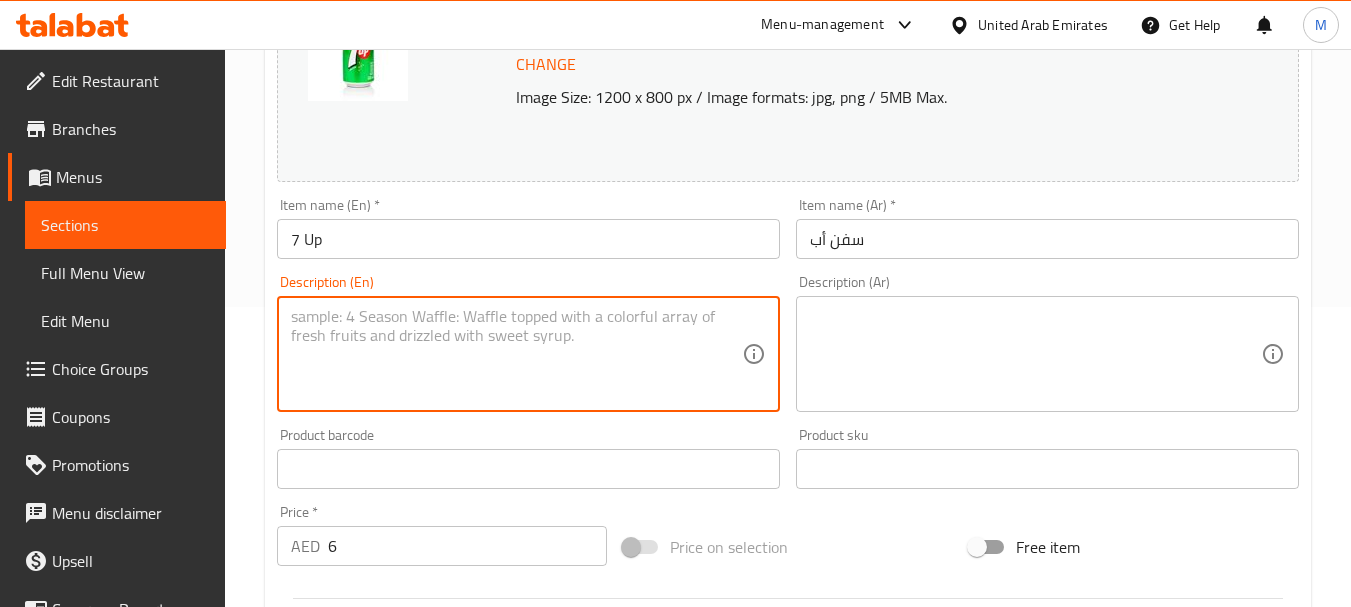 click at bounding box center (516, 354) 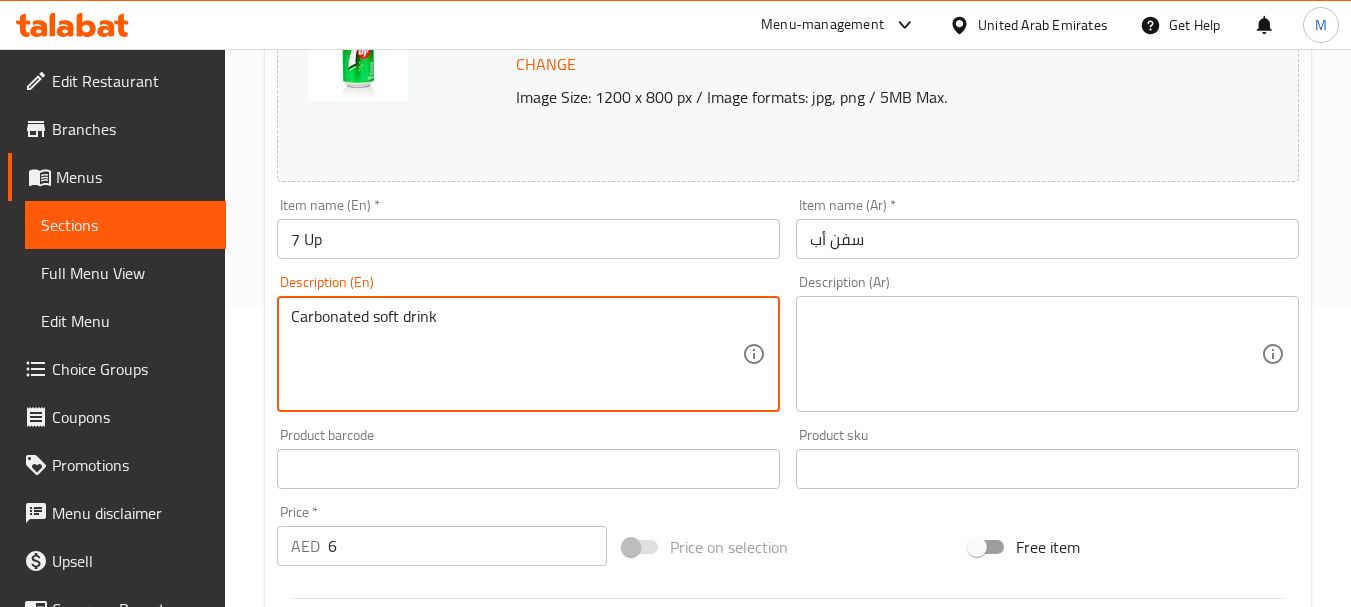 type on "Carbonated soft drink" 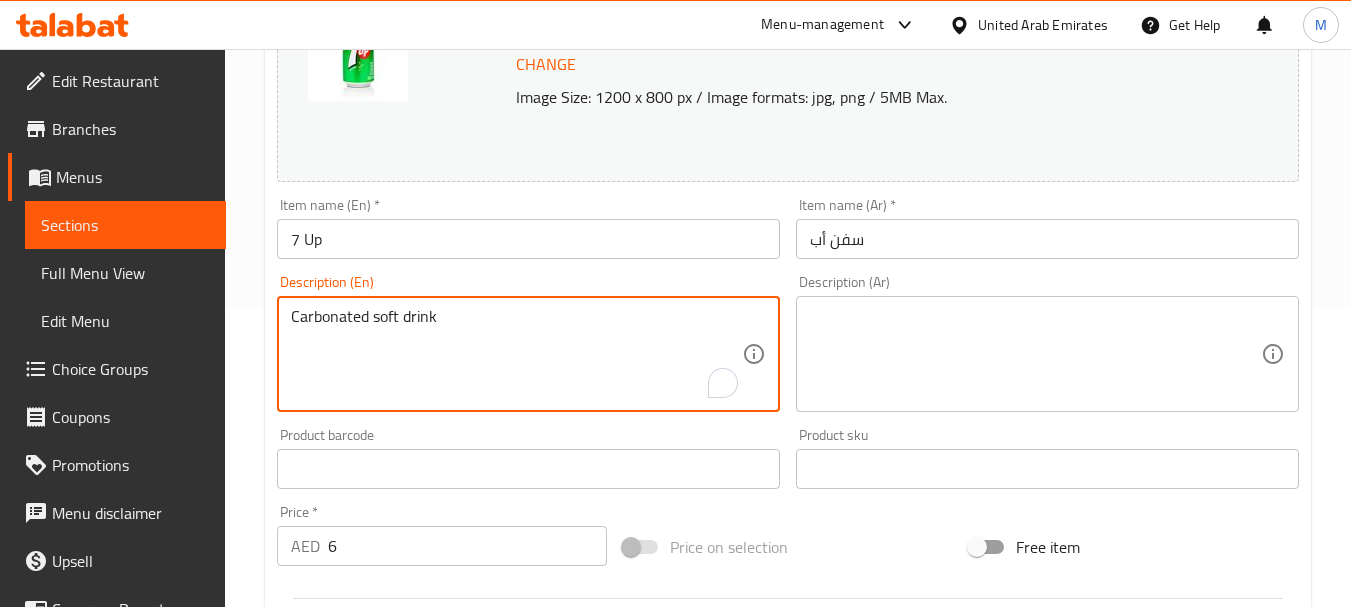 click at bounding box center (1035, 354) 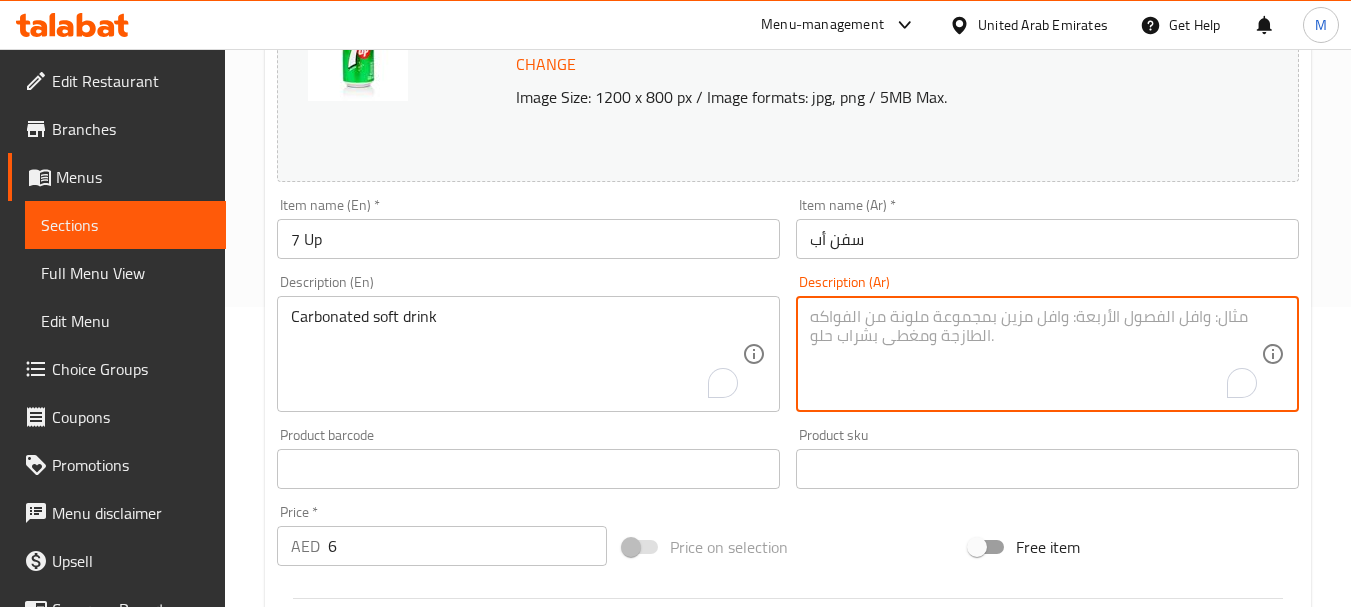 paste on "مشروب غازي مكربن" 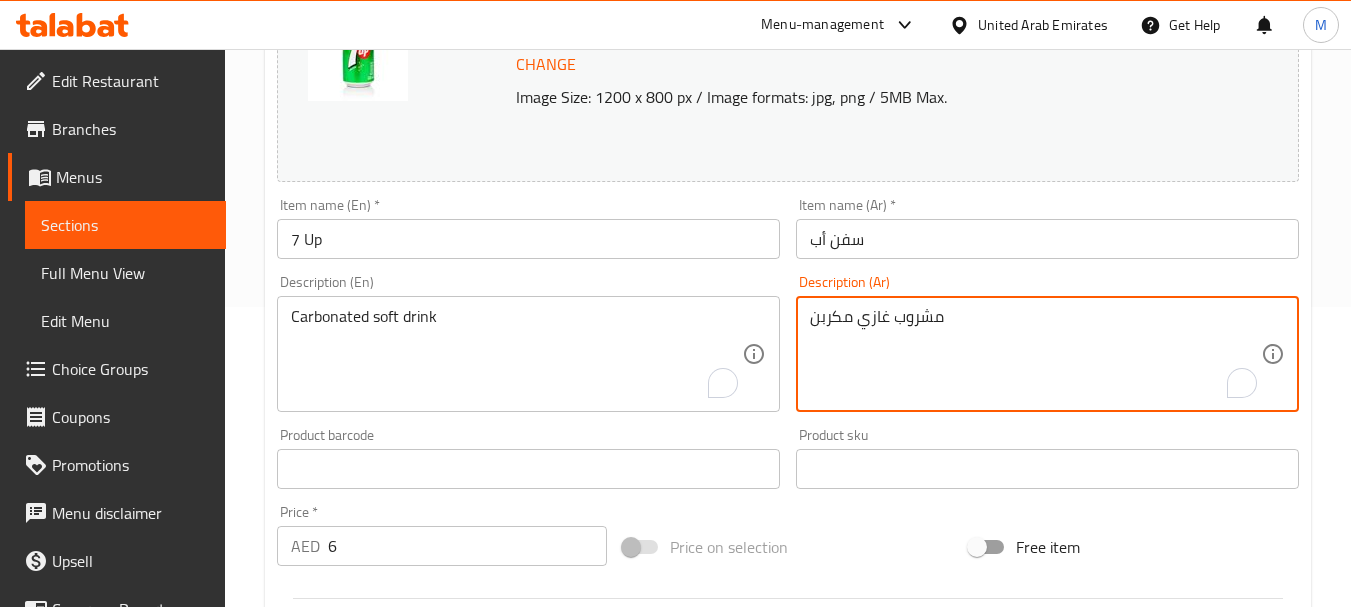 type on "مشروب غازي مكربن" 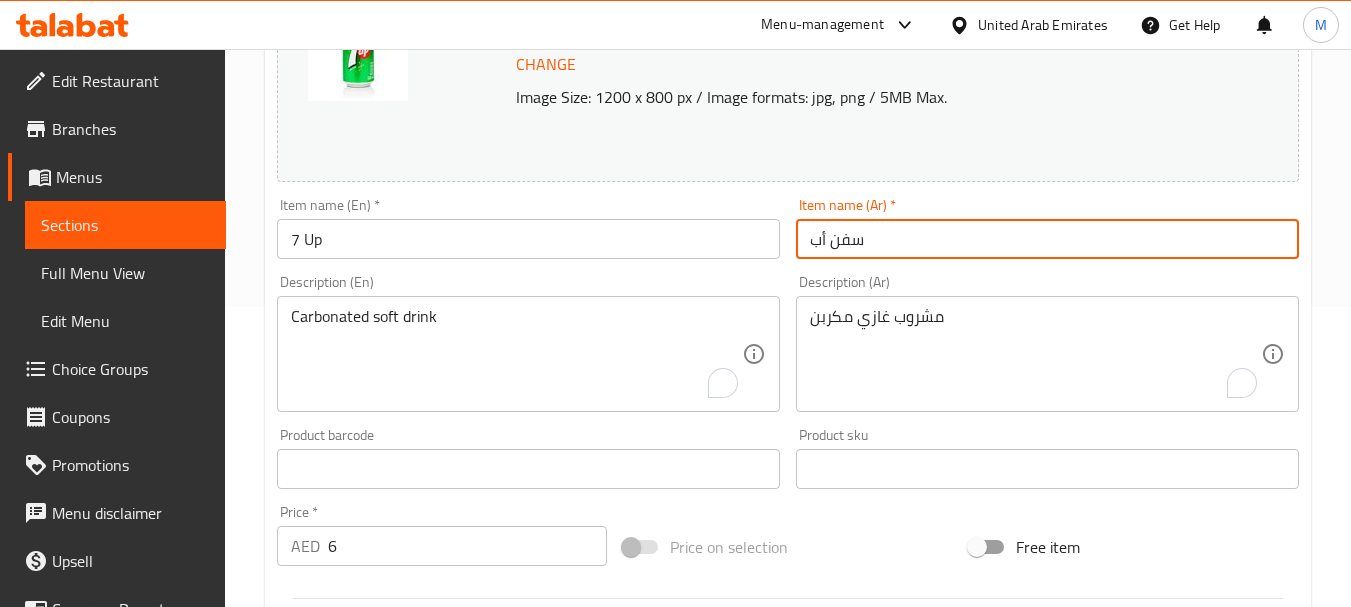 click on "سفن أب" at bounding box center [1047, 239] 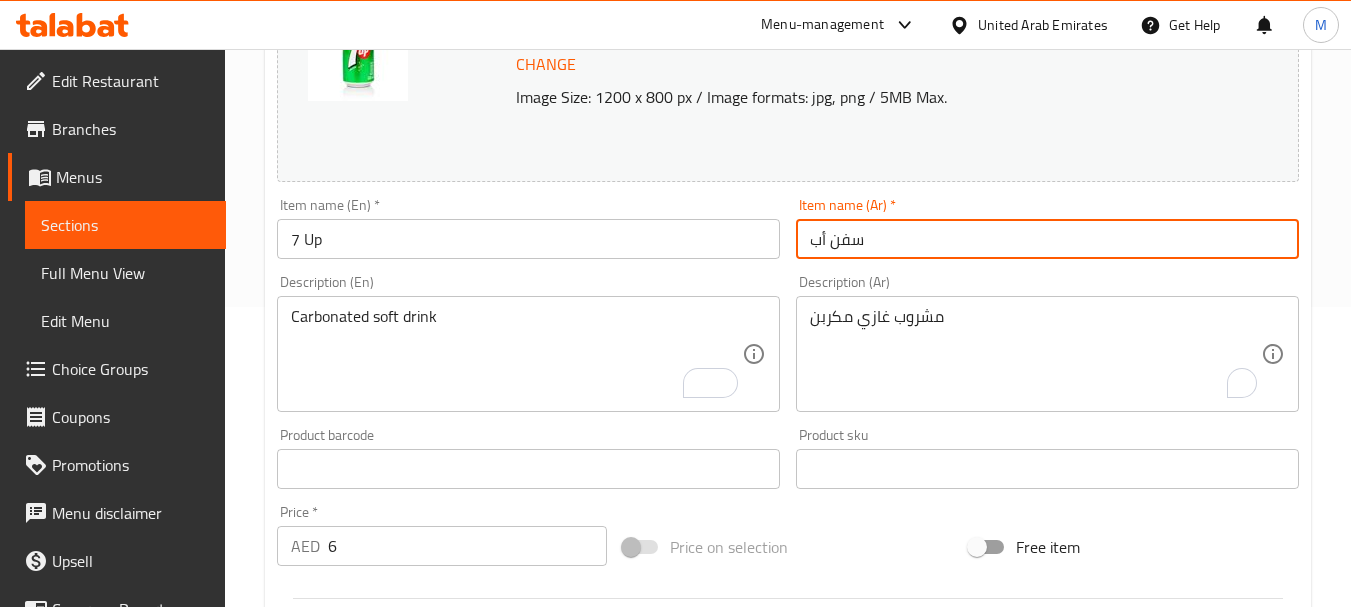 click on "Update" at bounding box center [398, 1055] 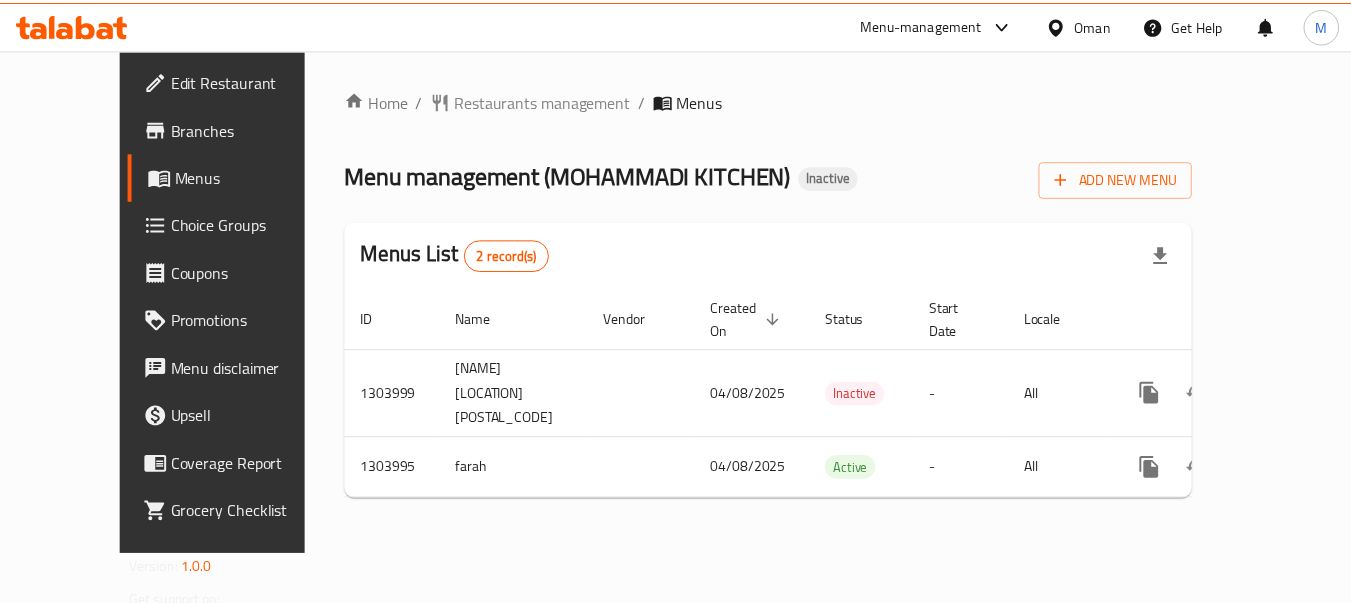 scroll, scrollTop: 0, scrollLeft: 0, axis: both 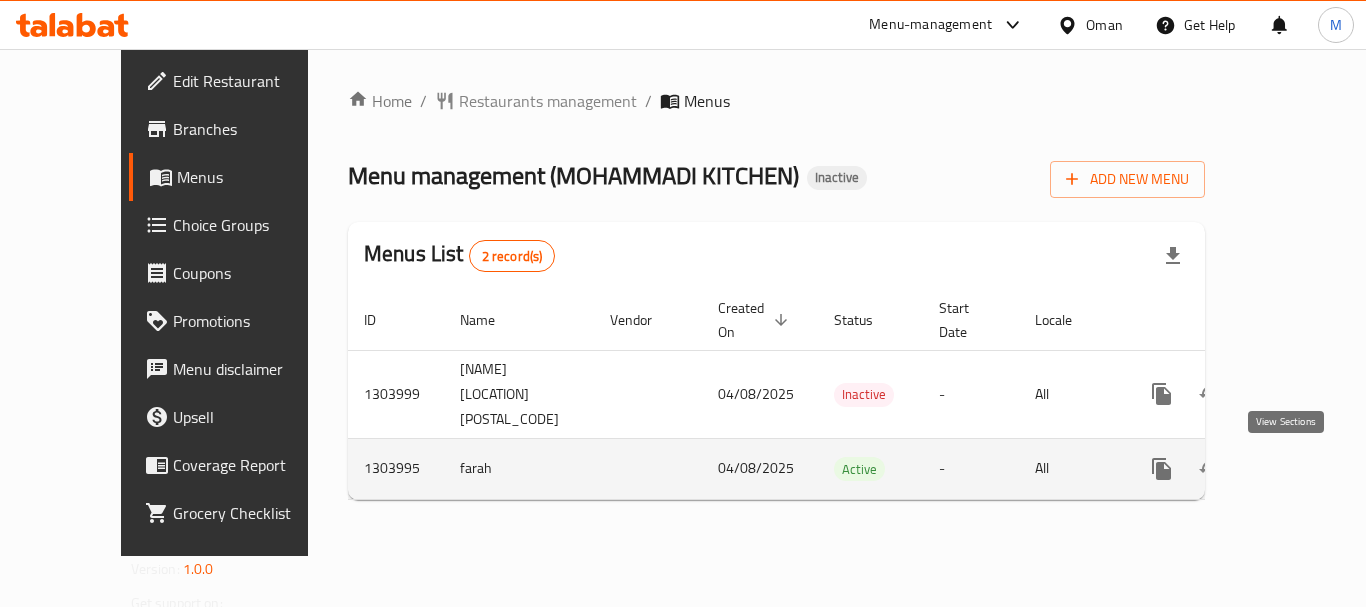 click 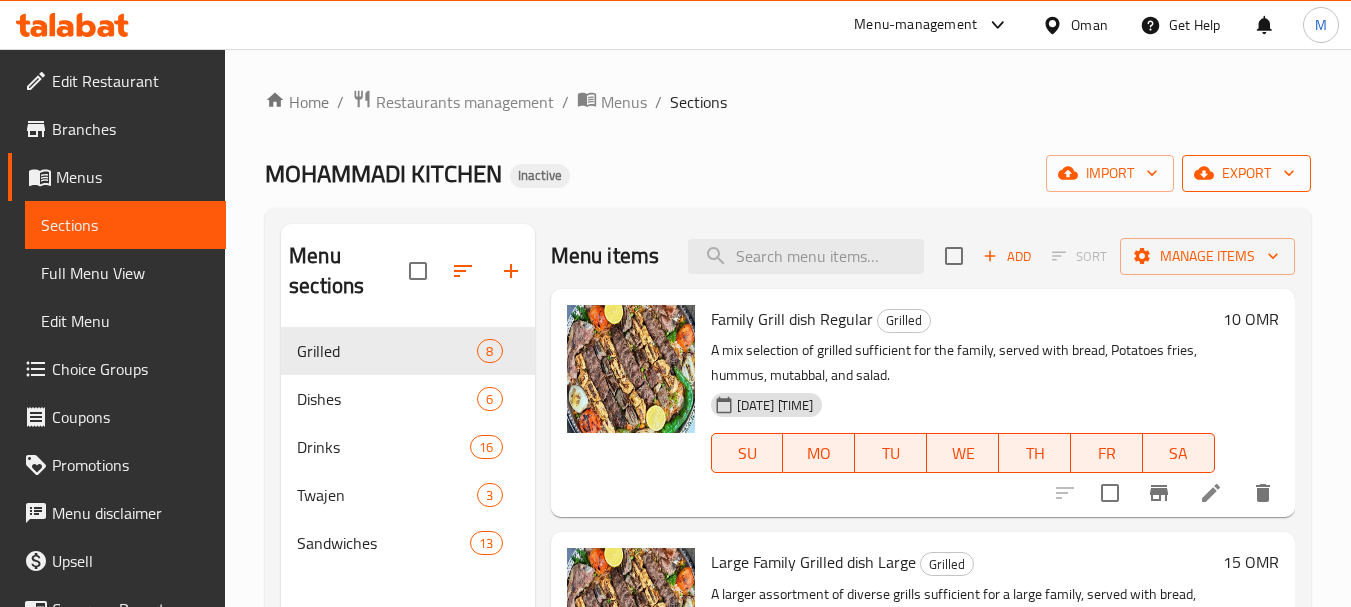 click on "export" at bounding box center [1246, 173] 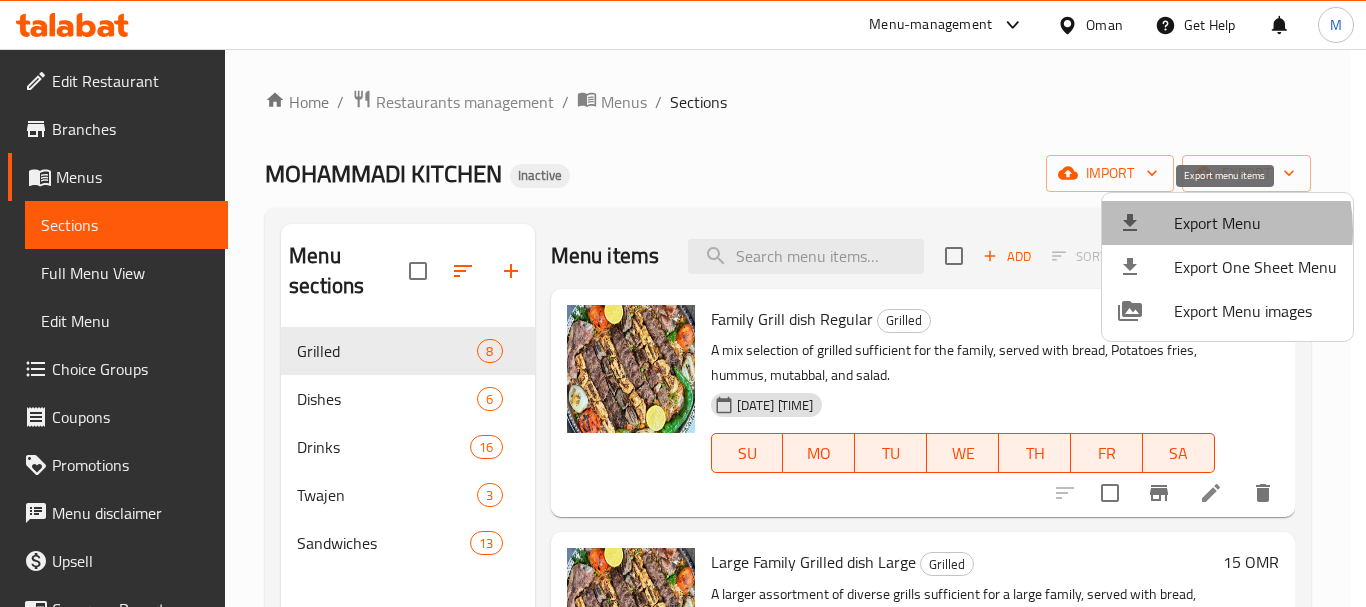 click on "Export Menu" at bounding box center (1255, 223) 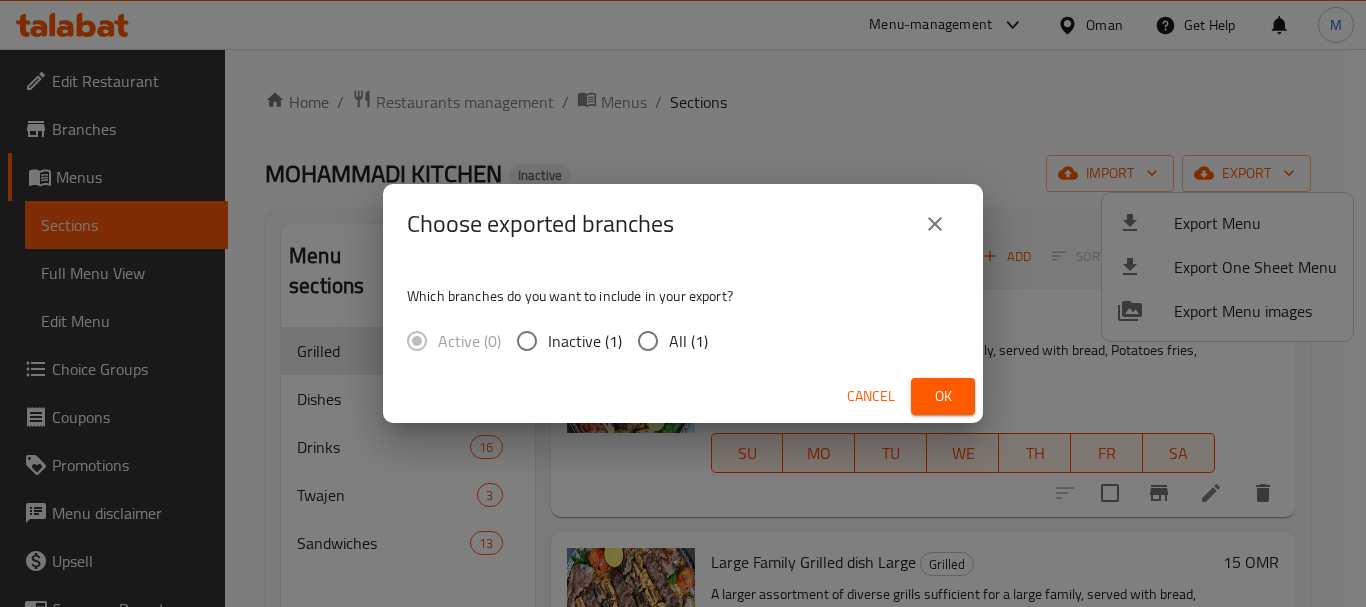 click on "All (1)" at bounding box center (648, 341) 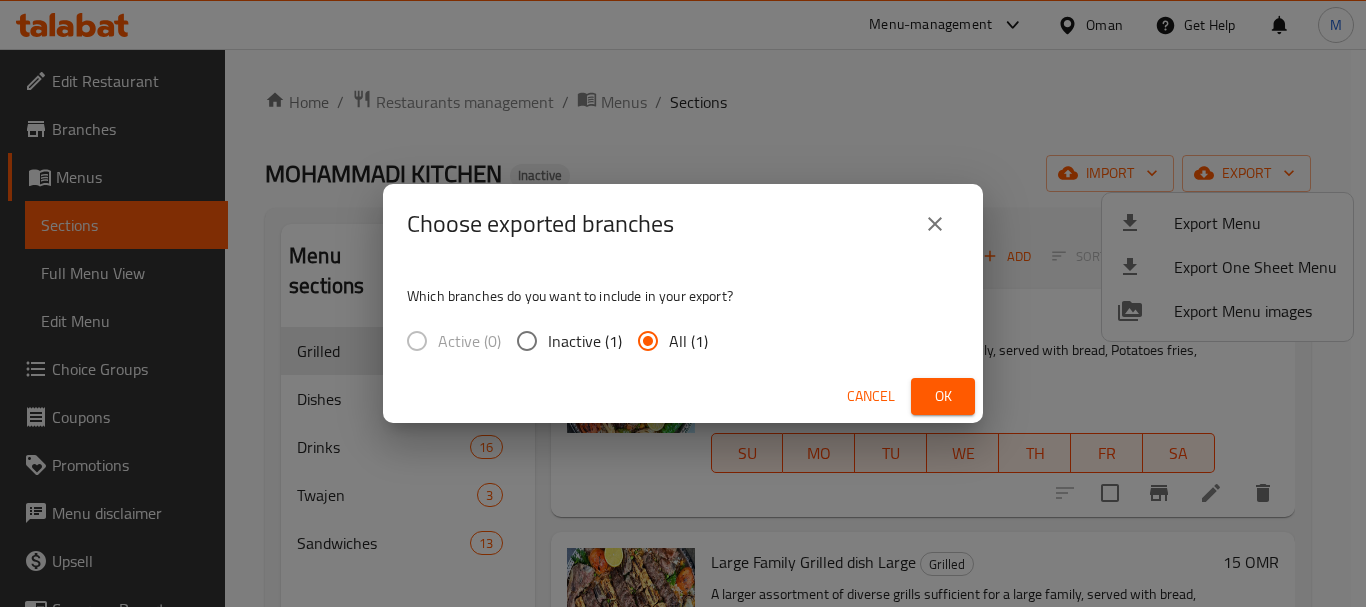 click on "Ok" at bounding box center [943, 396] 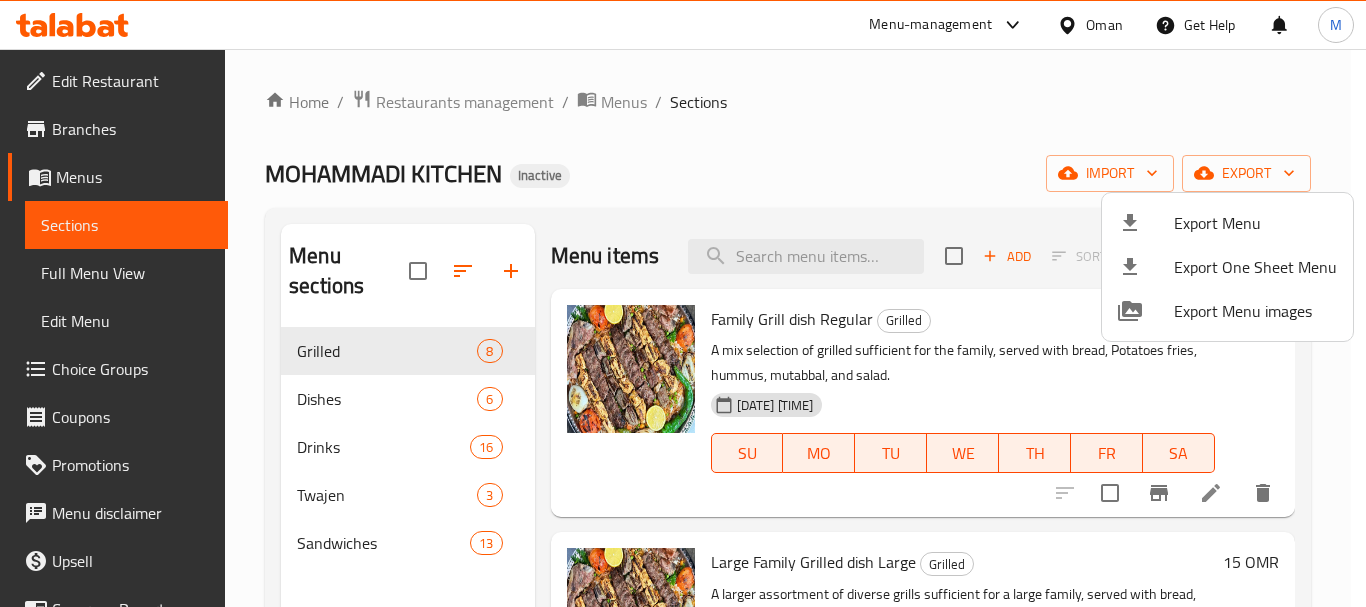 click at bounding box center [683, 303] 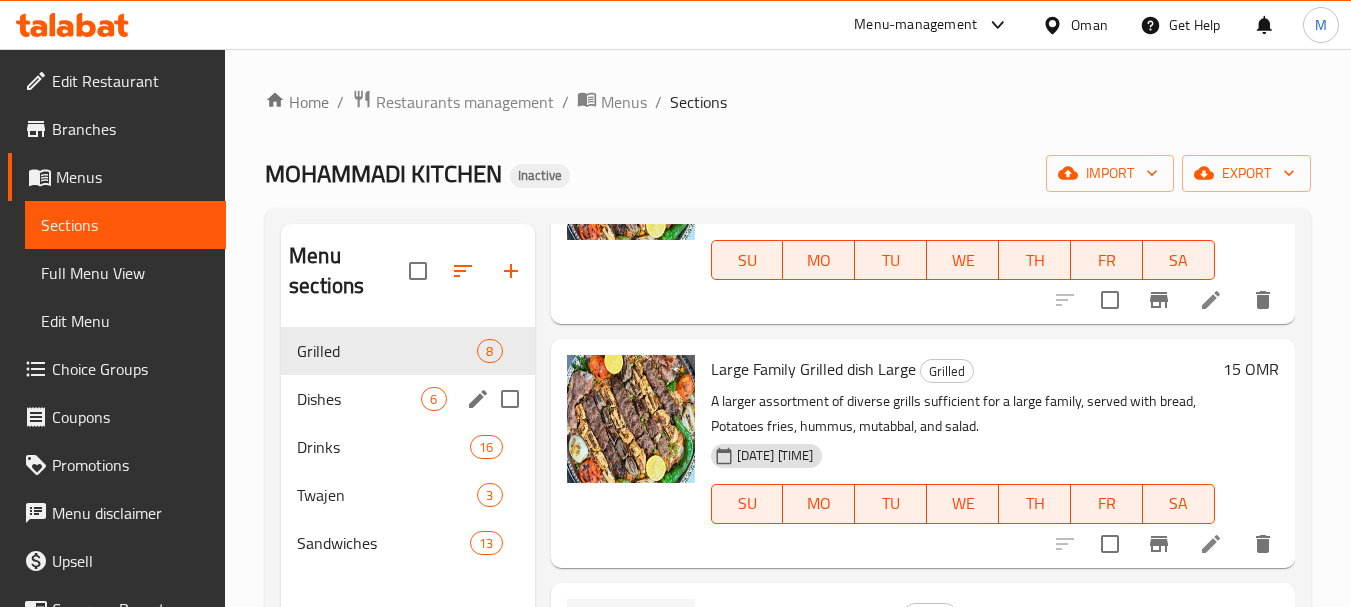 scroll, scrollTop: 200, scrollLeft: 0, axis: vertical 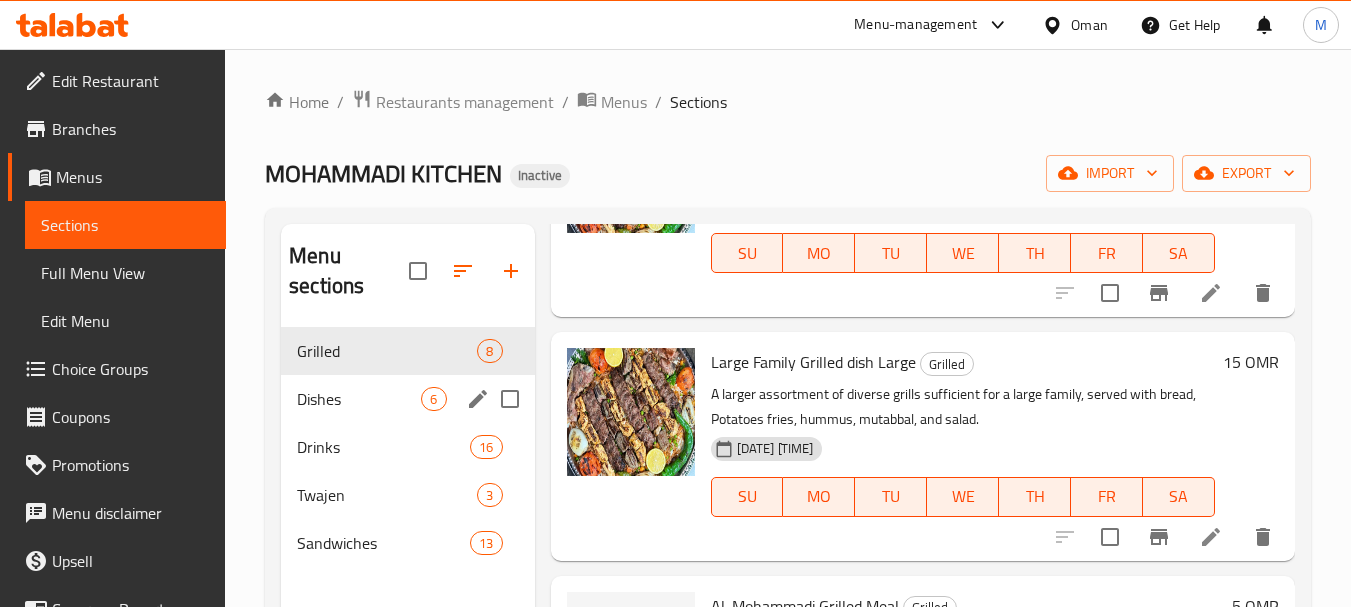 click on "Dishes" at bounding box center [359, 399] 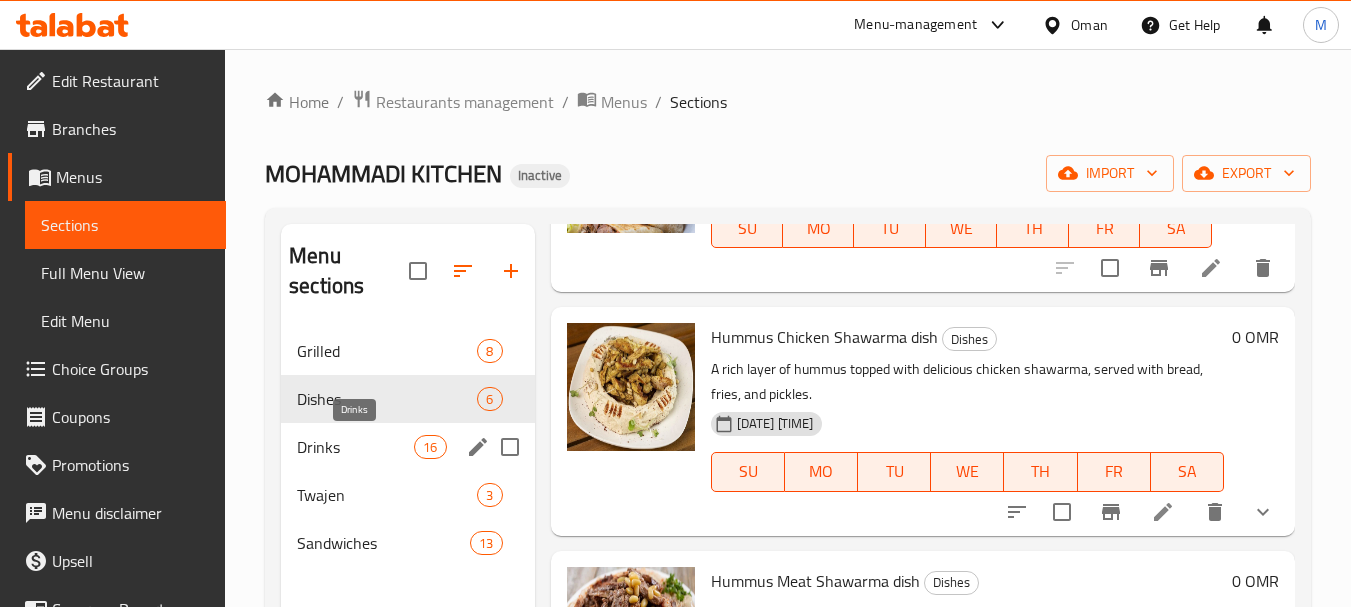 click on "Drinks" at bounding box center (355, 447) 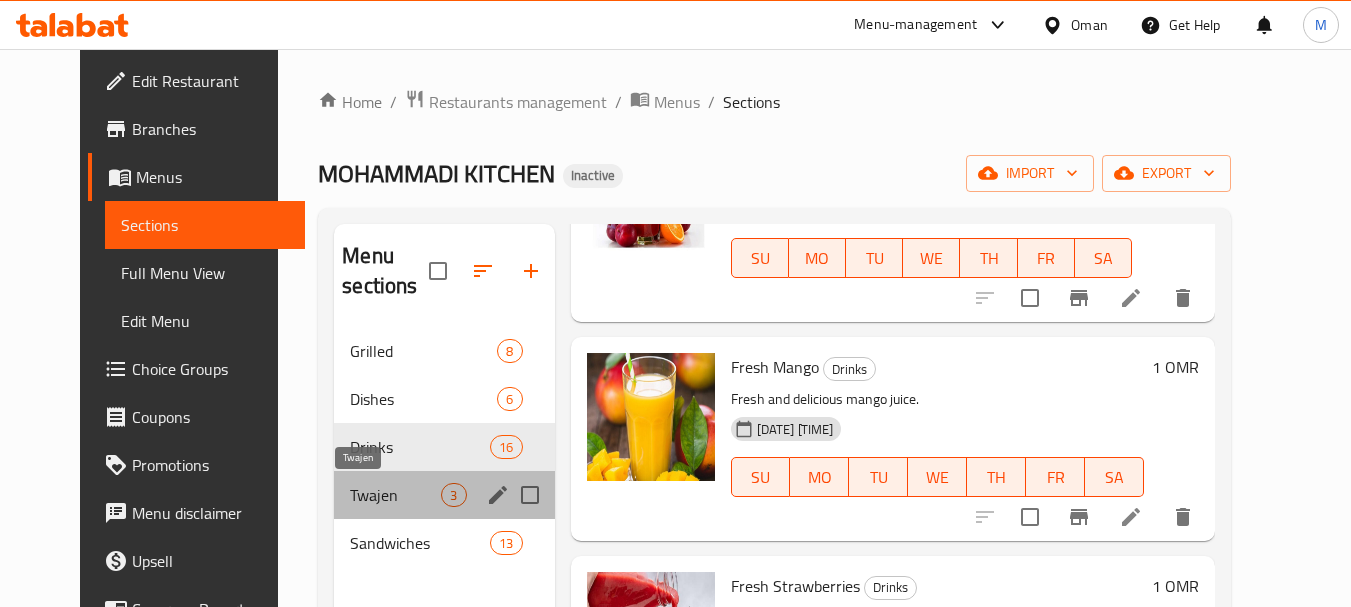 click on "Twajen" at bounding box center [395, 495] 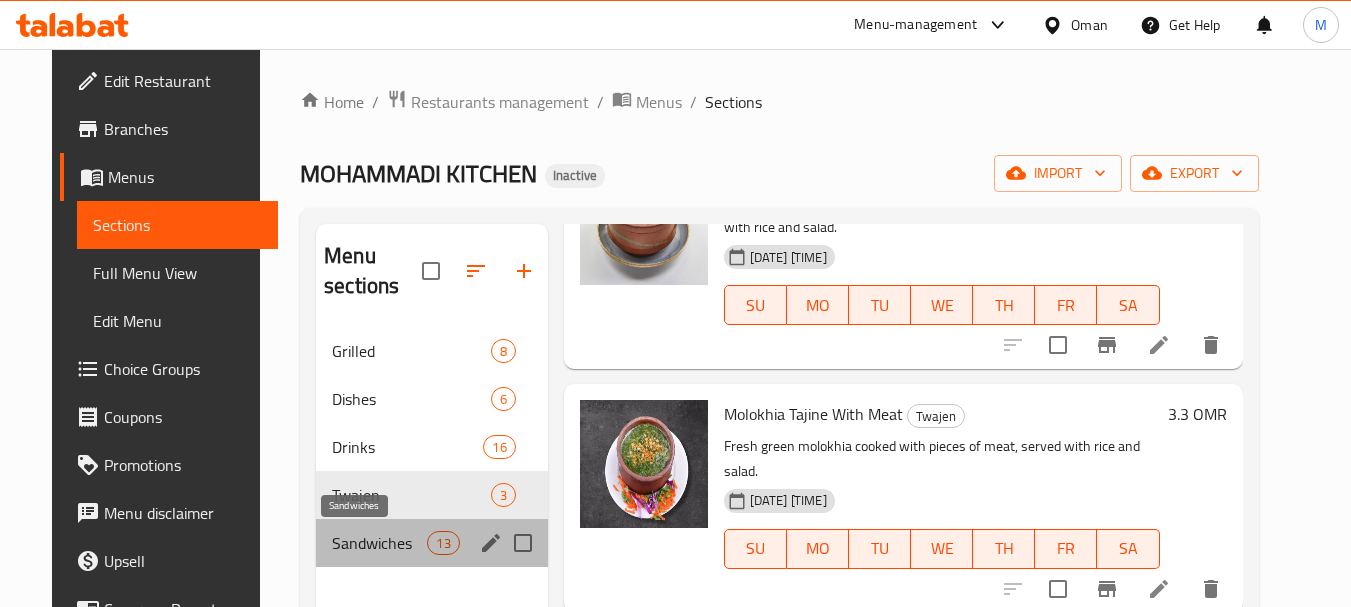 scroll, scrollTop: 153, scrollLeft: 0, axis: vertical 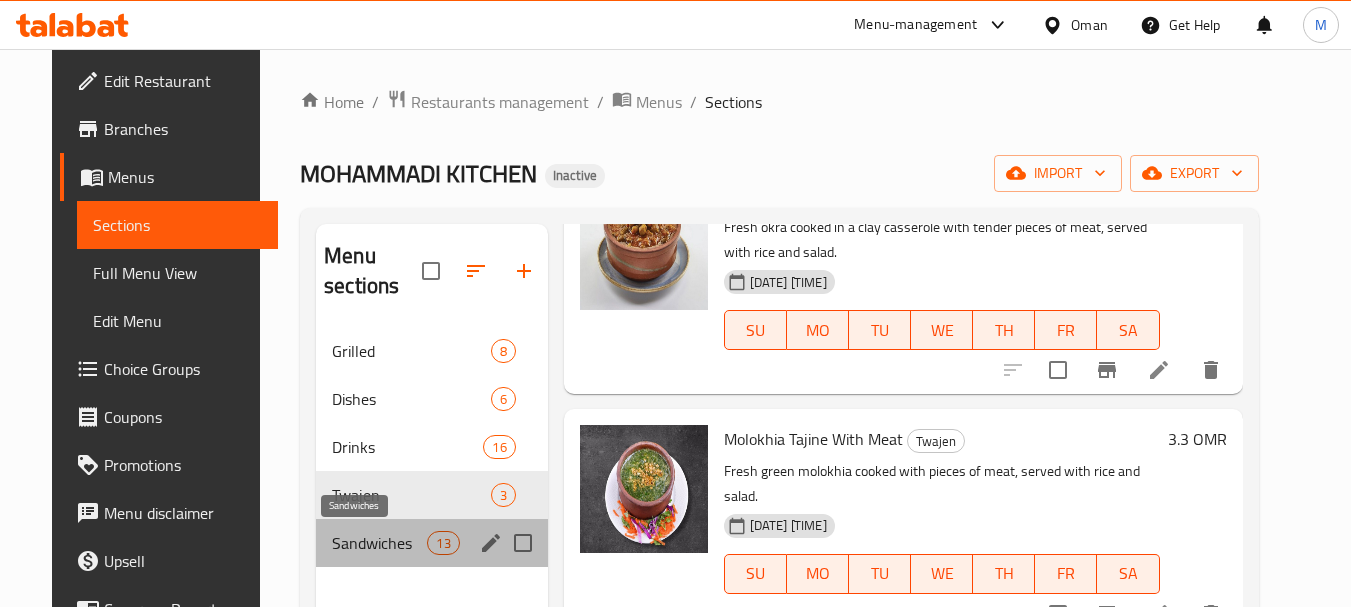 click on "Sandwiches" at bounding box center [379, 543] 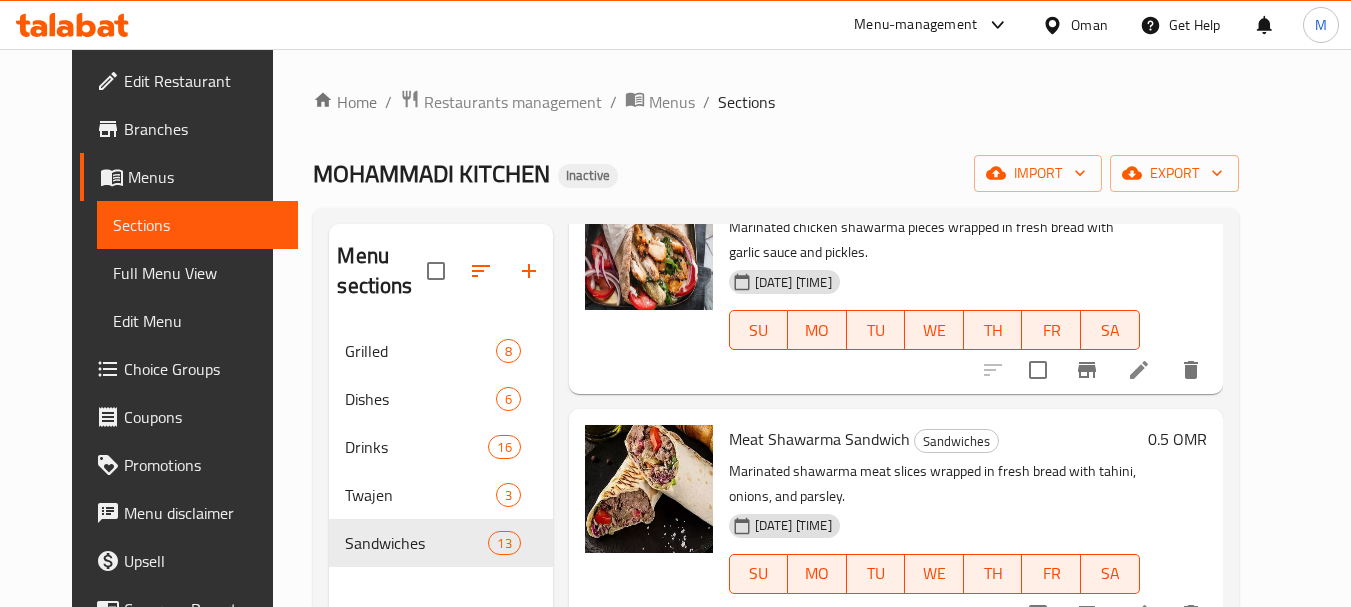 click on "Edit Restaurant" at bounding box center [203, 81] 